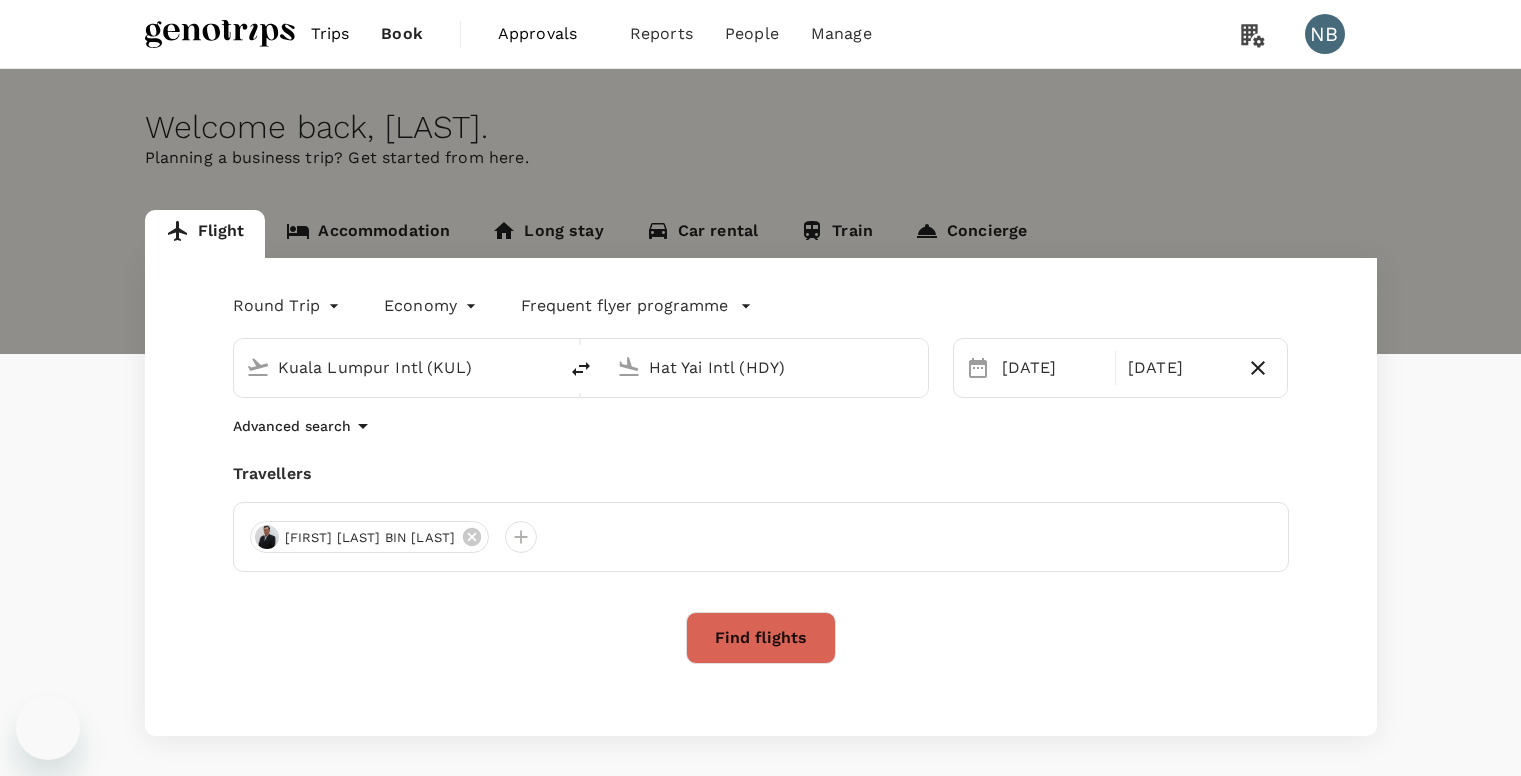 scroll, scrollTop: 0, scrollLeft: 0, axis: both 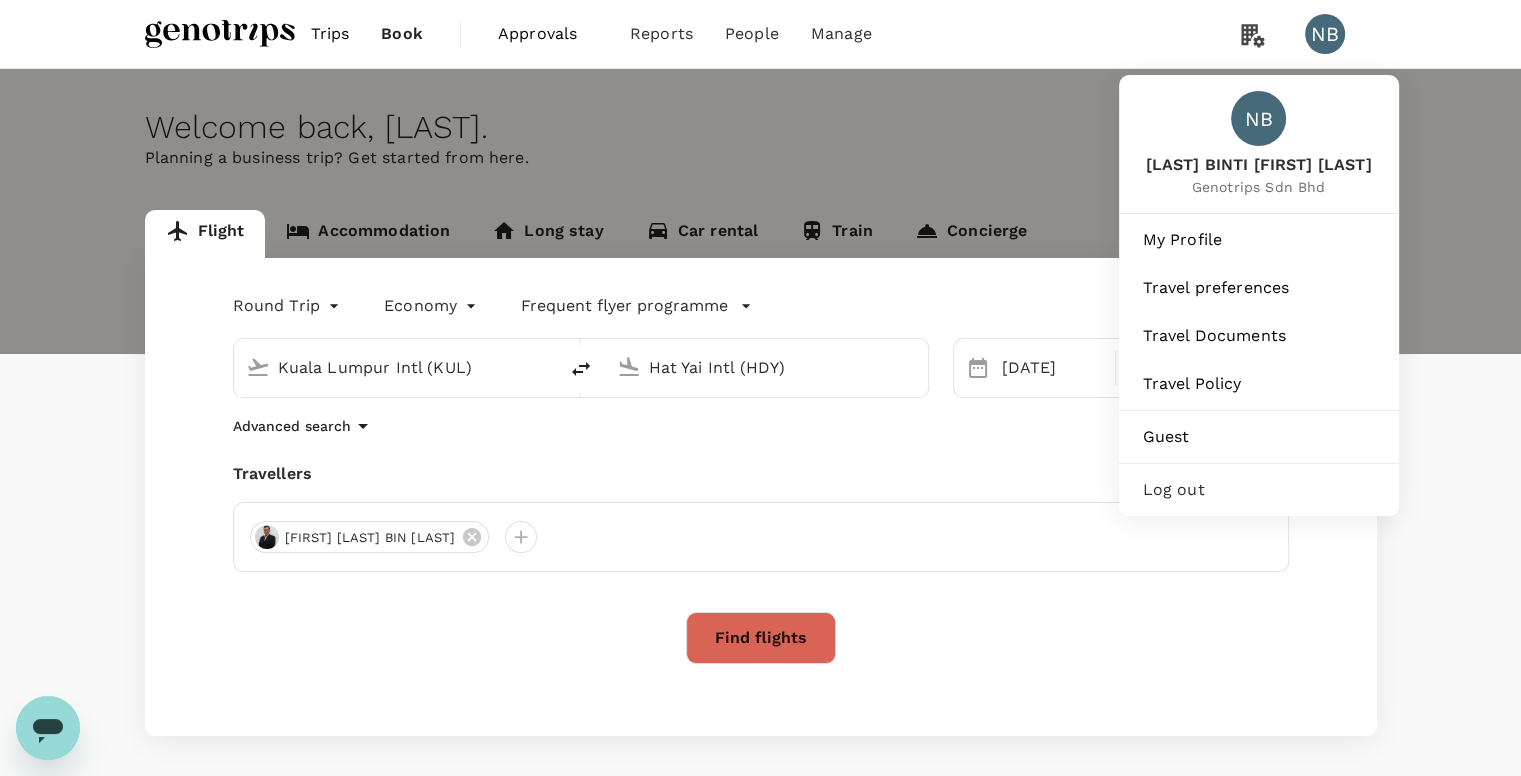 click on "Log out" at bounding box center (1259, 490) 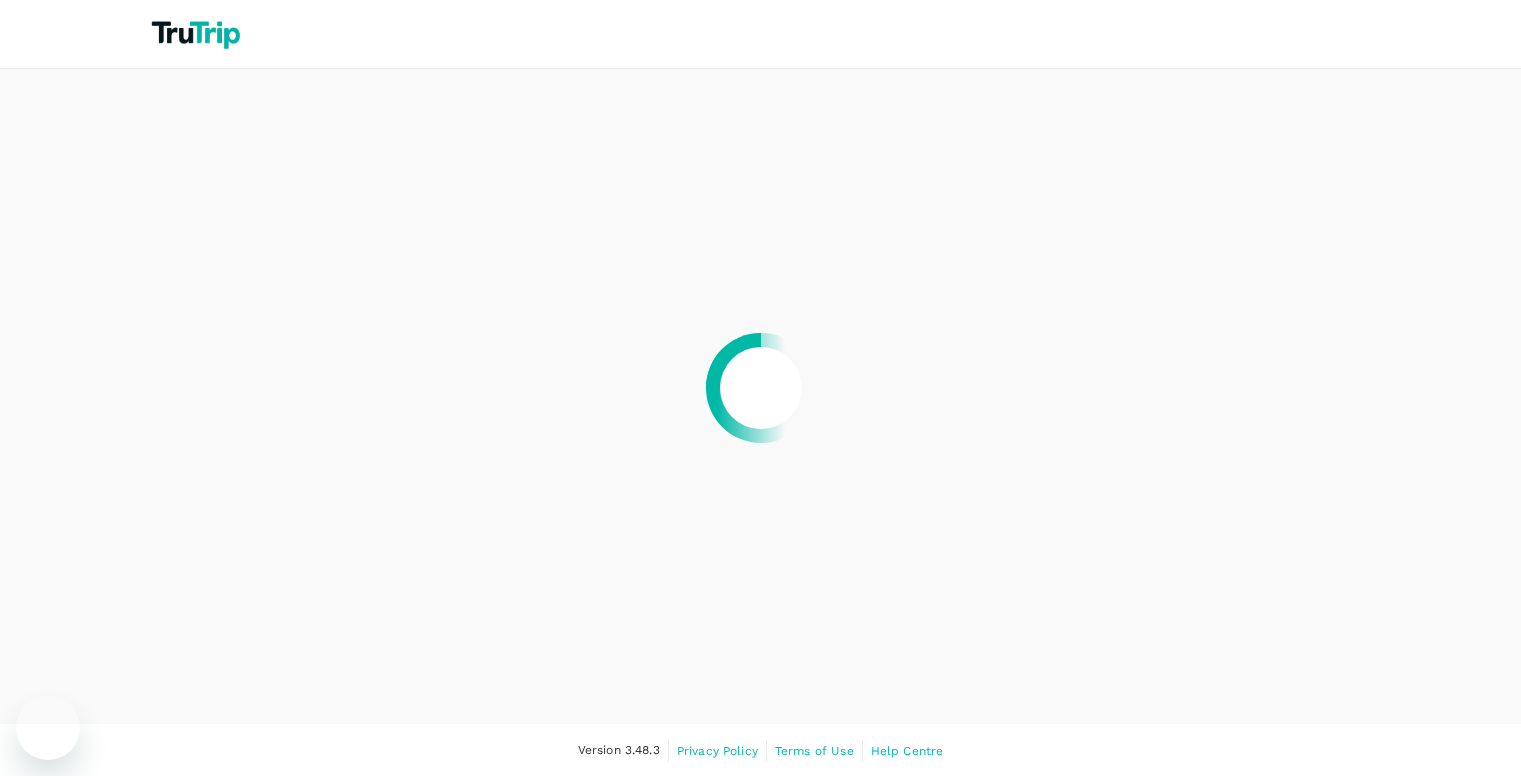 scroll, scrollTop: 0, scrollLeft: 0, axis: both 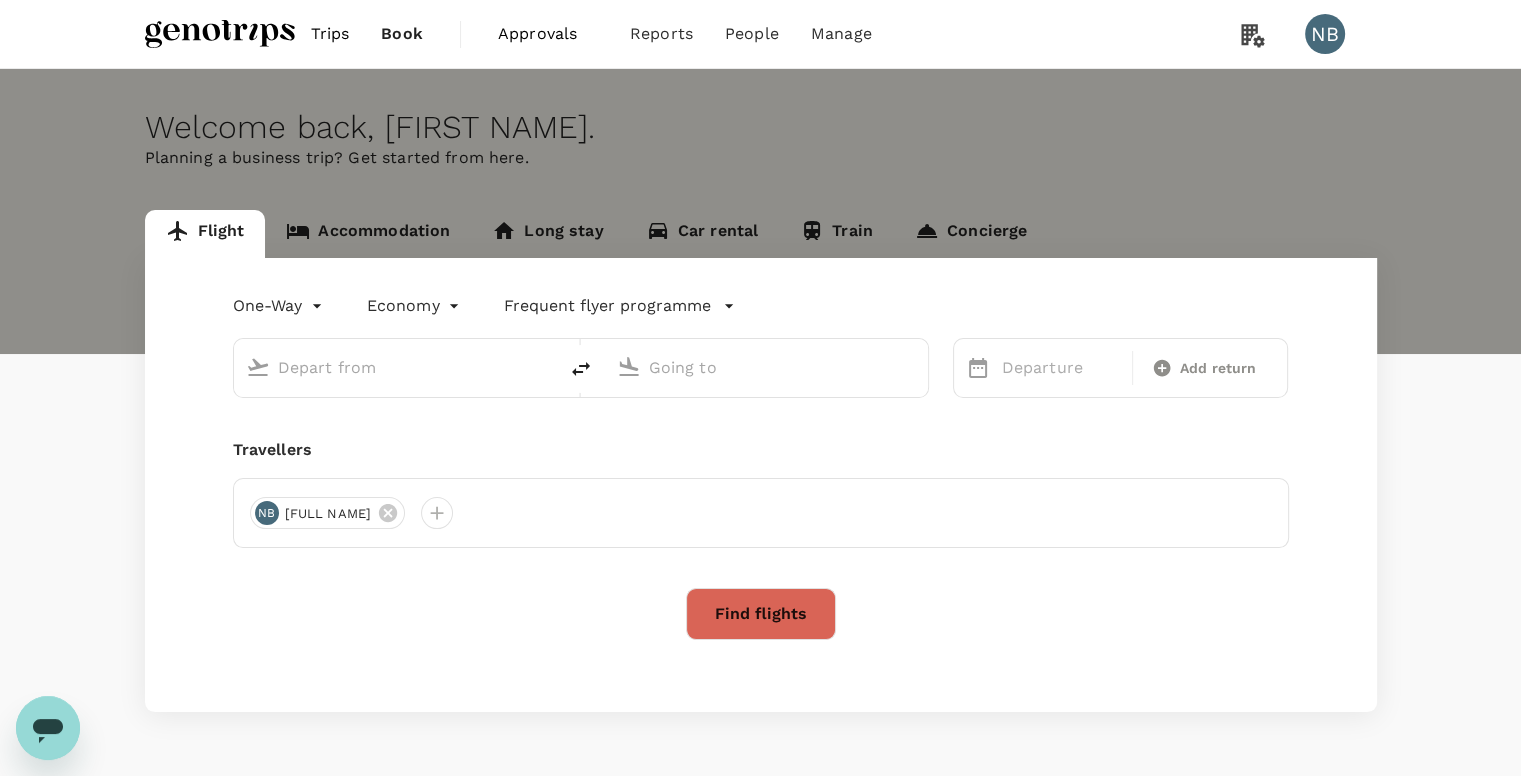 type on "roundtrip" 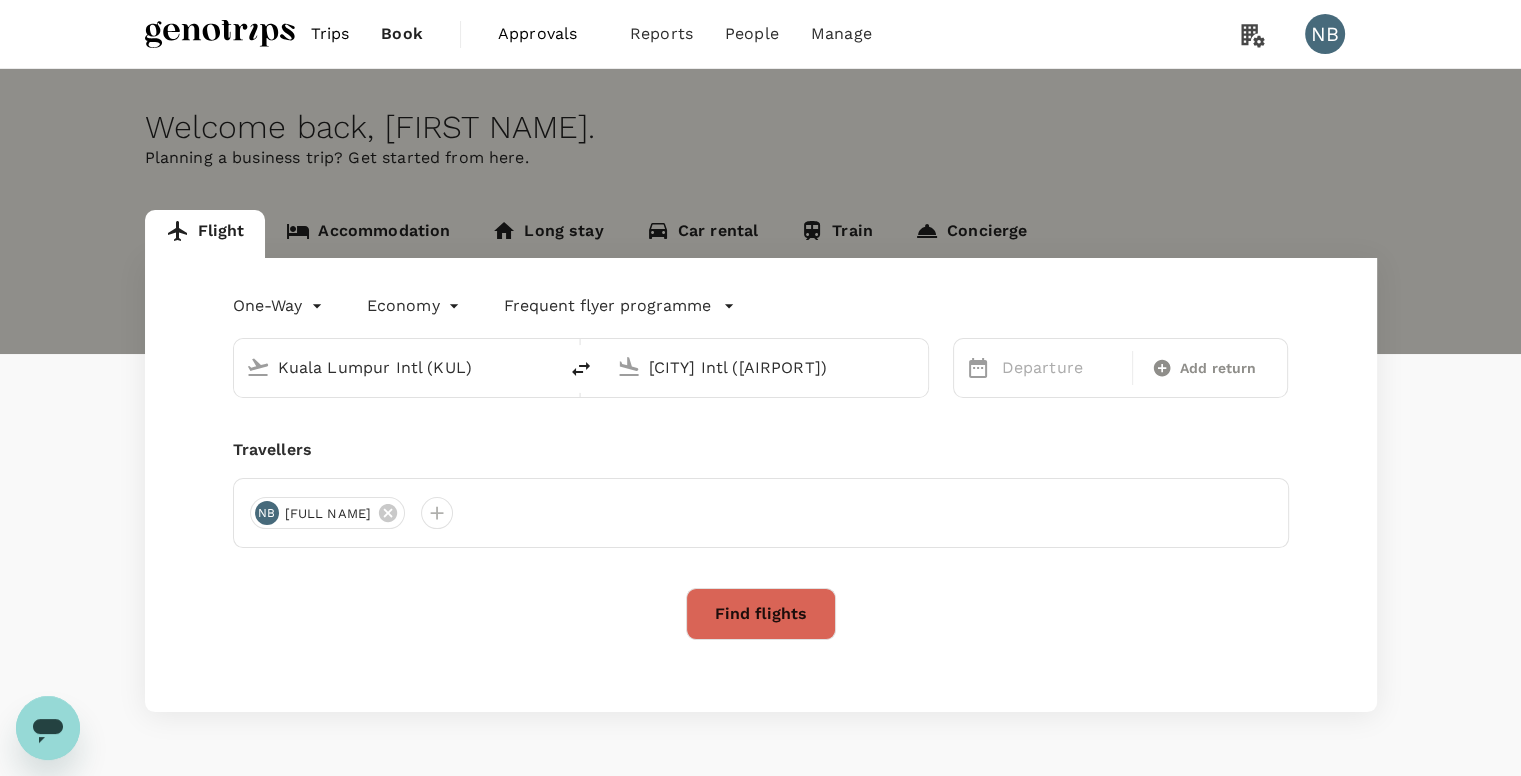 type 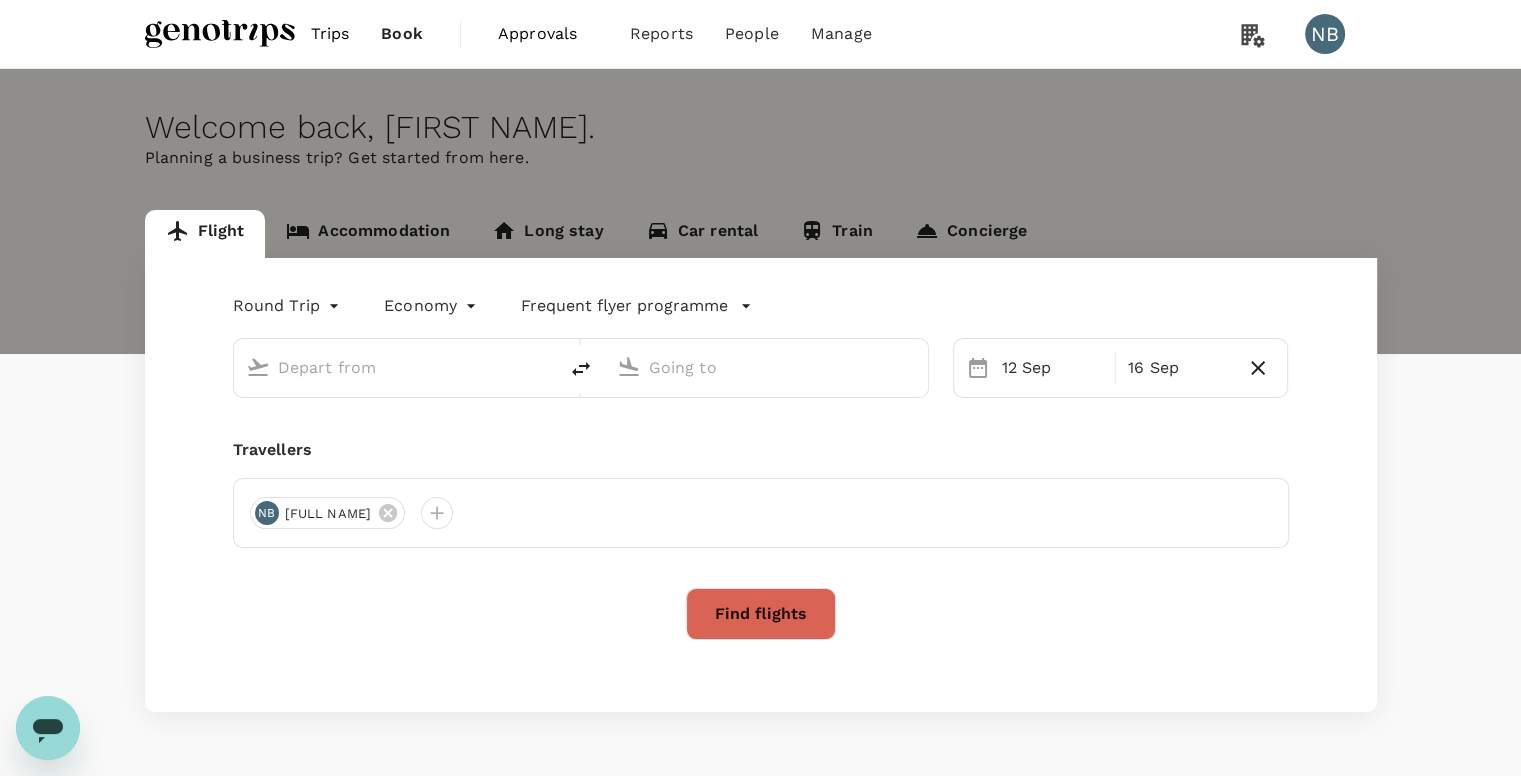 type on "Kuala Lumpur Intl (KUL)" 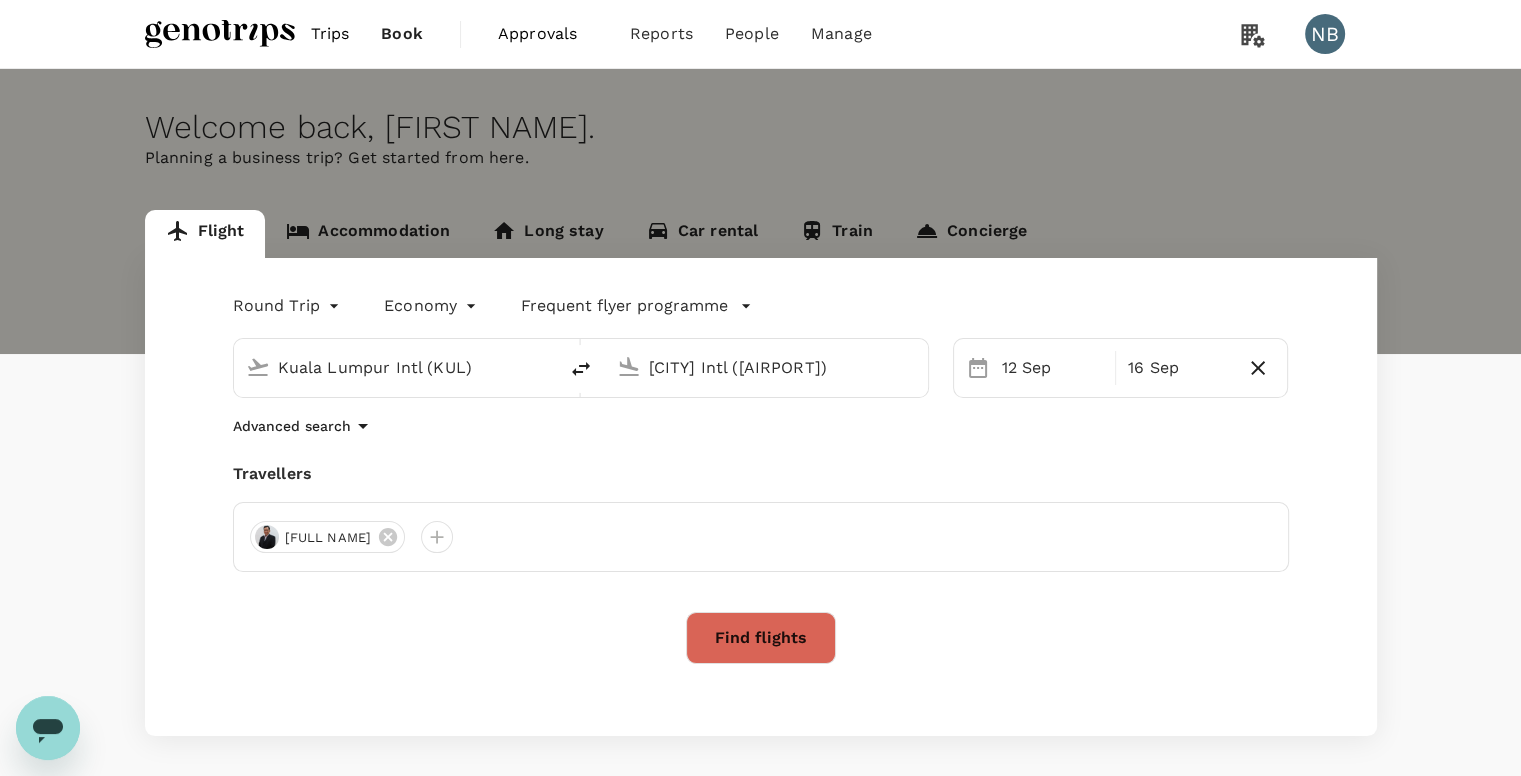 click on "[CITY] Intl ([AIRPORT])" at bounding box center [767, 367] 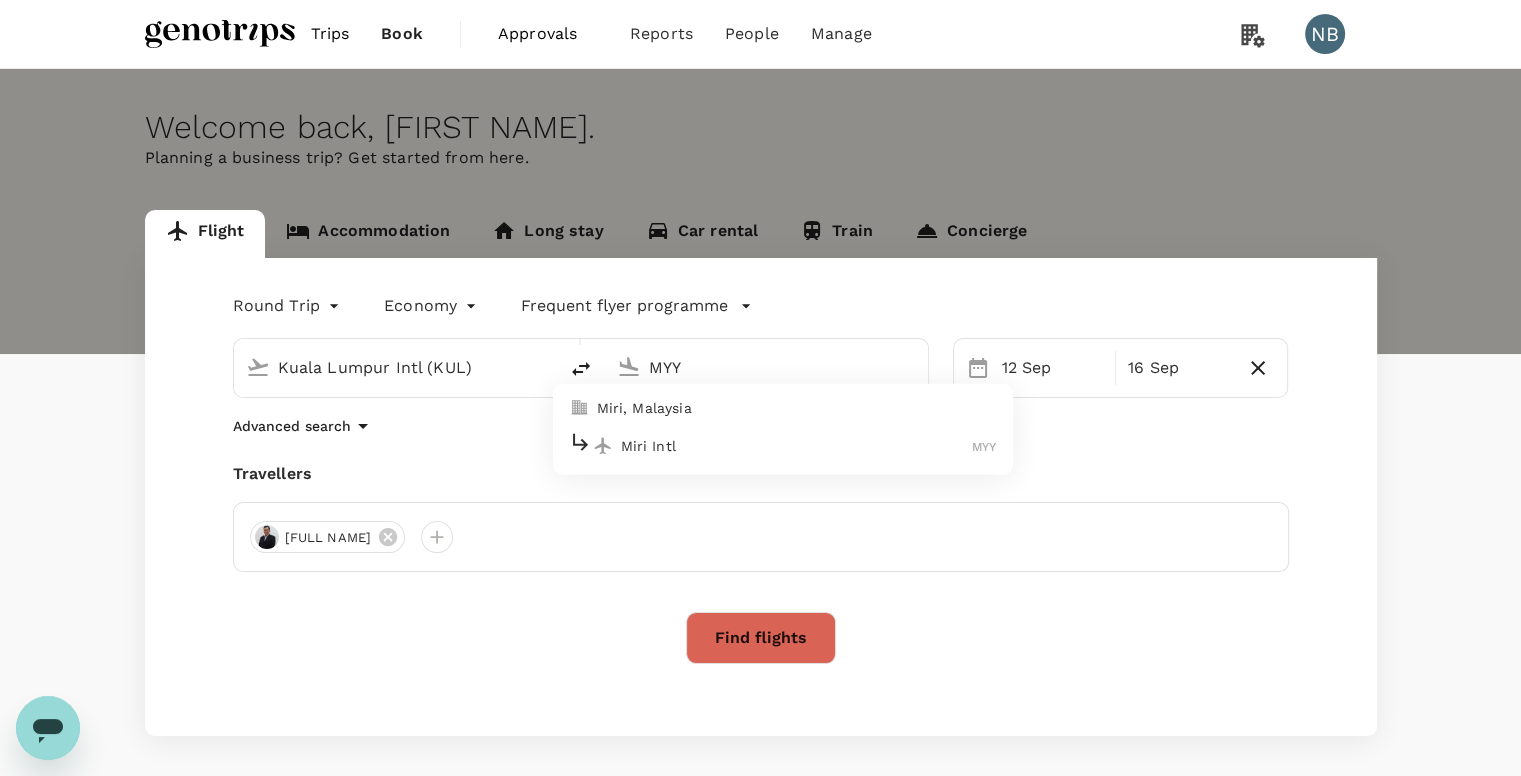 click on "Miri Intl" at bounding box center (797, 446) 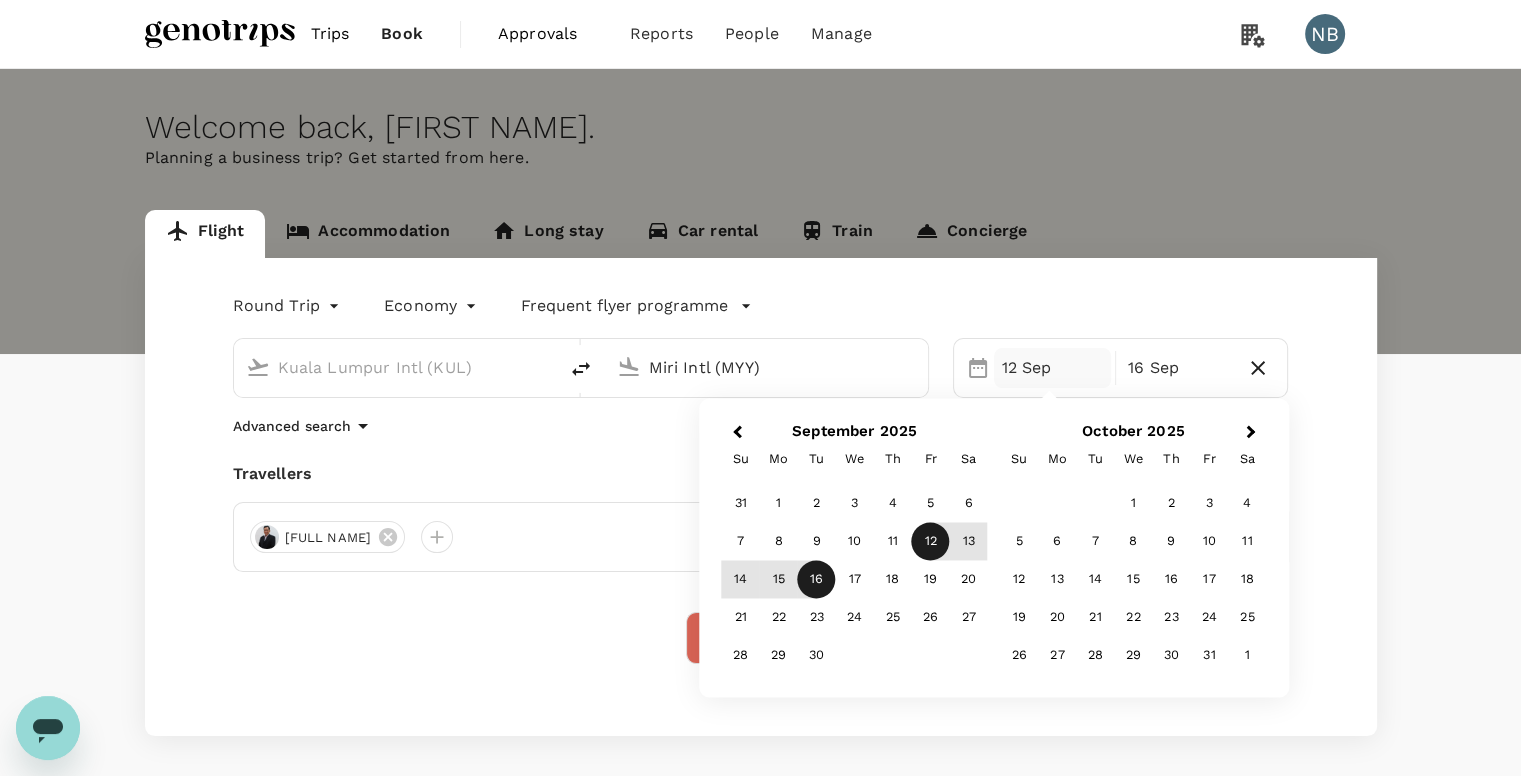 type on "Miri Intl (MYY)" 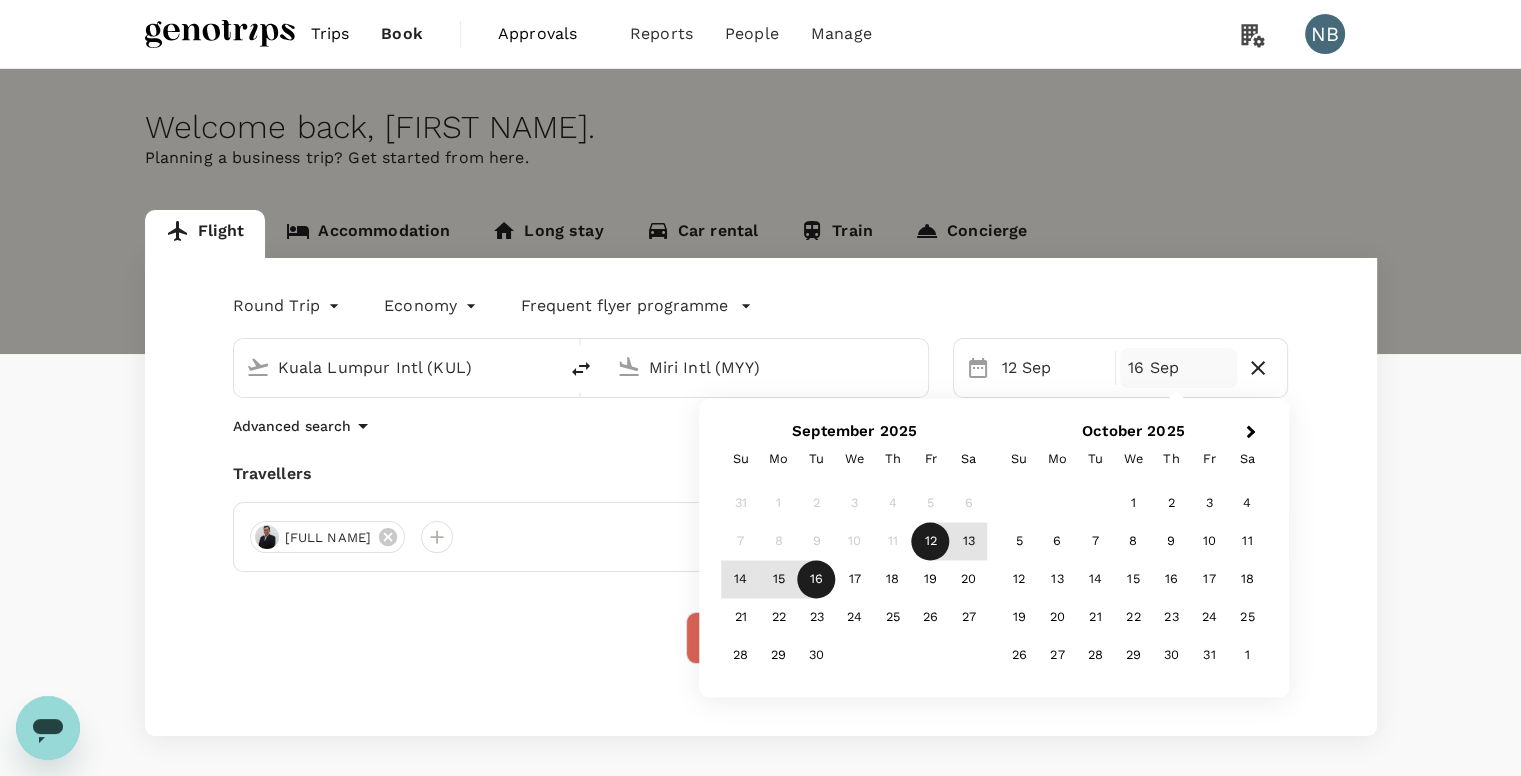 click on "16" at bounding box center [817, 580] 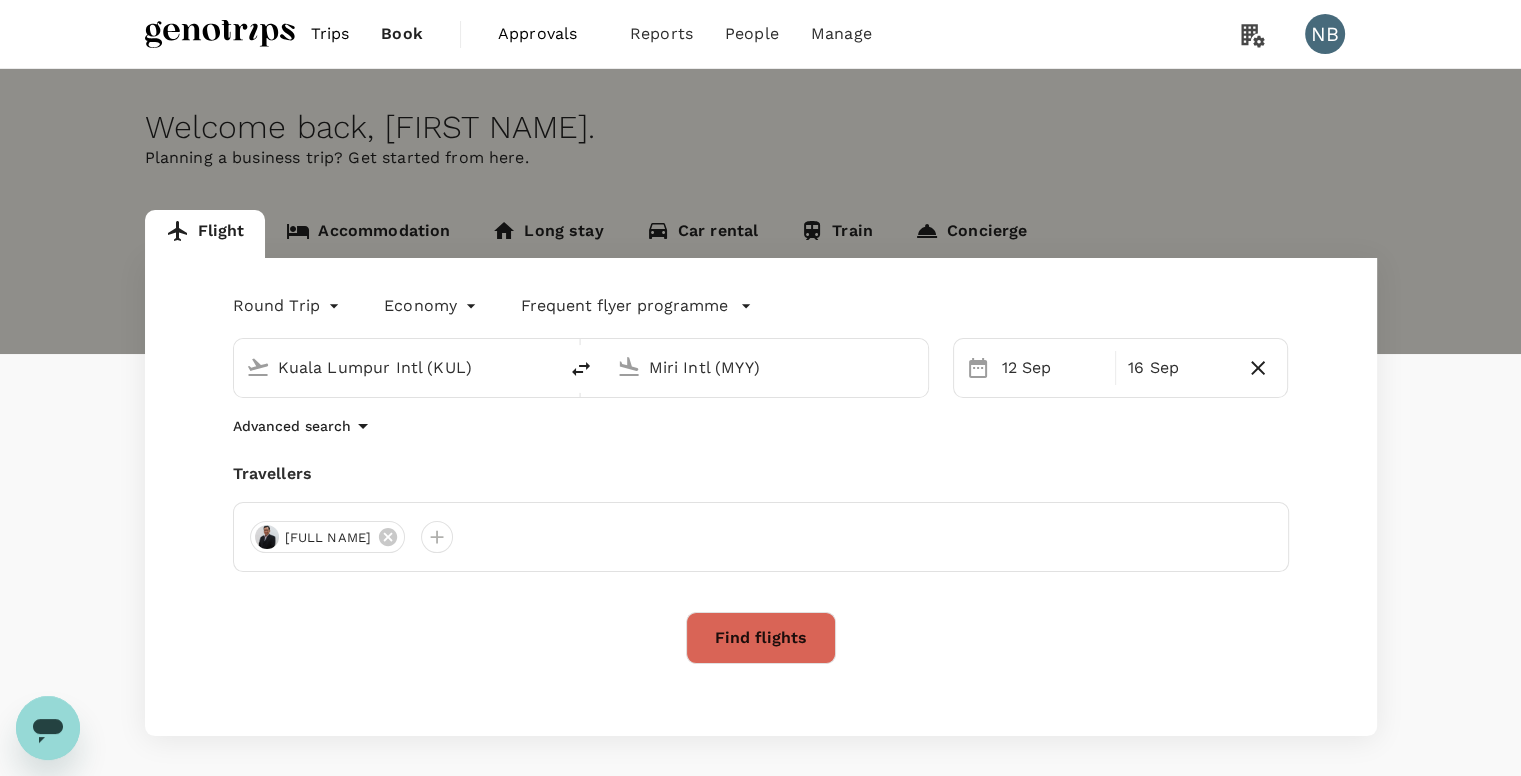click on "Find flights" at bounding box center [761, 638] 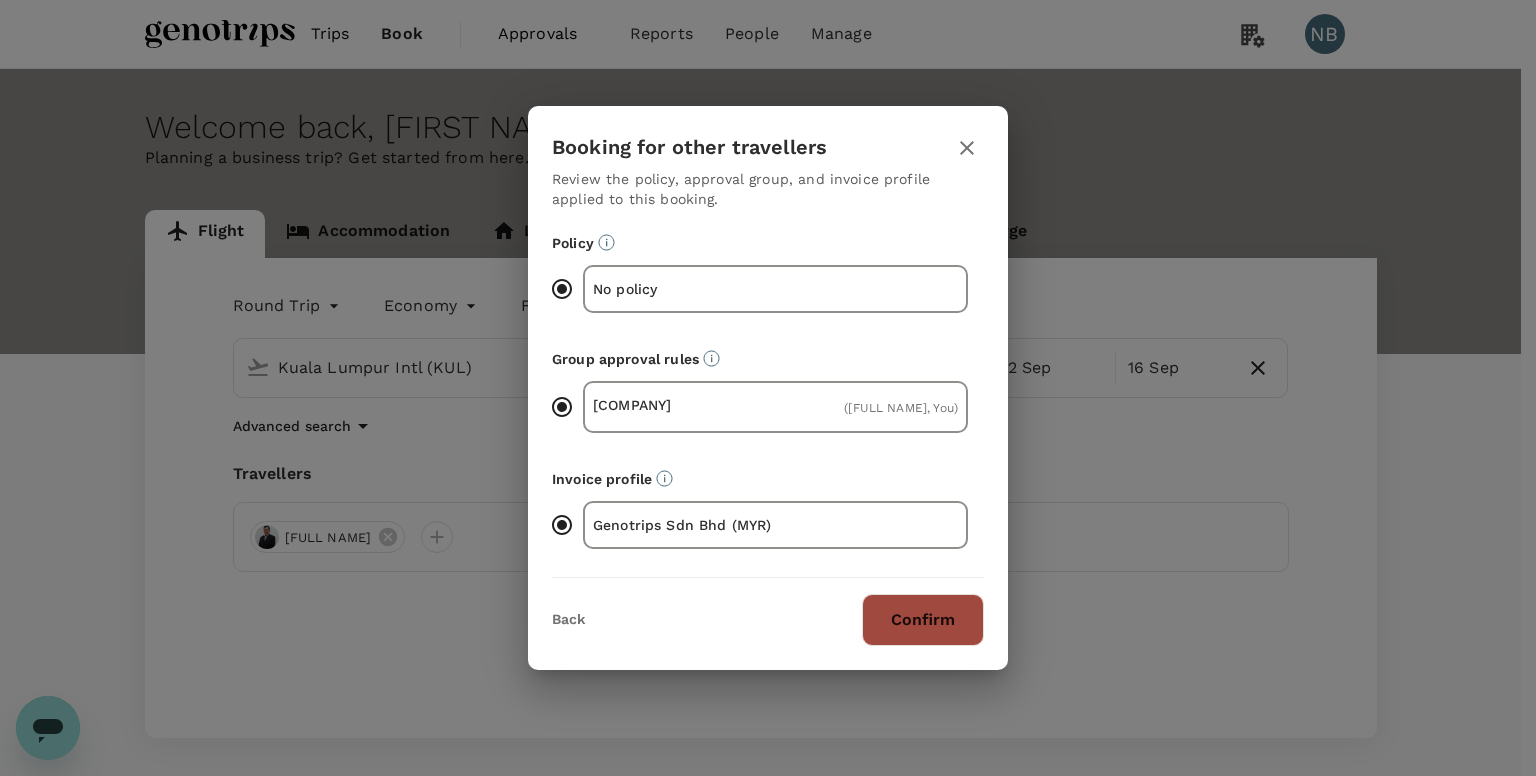 click on "Confirm" at bounding box center (923, 620) 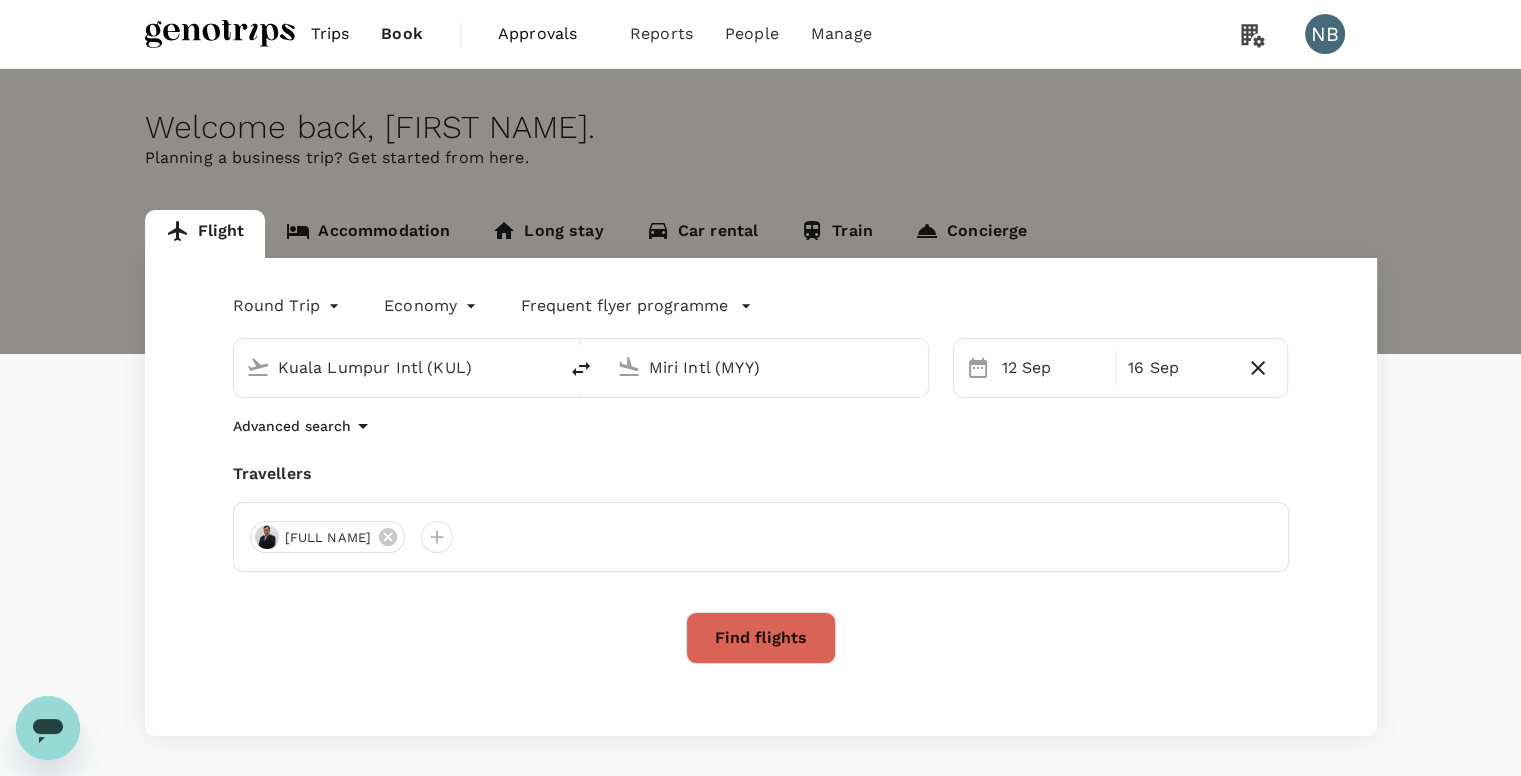 click on "Find flights" at bounding box center (761, 638) 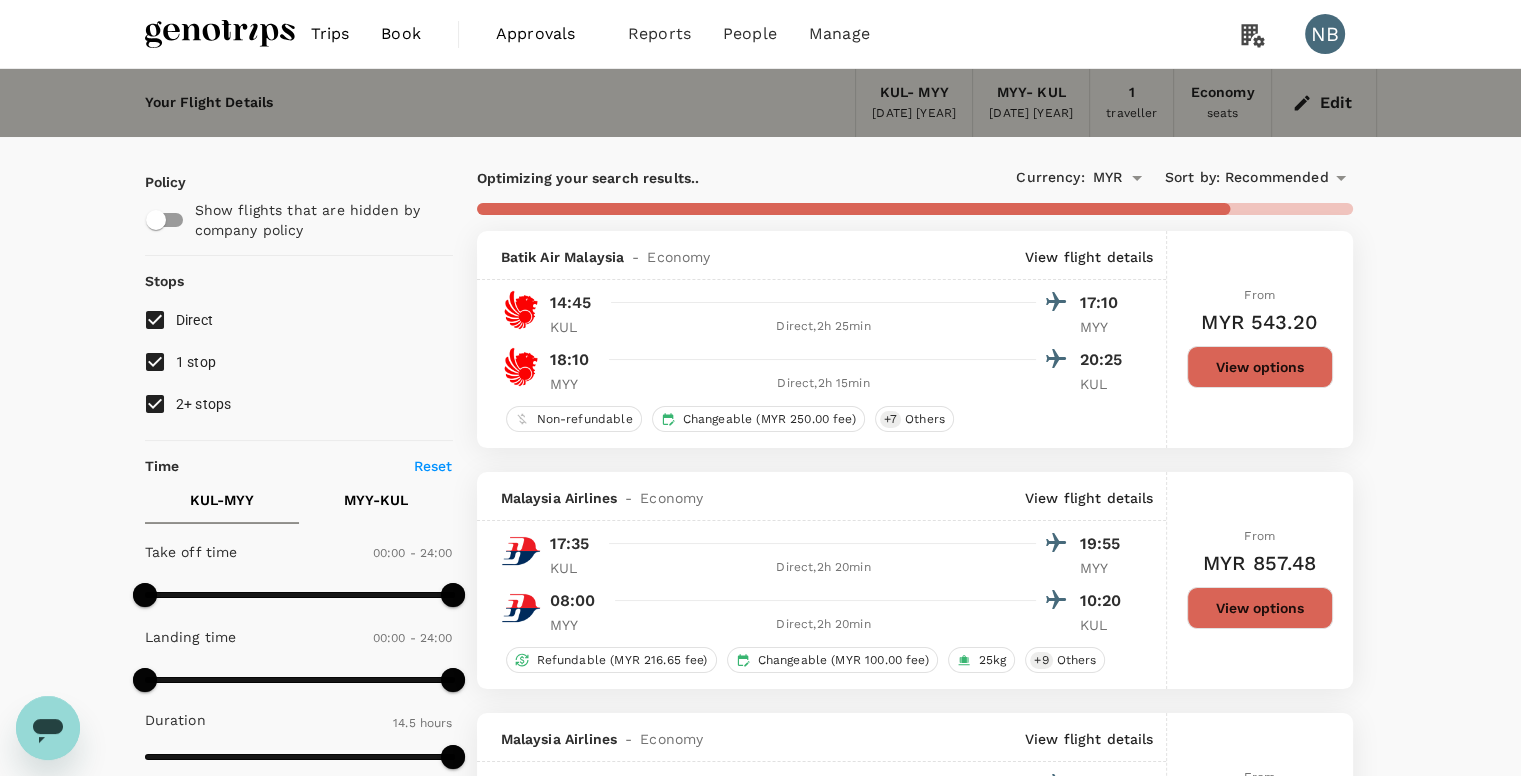 type on "1020" 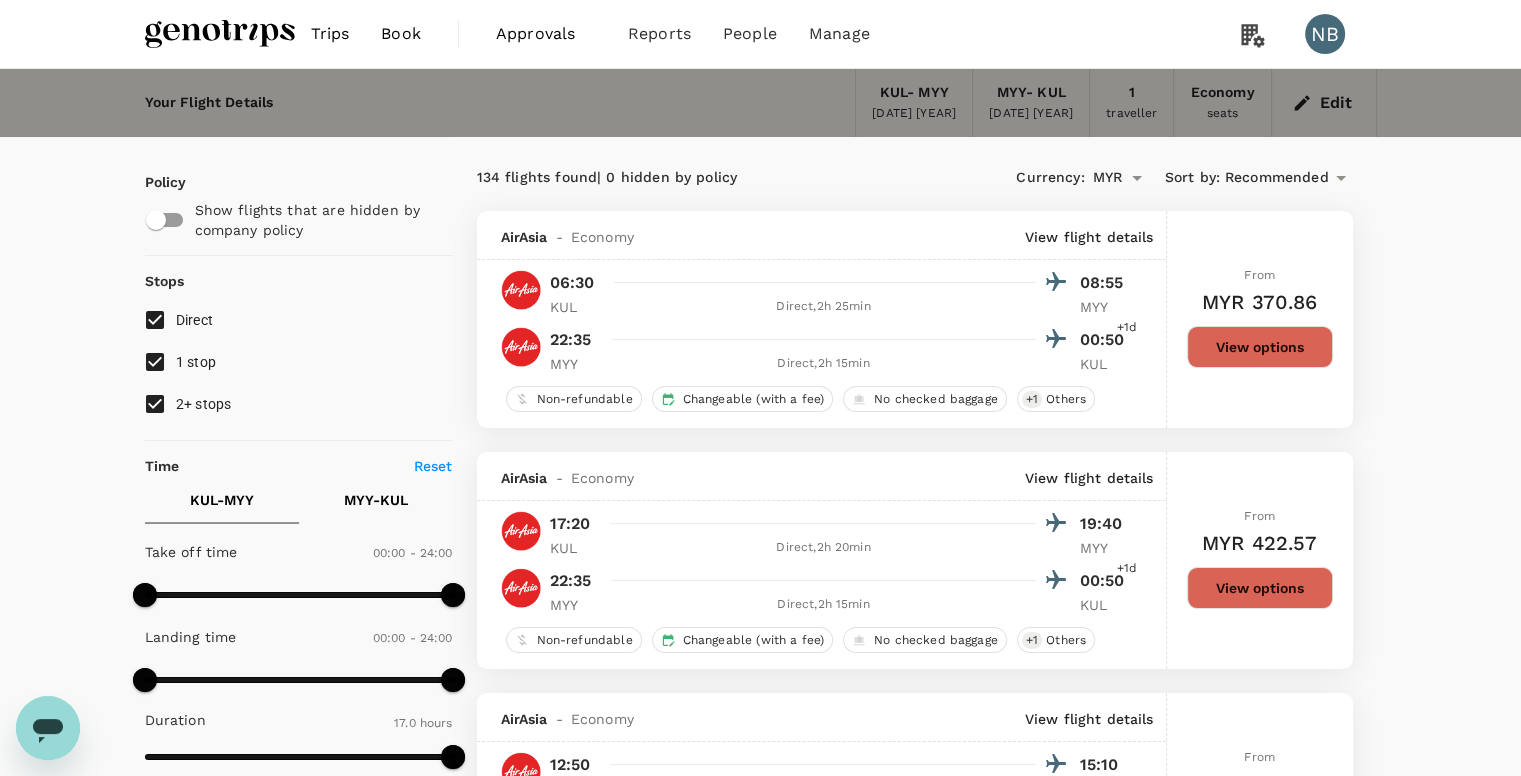 click on "View options" at bounding box center [1260, 347] 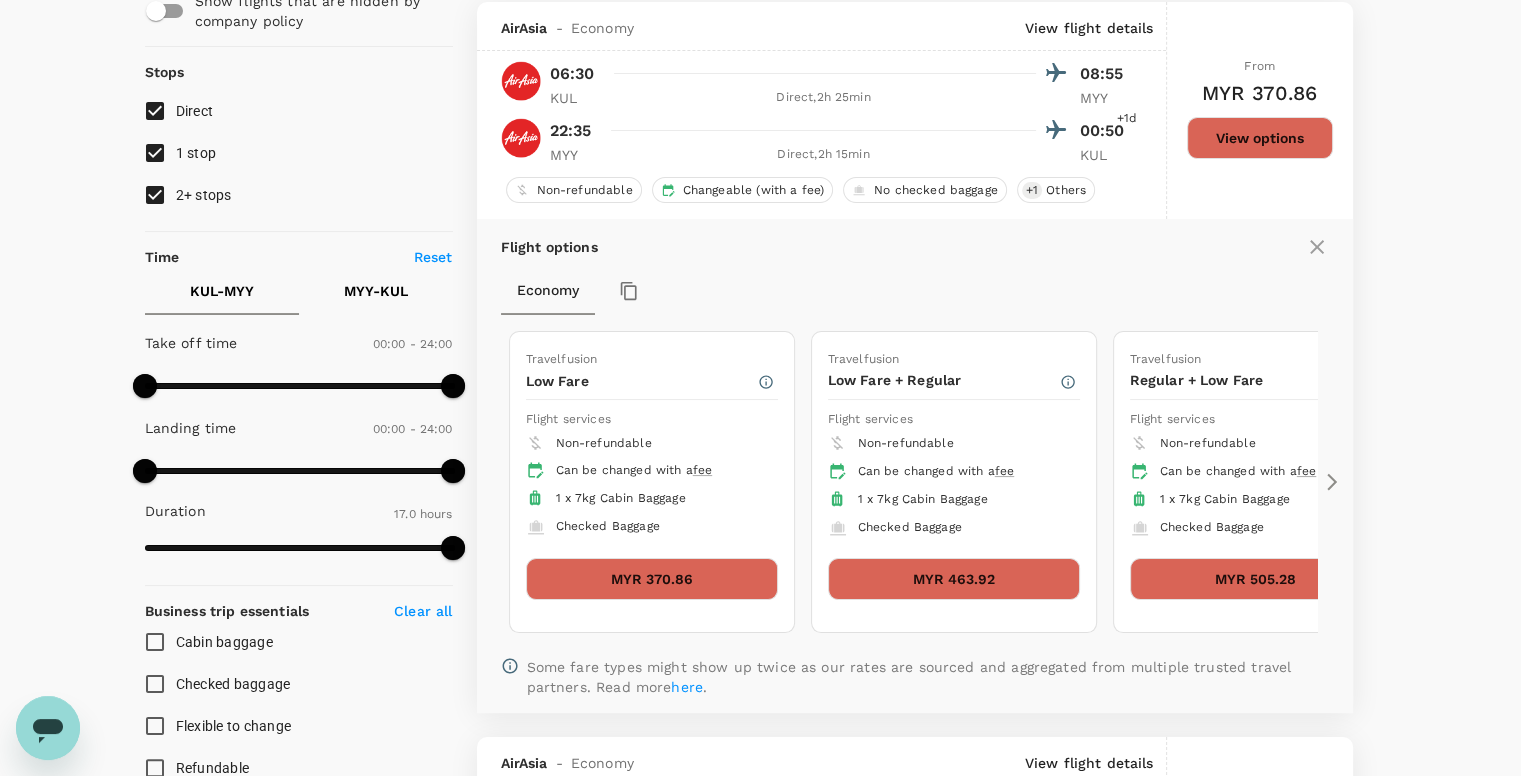 scroll, scrollTop: 211, scrollLeft: 0, axis: vertical 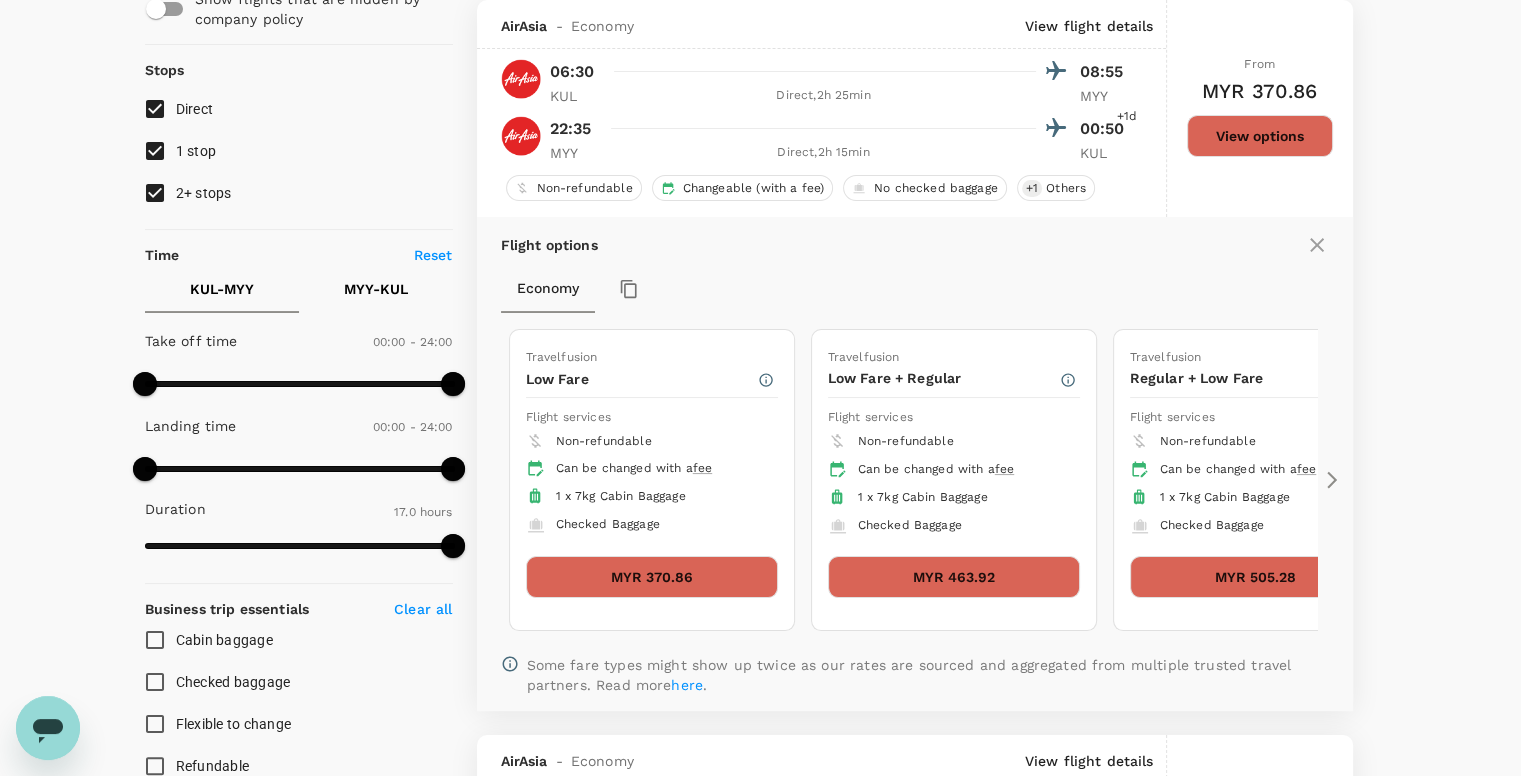 type 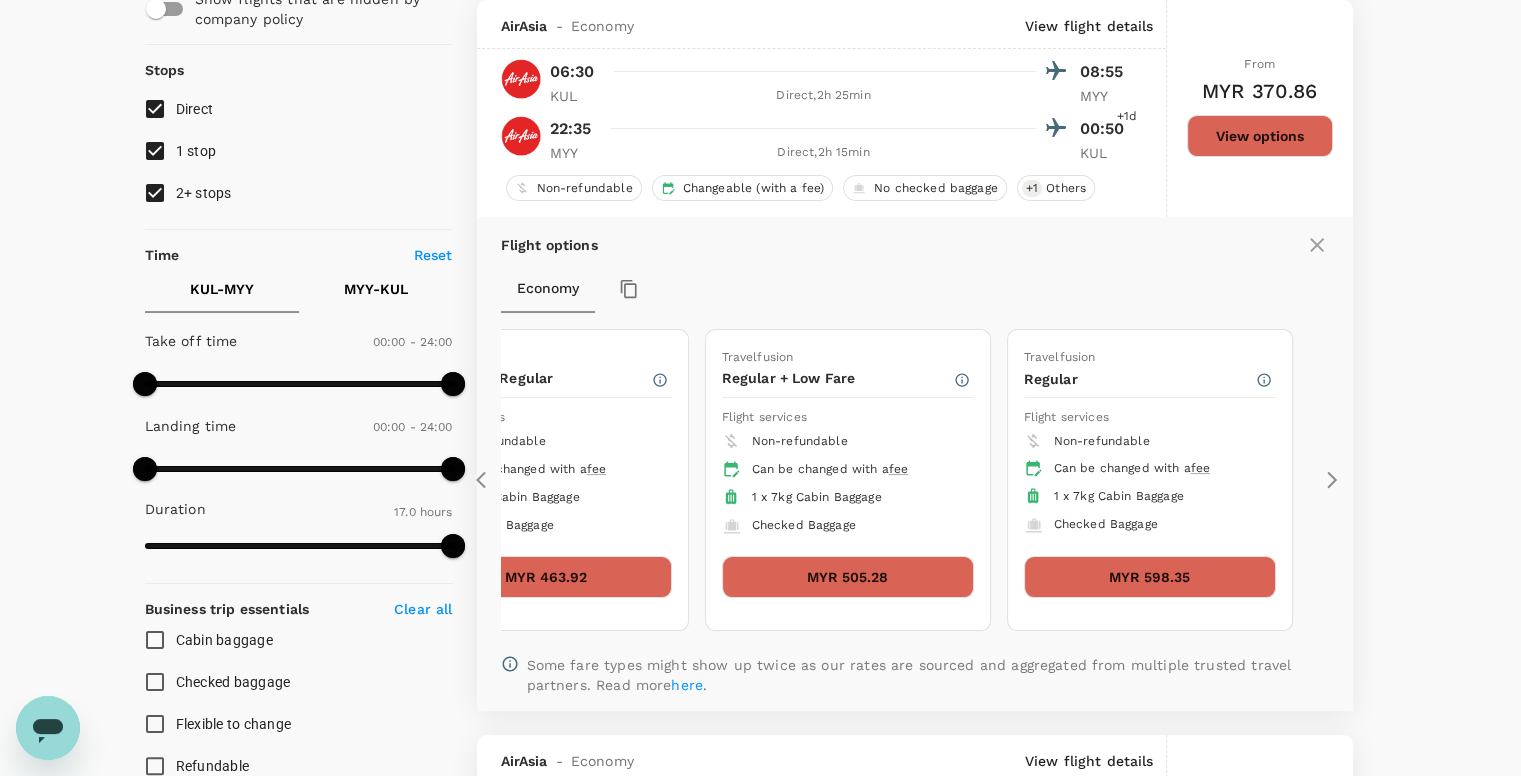 click 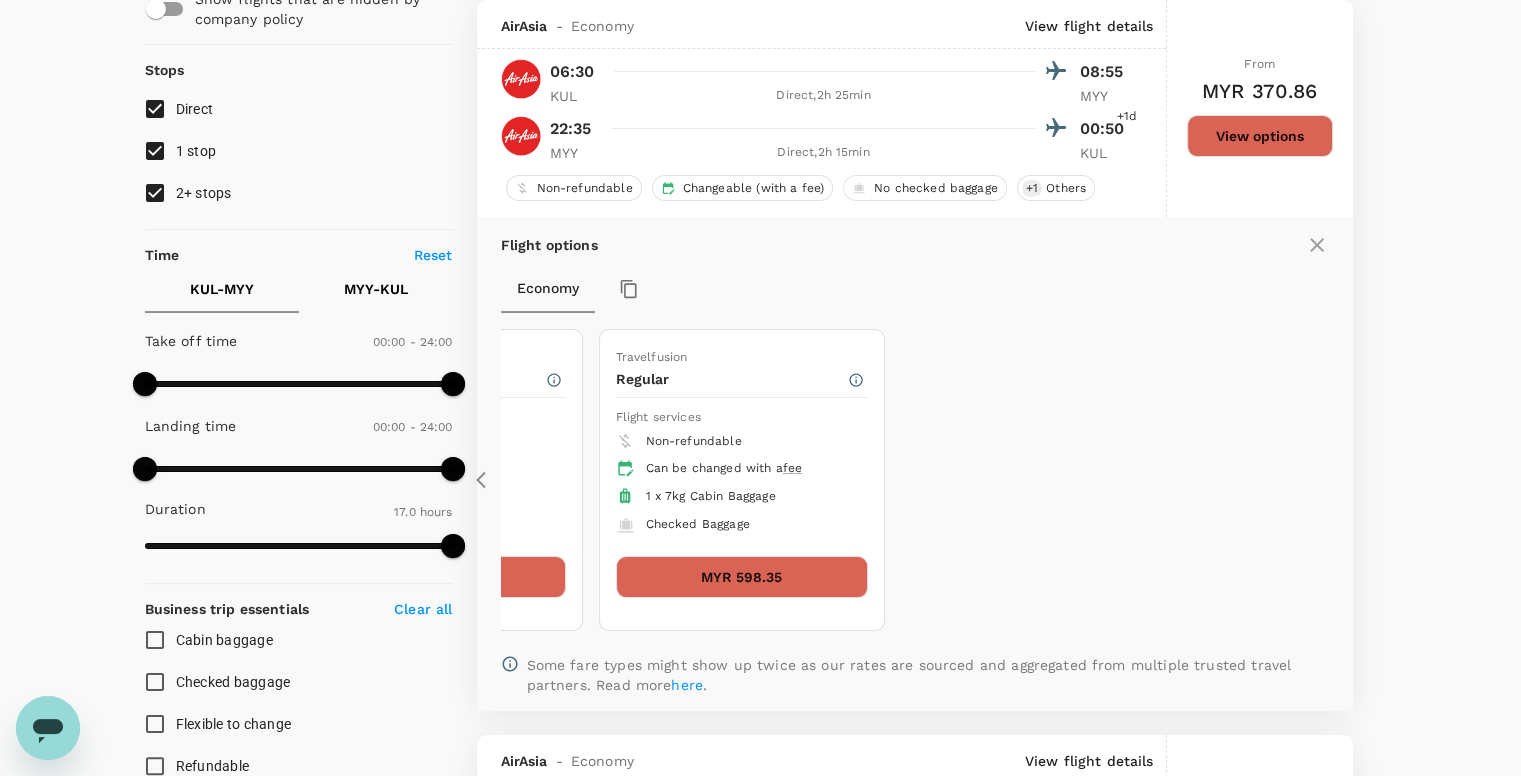 click 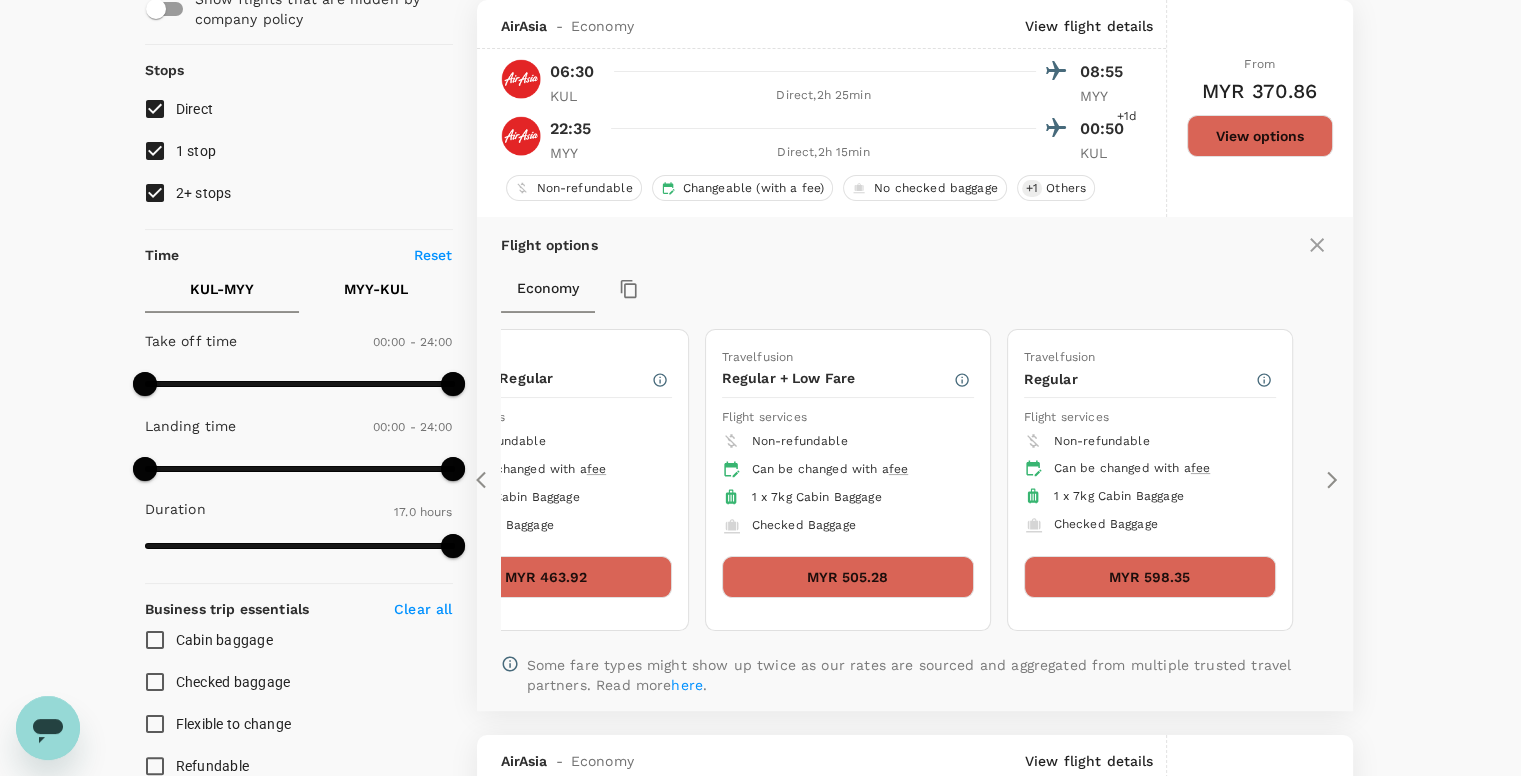 click 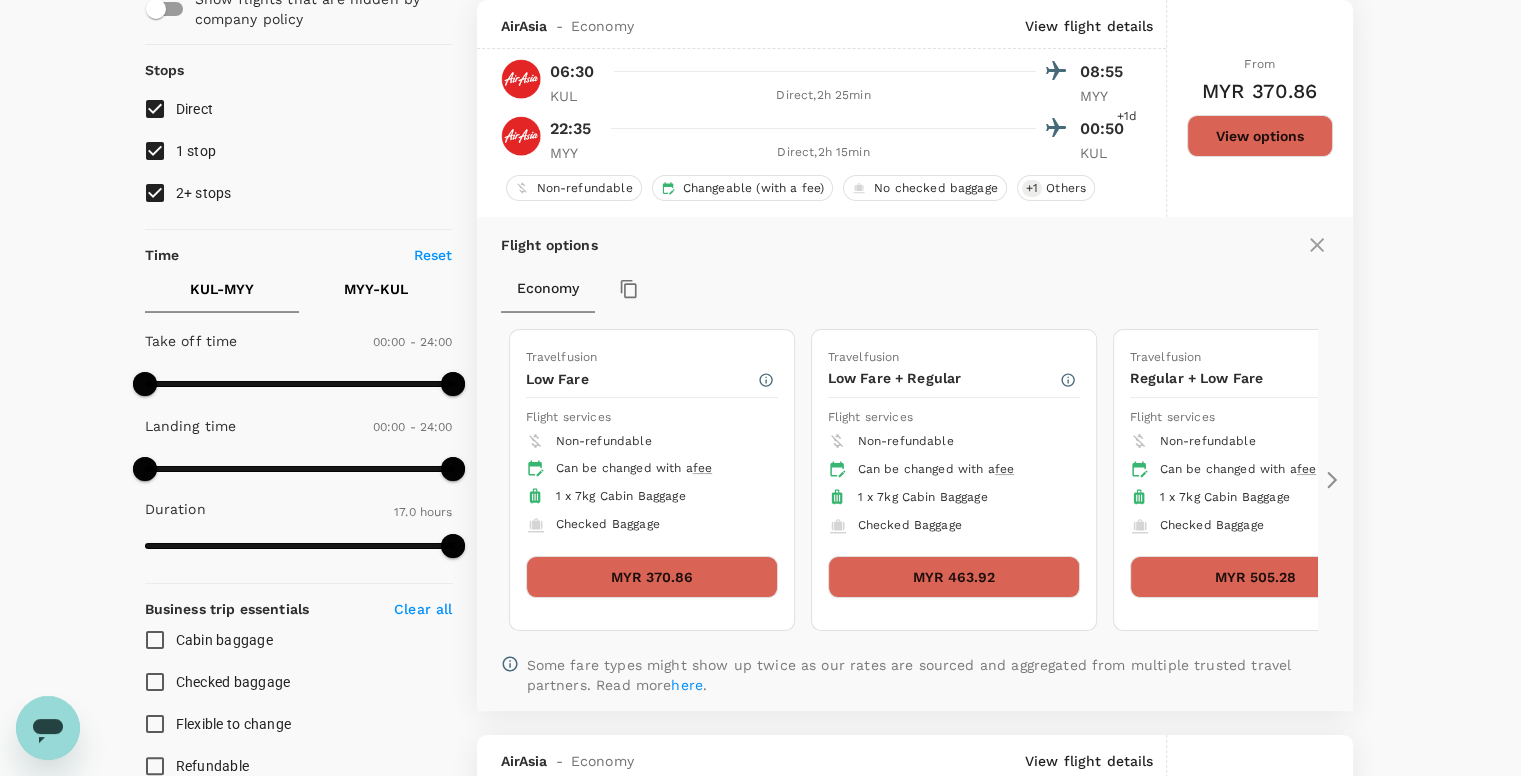 click 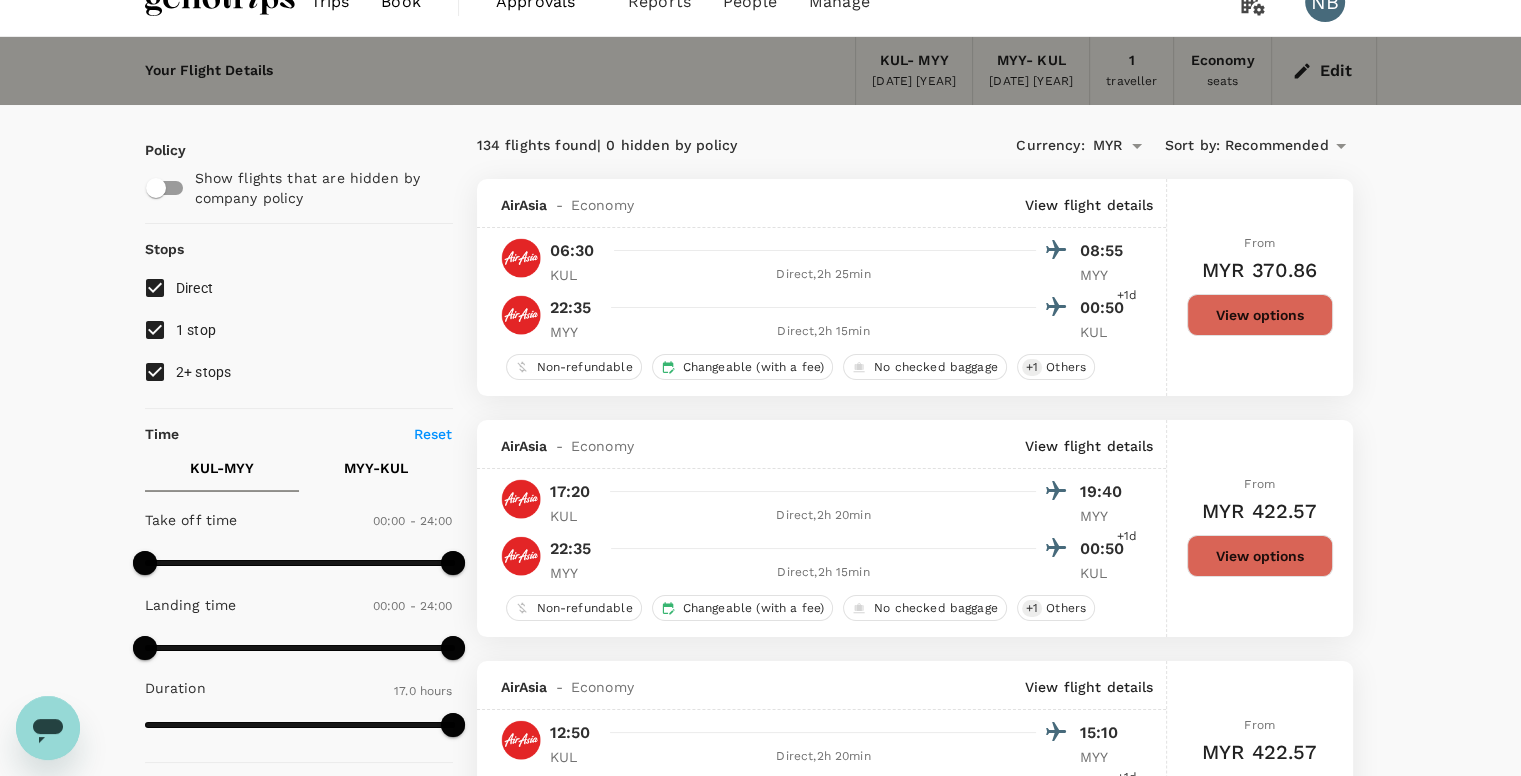scroll, scrollTop: 11, scrollLeft: 0, axis: vertical 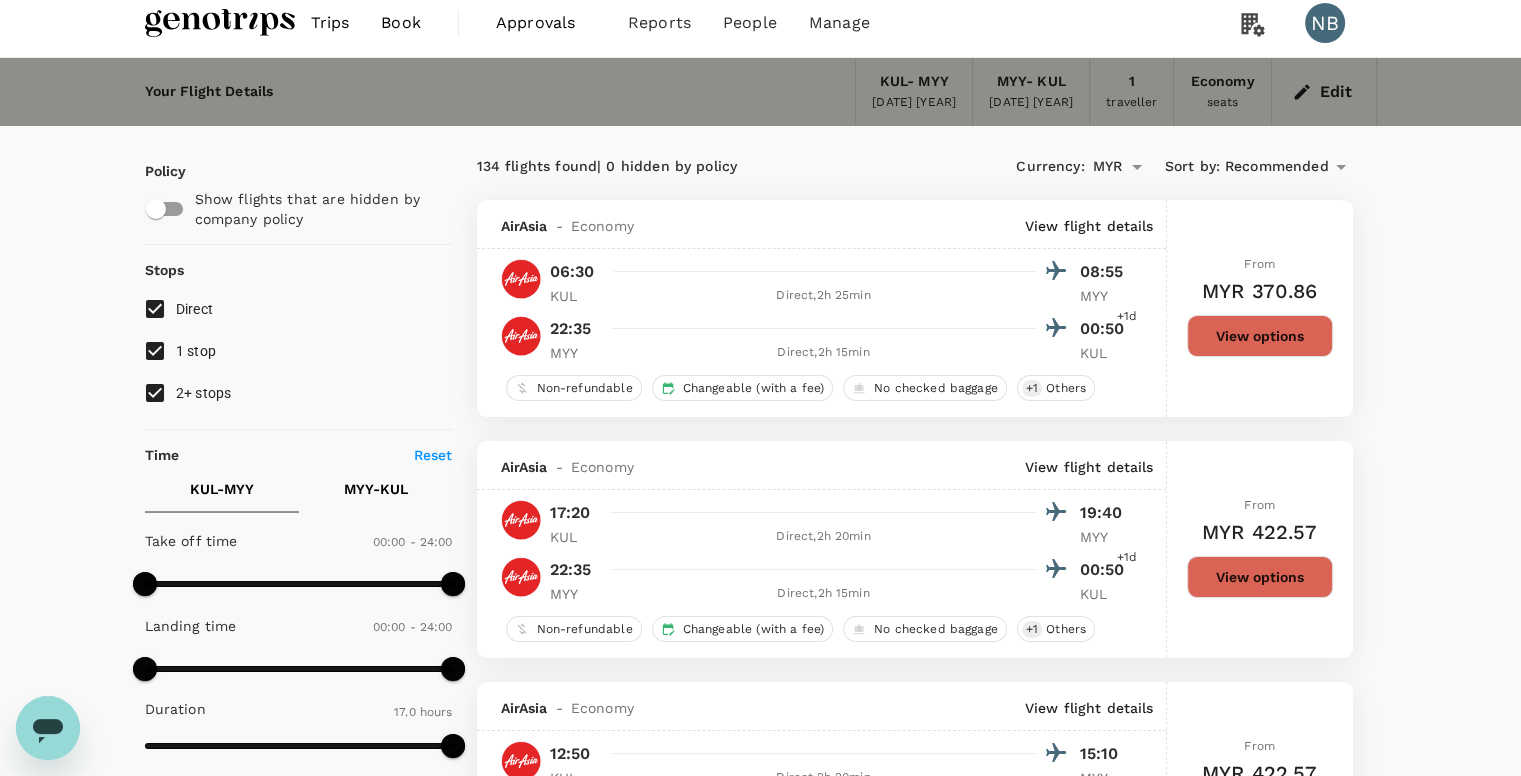 click on "1 stop" at bounding box center (155, 351) 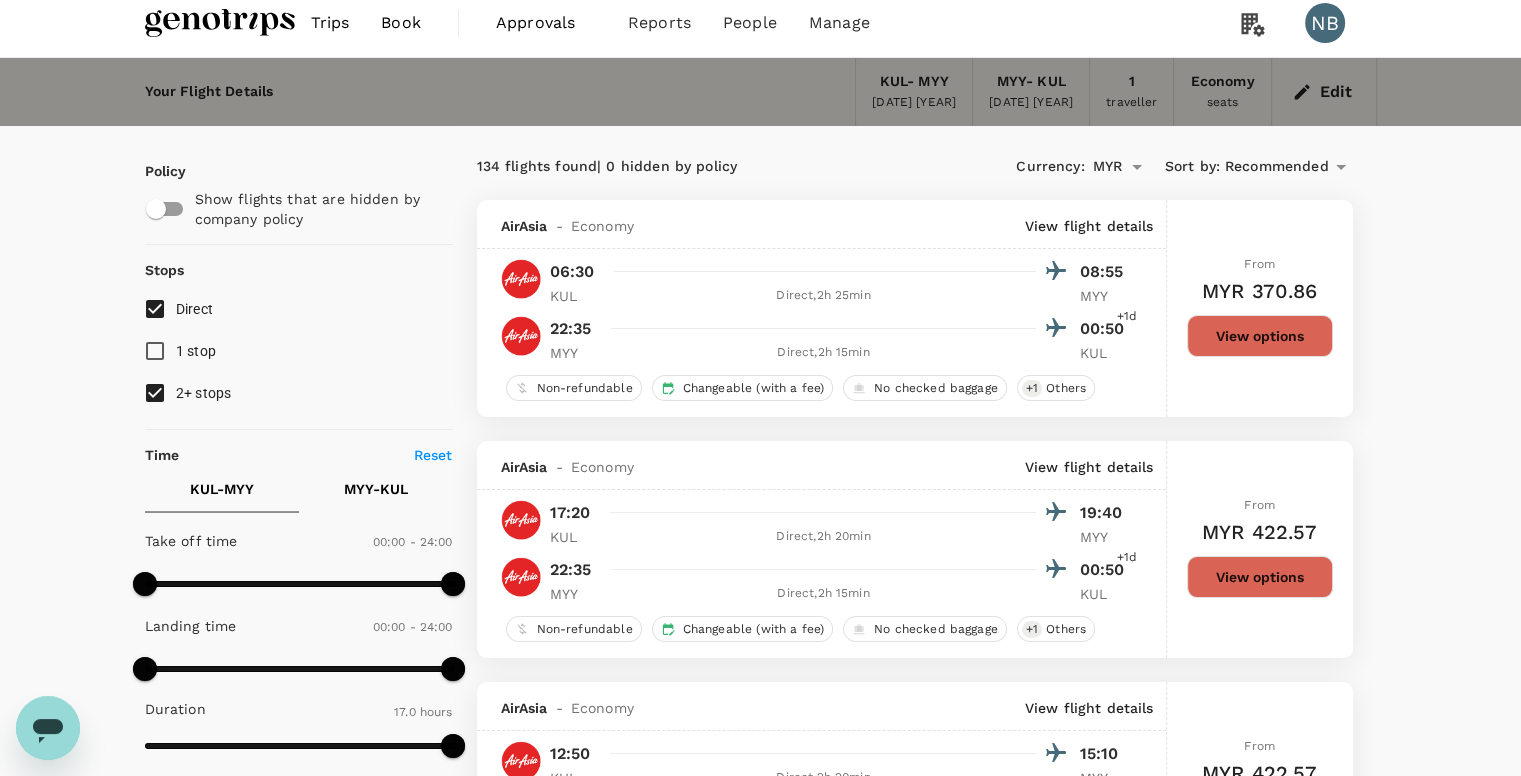 click on "2+ stops" at bounding box center (155, 393) 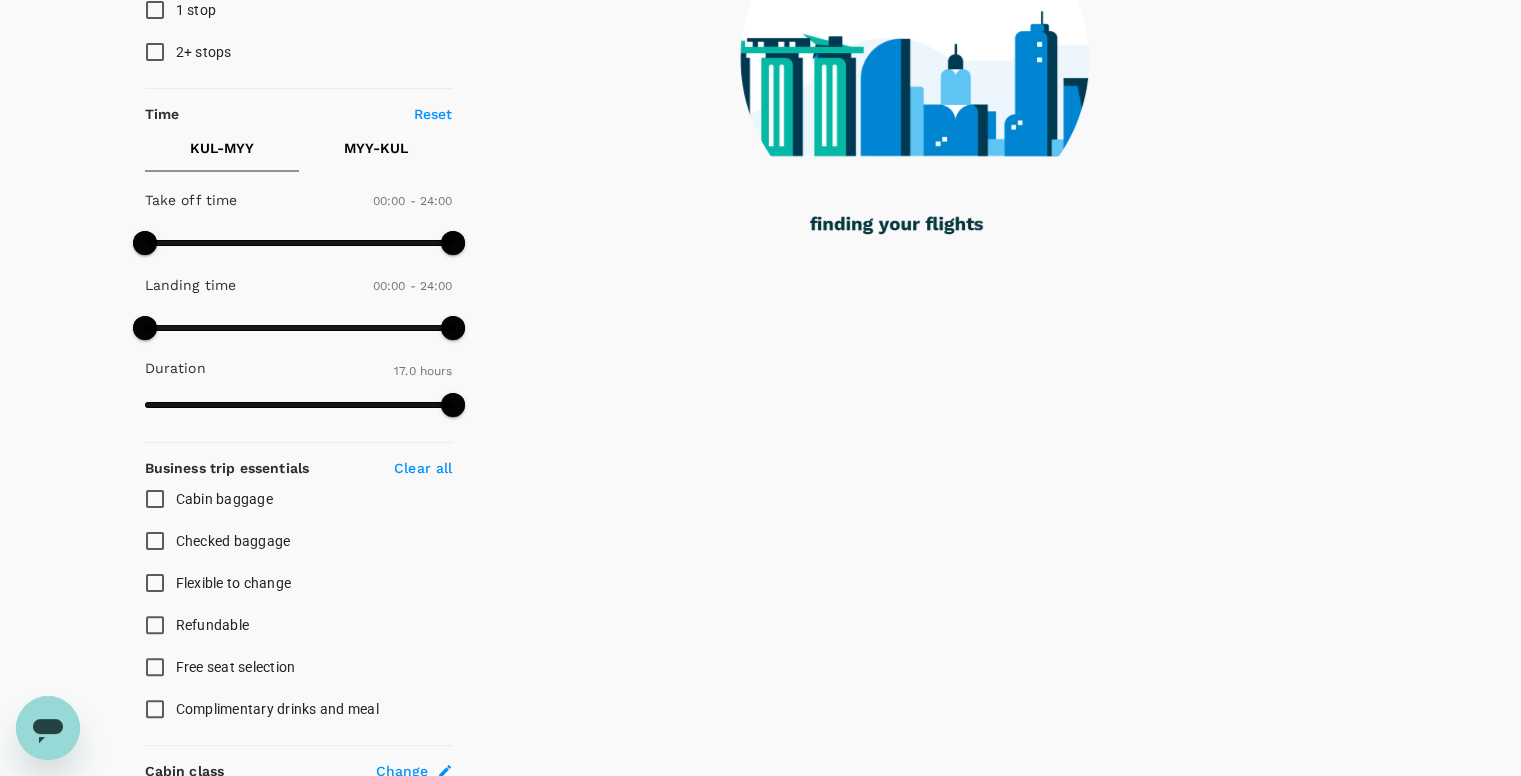 scroll, scrollTop: 411, scrollLeft: 0, axis: vertical 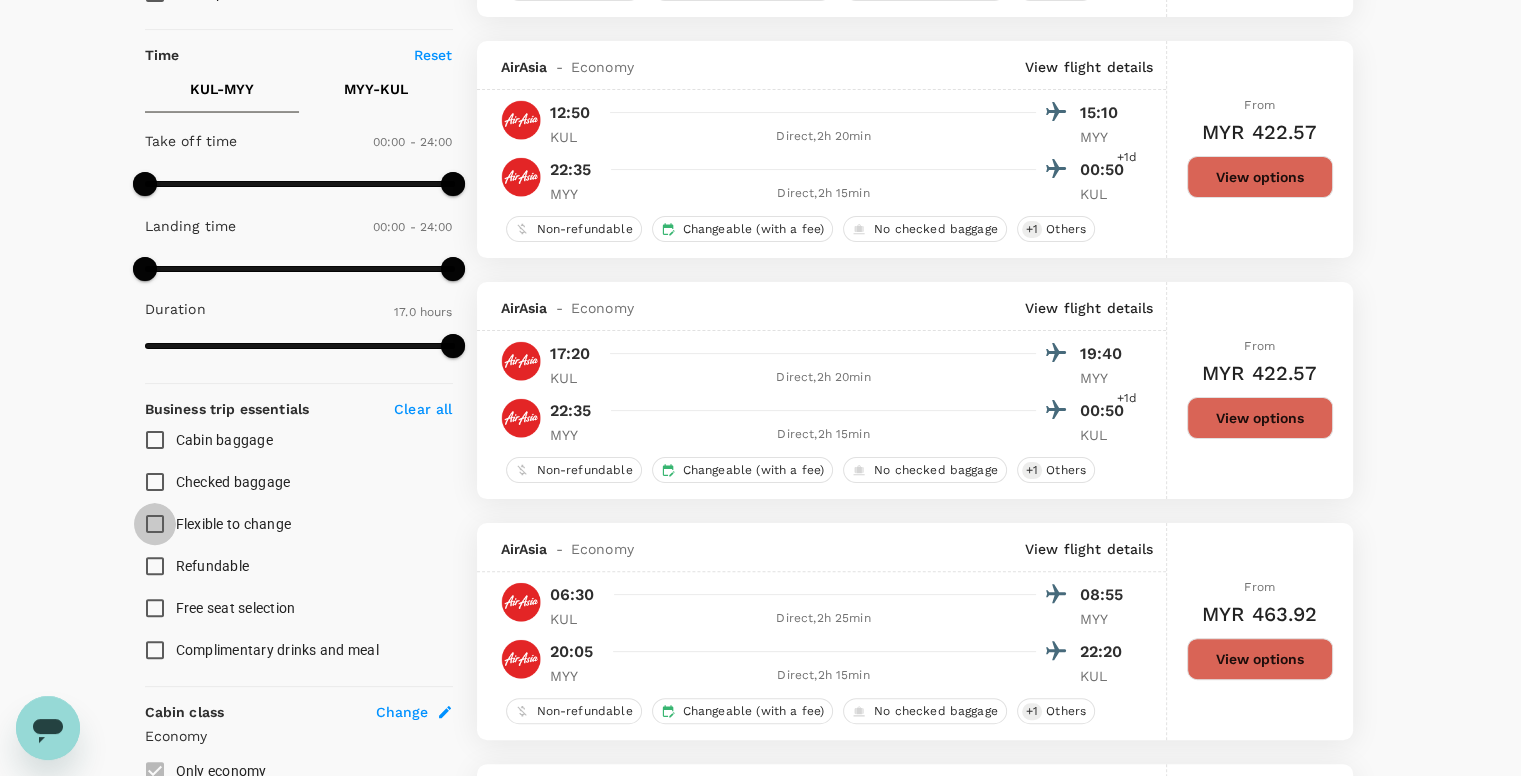 click on "Flexible to change" at bounding box center [155, 524] 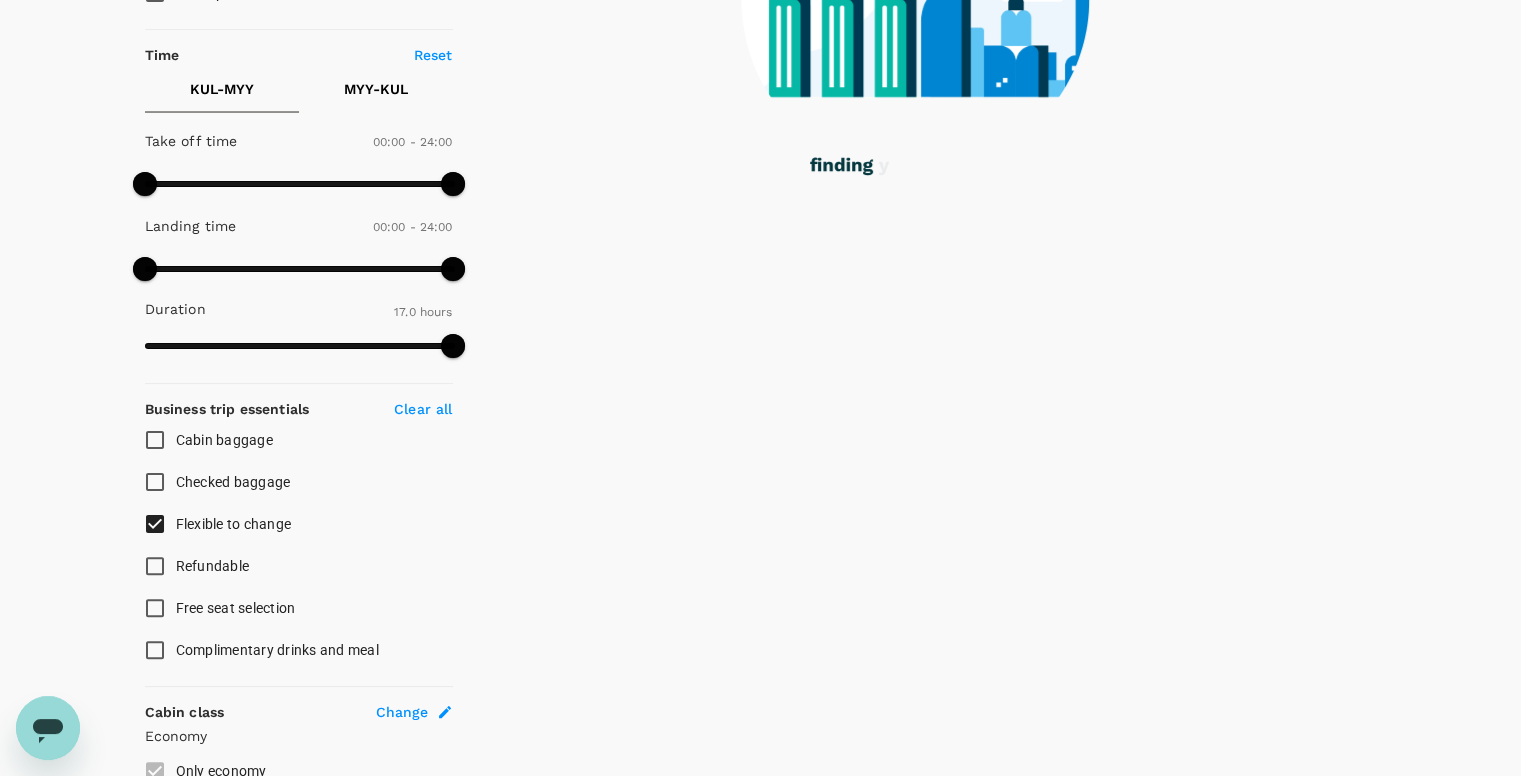 click on "Refundable" at bounding box center (155, 566) 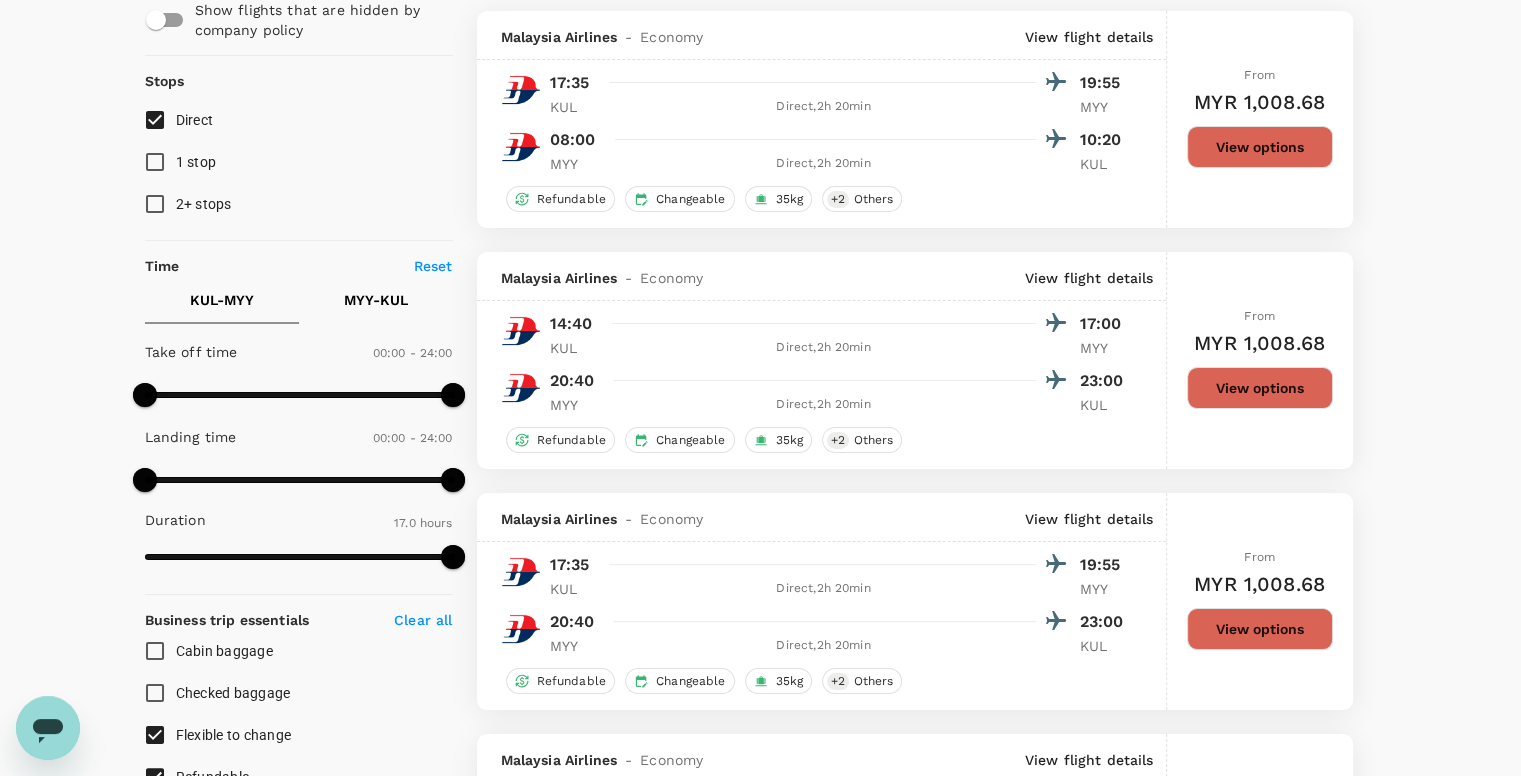 scroll, scrollTop: 0, scrollLeft: 0, axis: both 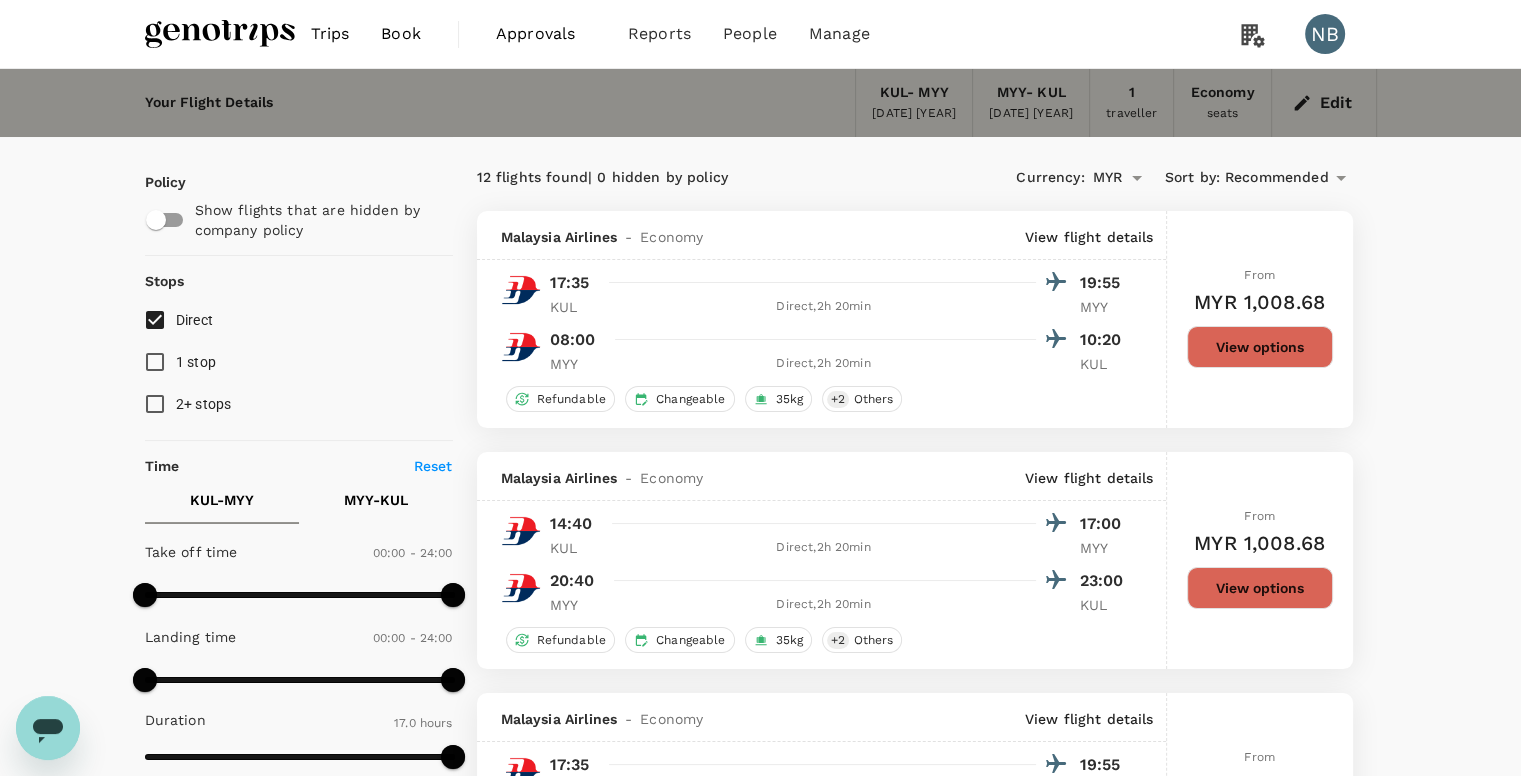 click on "View options" at bounding box center (1260, 347) 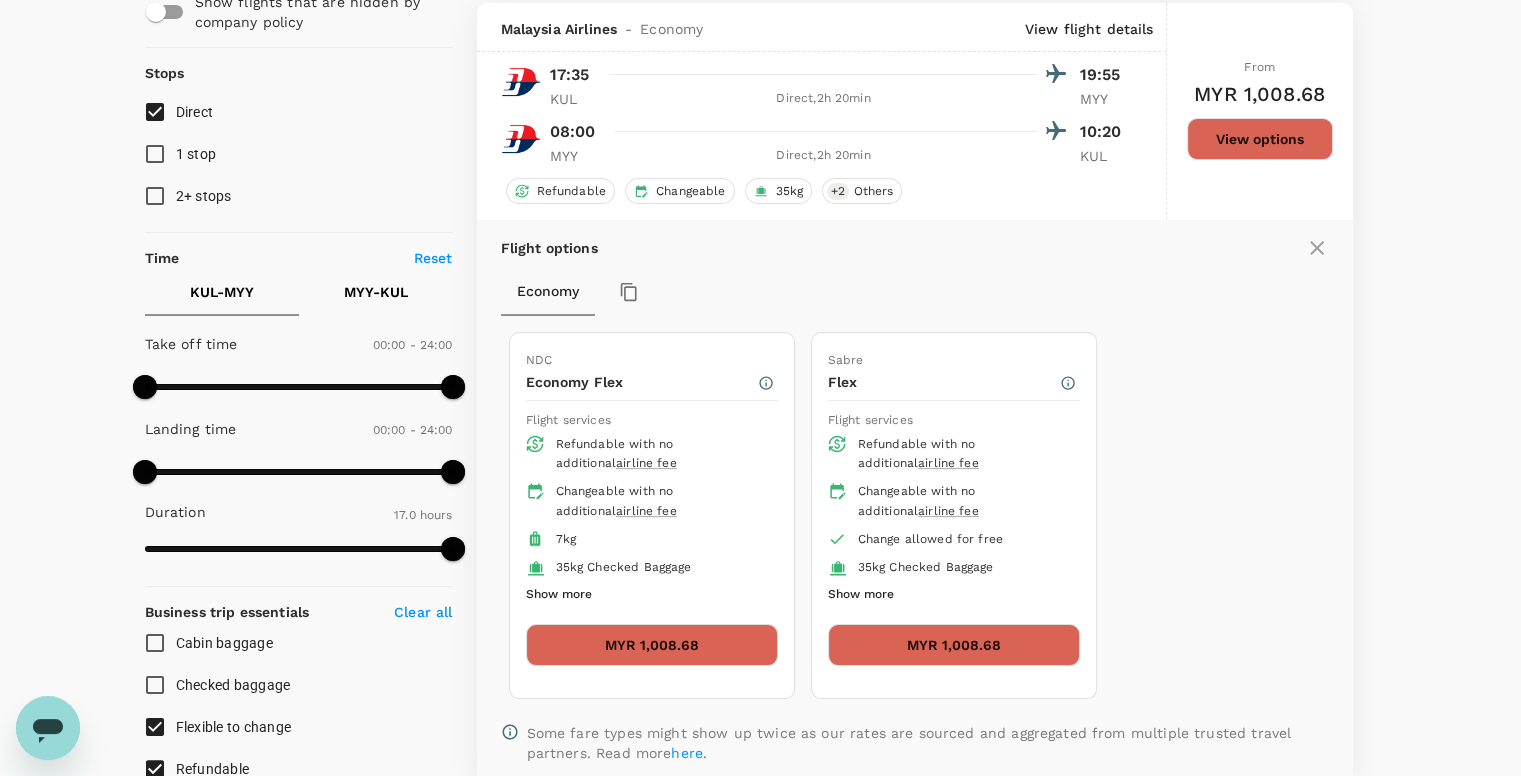 scroll, scrollTop: 211, scrollLeft: 0, axis: vertical 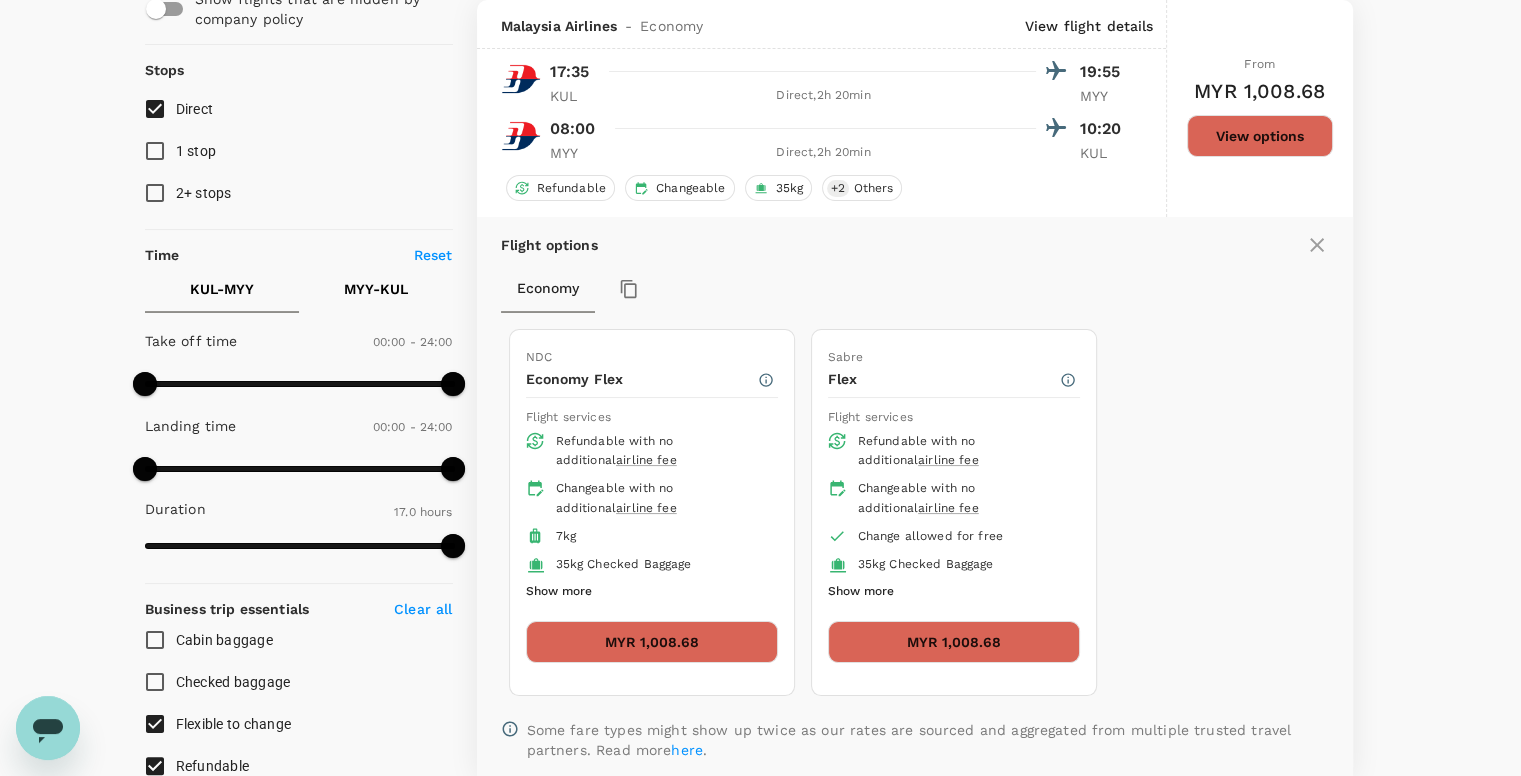 click on "MYR 1,008.68" at bounding box center [652, 642] 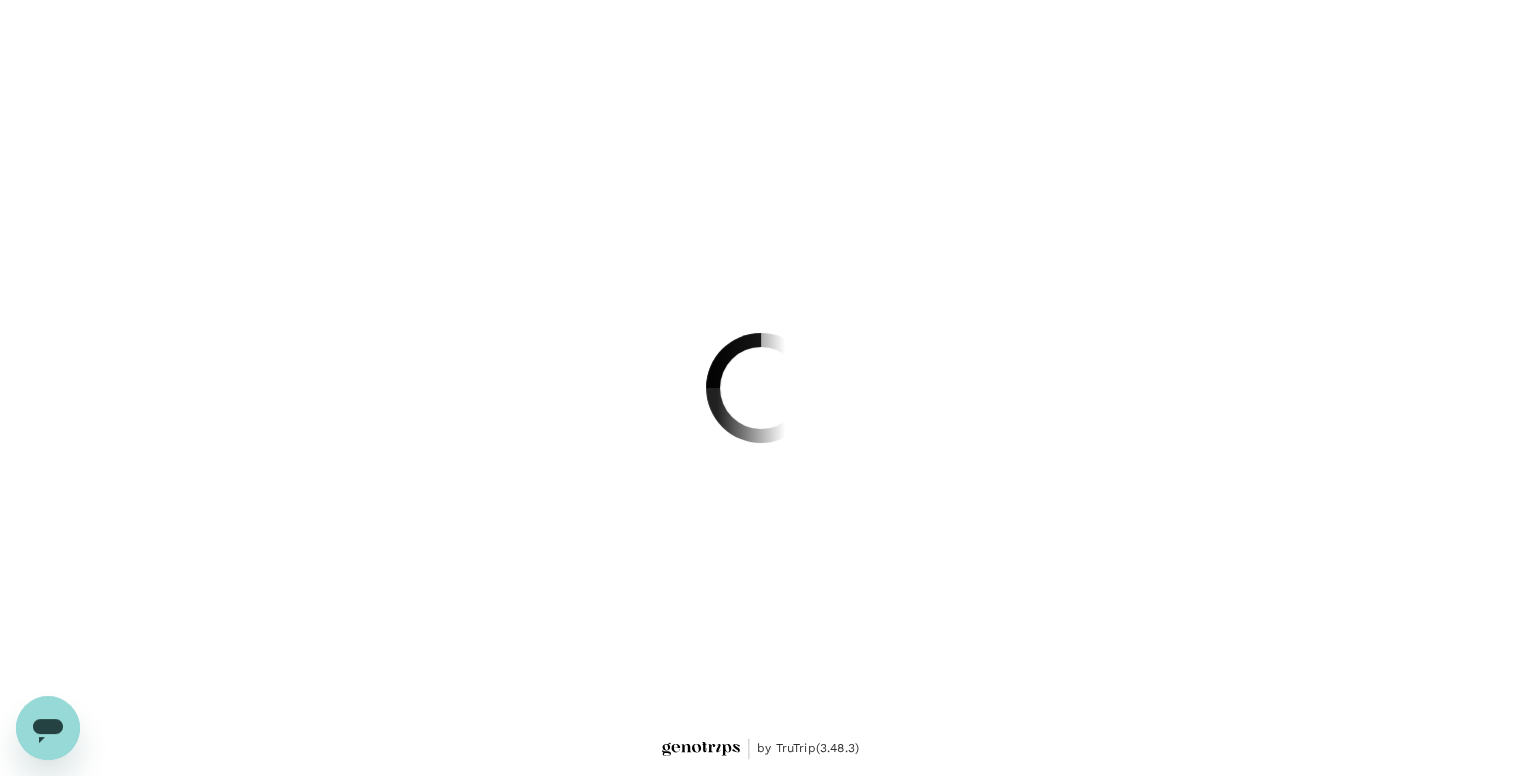 scroll, scrollTop: 0, scrollLeft: 0, axis: both 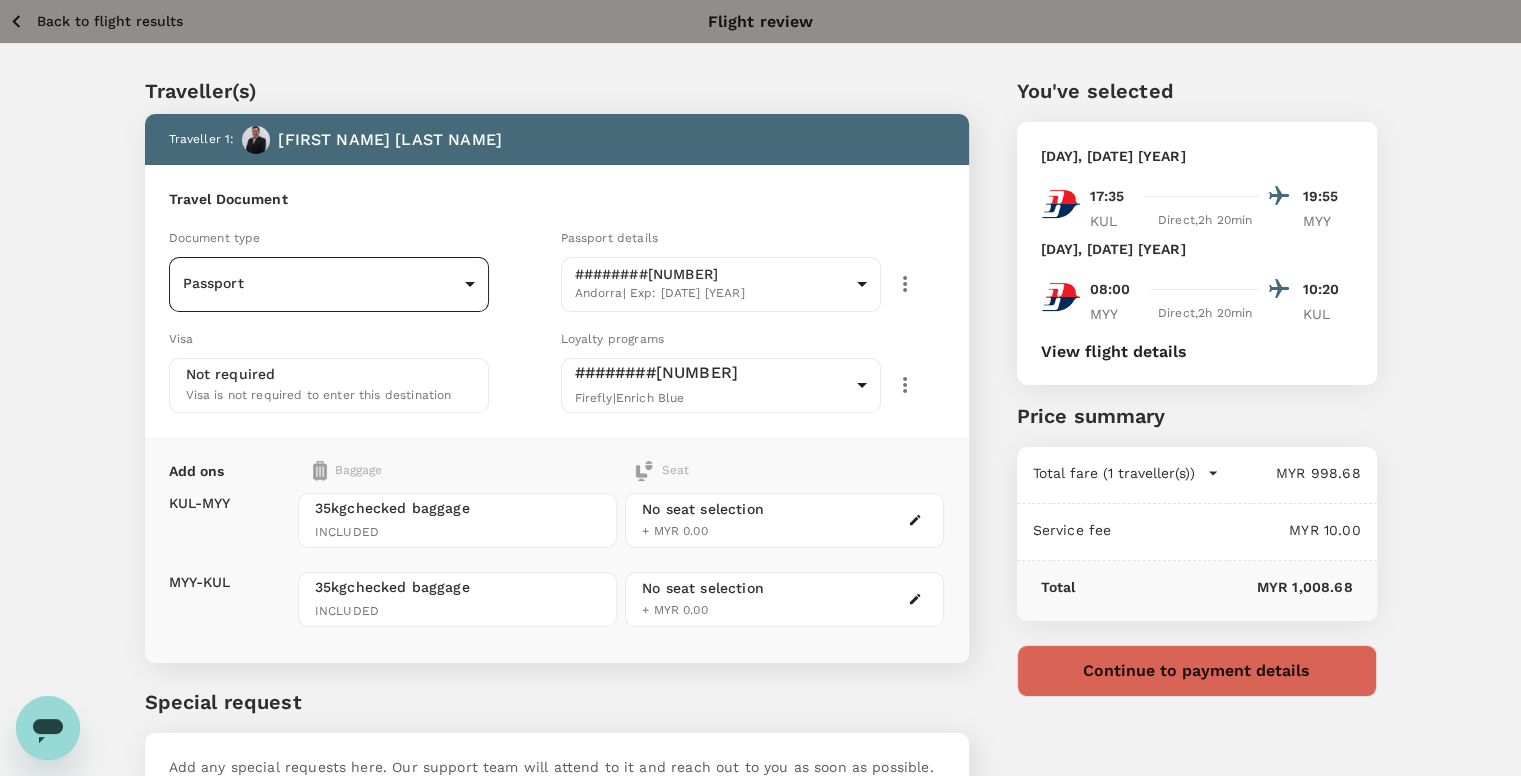 click on "Traveller   1 : [FULL NAME] Travel Document Document type Passport Passport ​ Passport details ########[NUMBER] [COUNTRY]  | Exp:   [DATE] [UUID] ​ Visa Not required Visa is not required to enter this destination Loyalty programs ########[NUMBER] [AIRLINE] |  [LOYALTY] [UUID] ​ Add ons Baggage Seat [AIRPORT]  -  [AIRPORT] [NUMBER]kg  checked baggage INCLUDED [NUMBER]kg  checked baggage INCLUDED No seat selection + MYR [PRICE] No seat selection + MYR [PRICE] Special request Add any special requests here. Our support team will attend to it and reach out to you as soon as possible. Add request You've selected [DAY], [DATE] [YEAR] [TIME] [AIRPORT] Direct ,  [DURATION] [AIRPORT] [DAY], [DATE] [YEAR] [TIME] [AIRPORT] Direct ,  [DURATION] [AIRPORT] View flight details Price summary Total fare (1 traveller(s)) MYR [PRICE] Air fare MYR [PRICE] Baggage fee MYR [PRICE] Seat fee MYR [PRICE] Service fee MYR [PRICE] Total MYR [PRICE] by [COMPANY]  ( )" at bounding box center (760, 458) 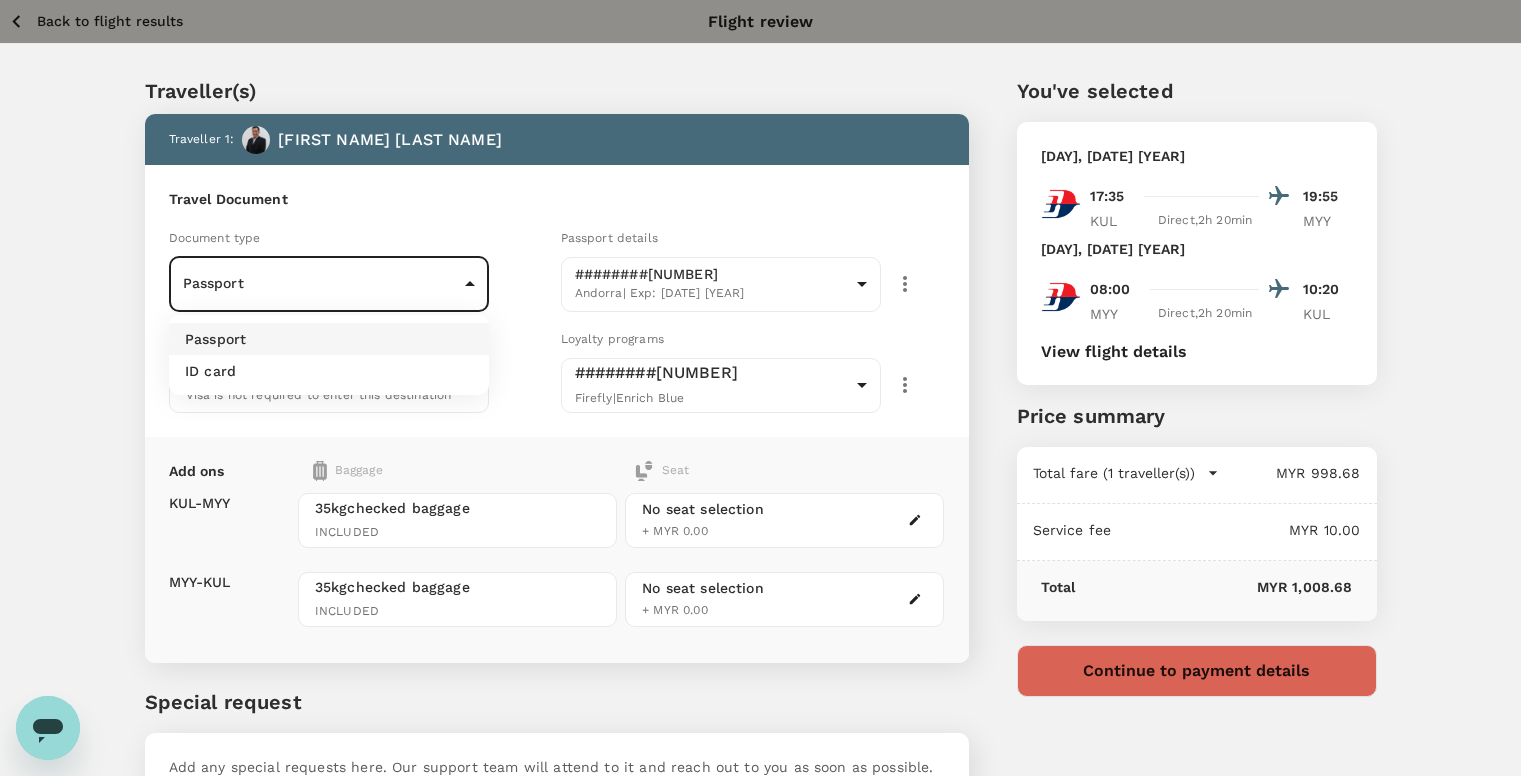 click on "ID card" at bounding box center [329, 371] 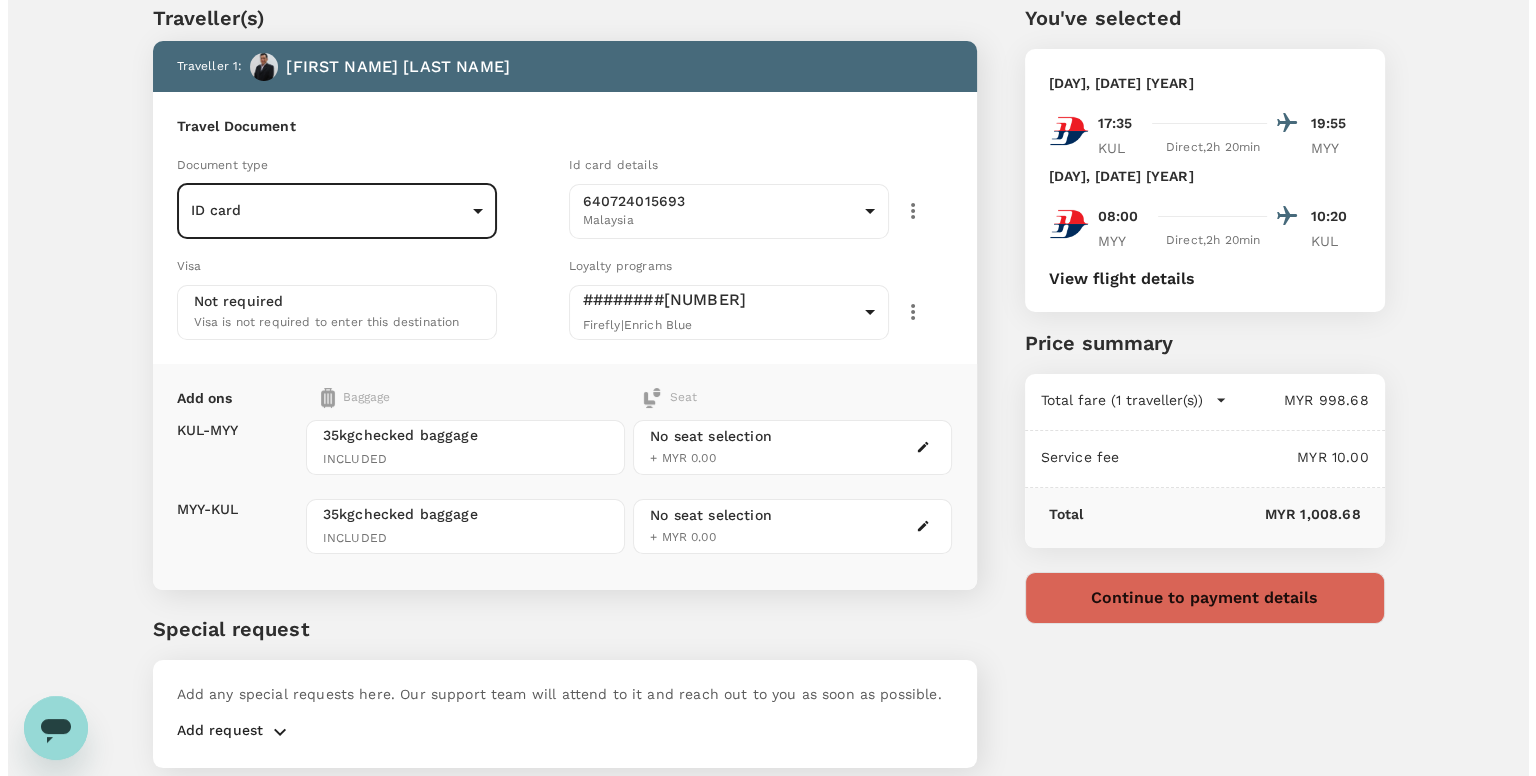 scroll, scrollTop: 38, scrollLeft: 0, axis: vertical 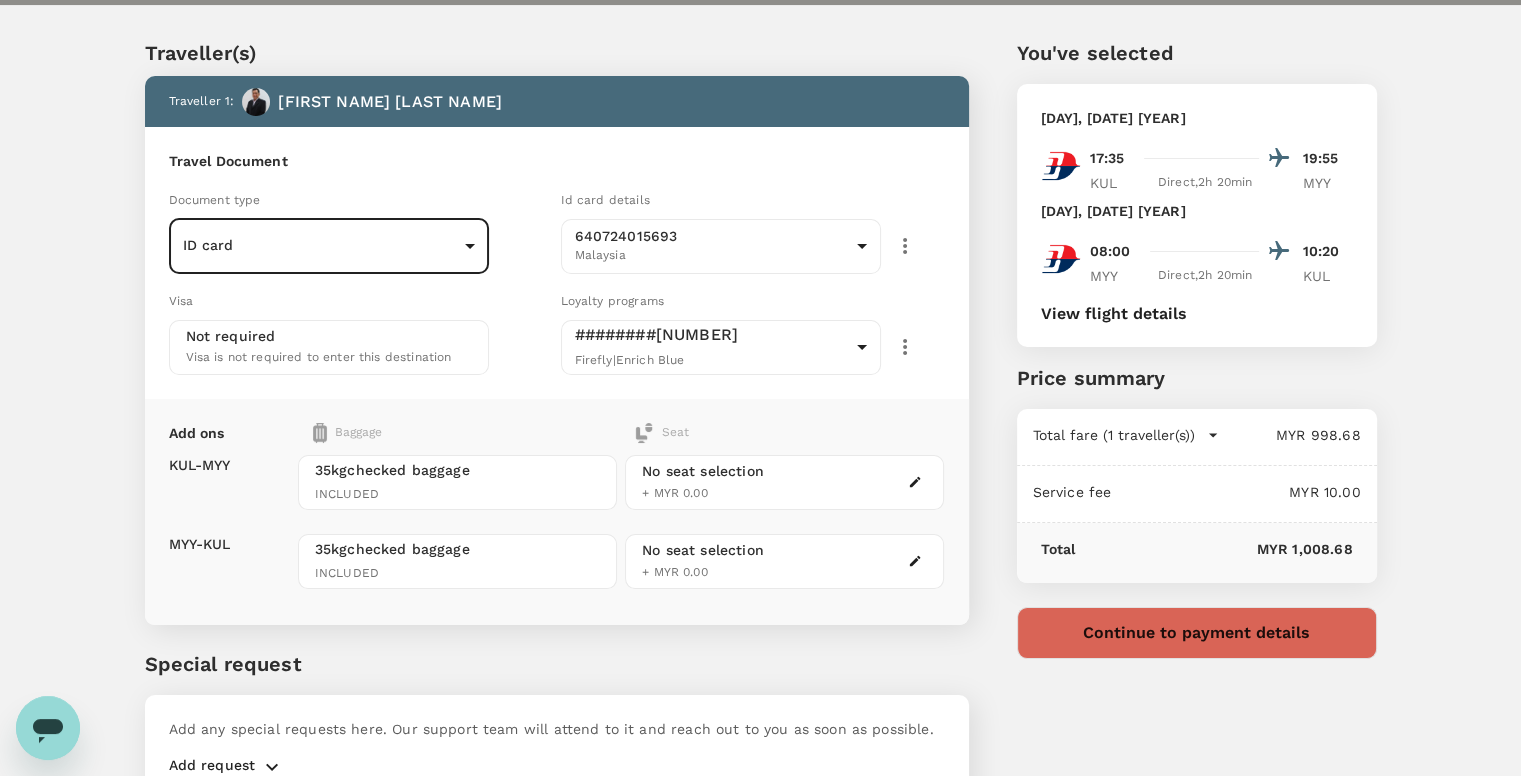 click 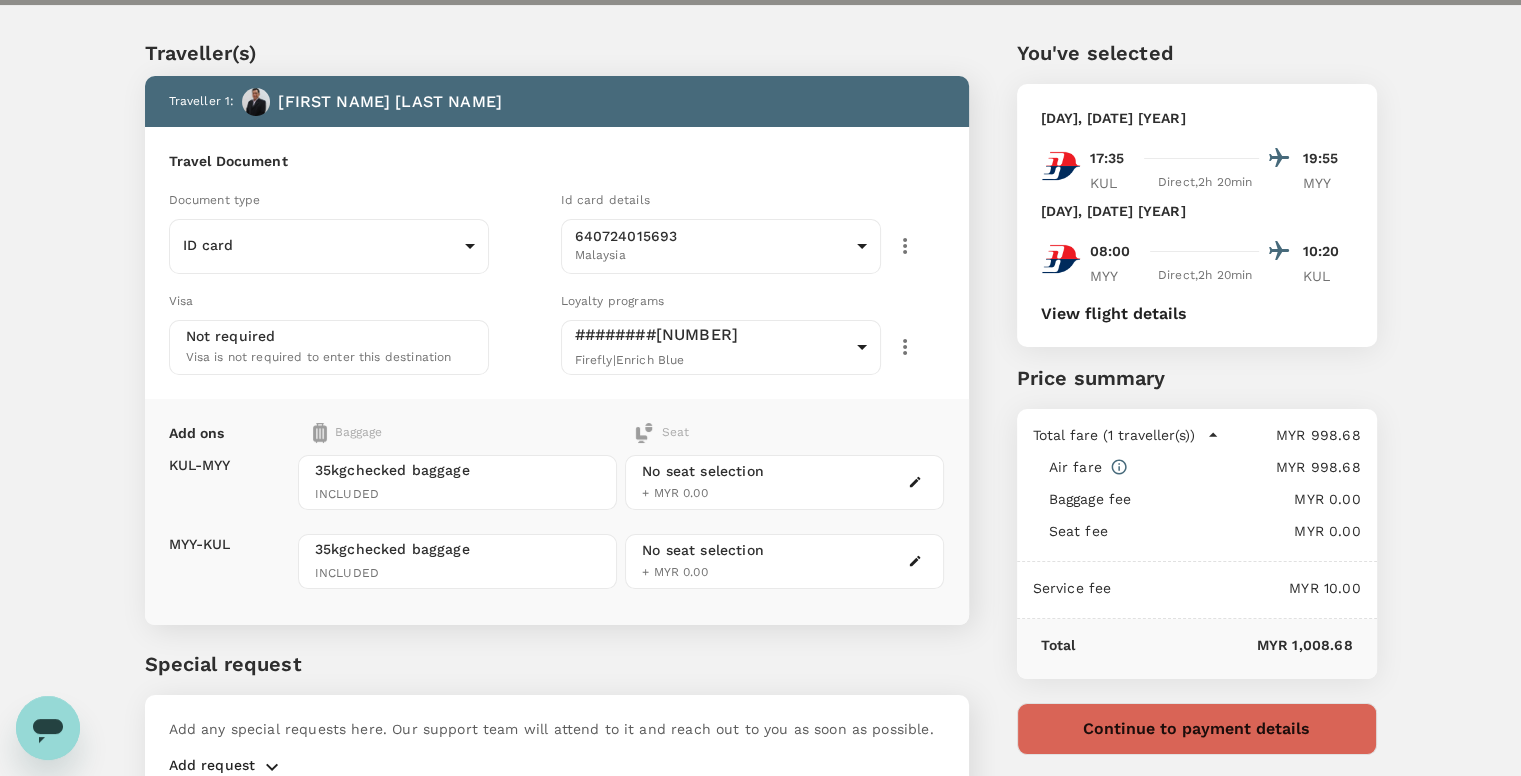 click 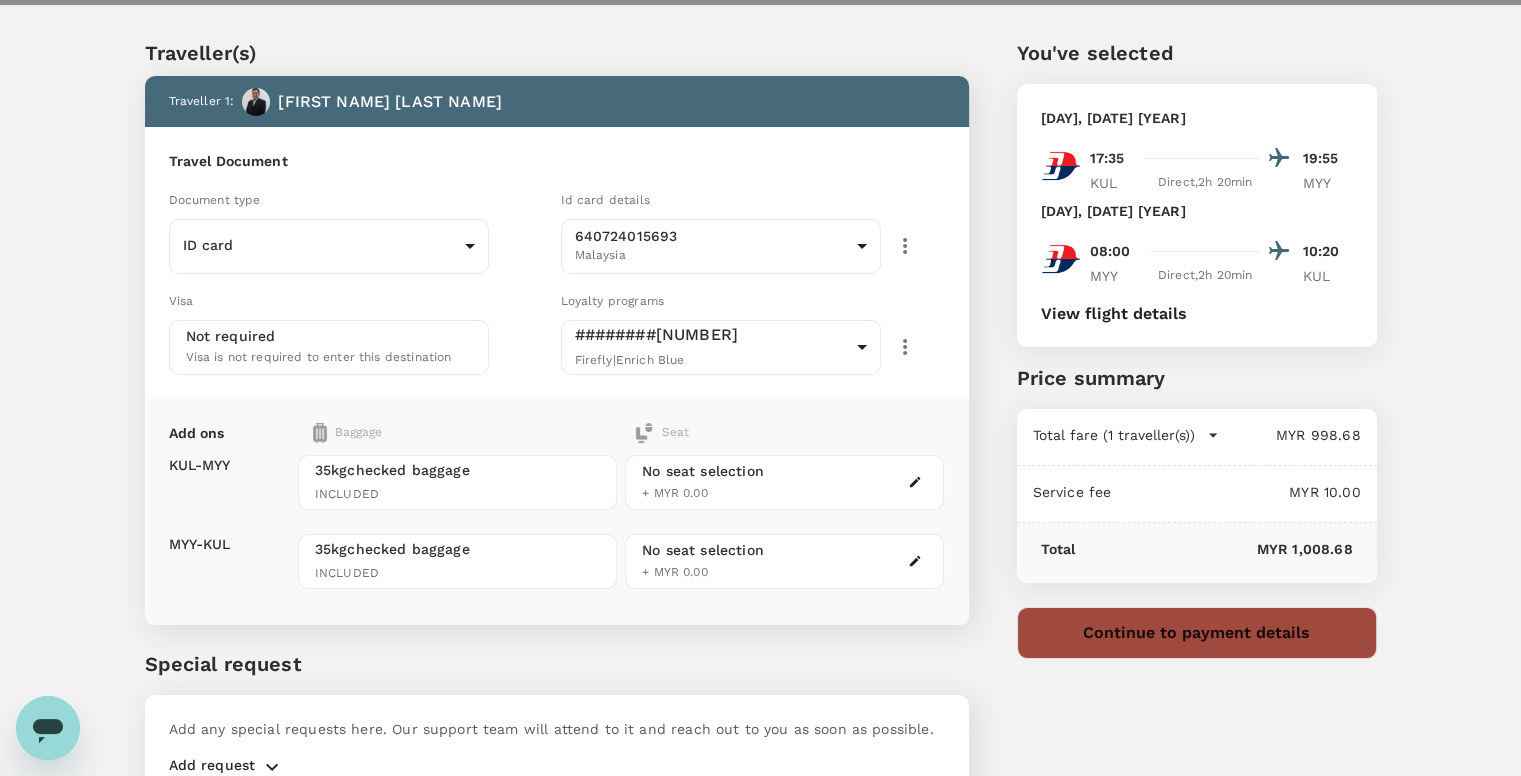 click on "Continue to payment details" at bounding box center [1197, 633] 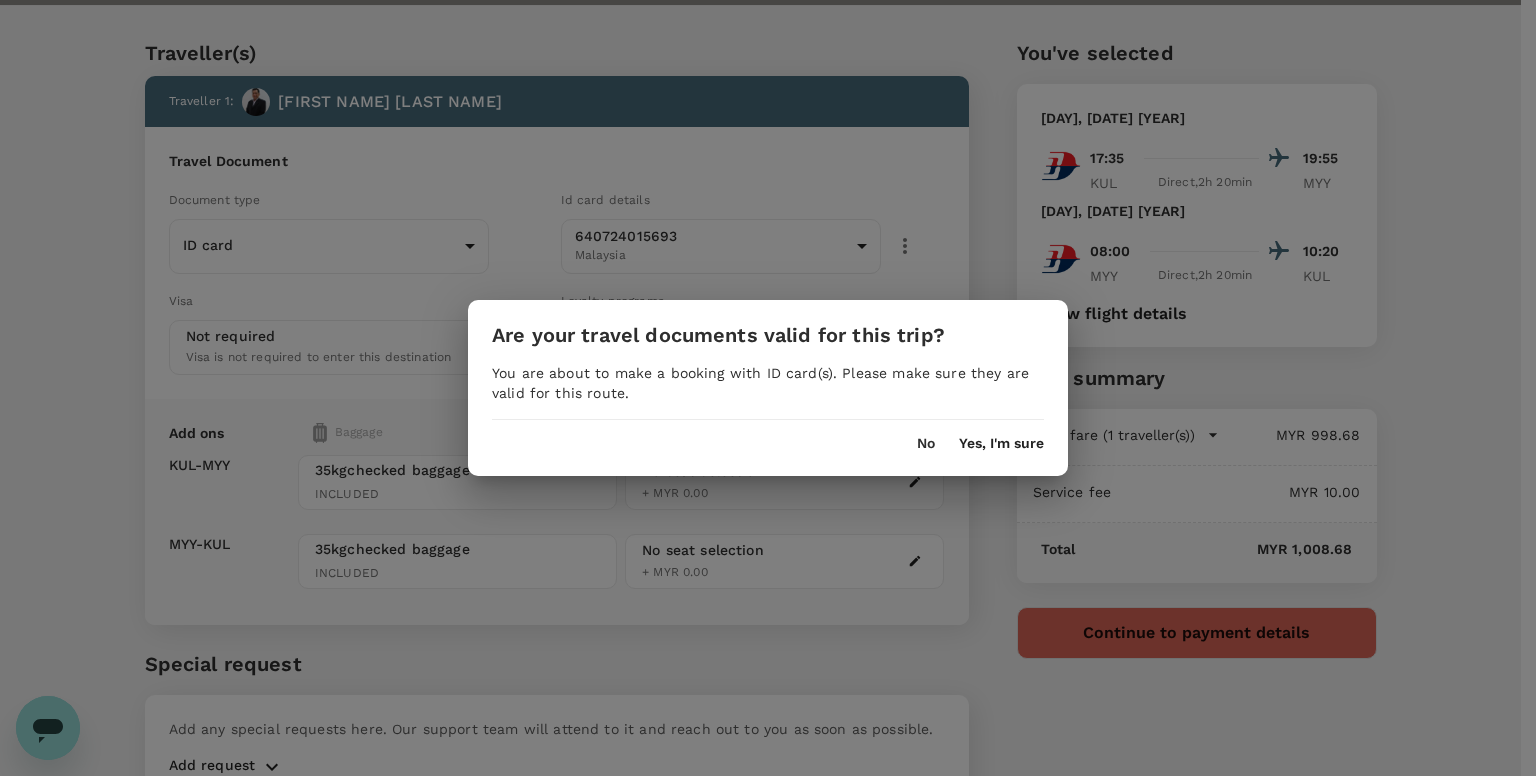 click on "Yes, I'm sure" at bounding box center (1001, 444) 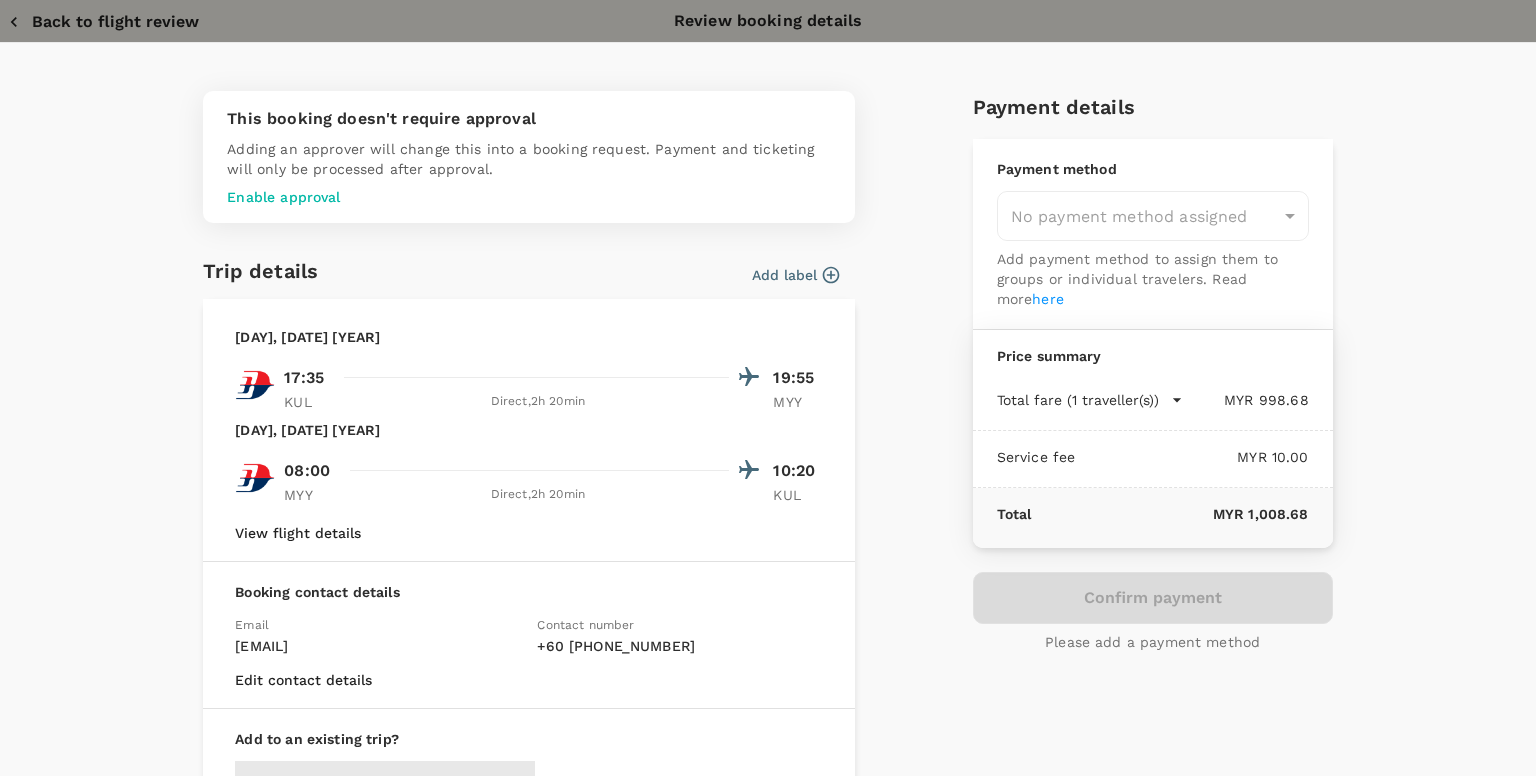 type on "[UUID]" 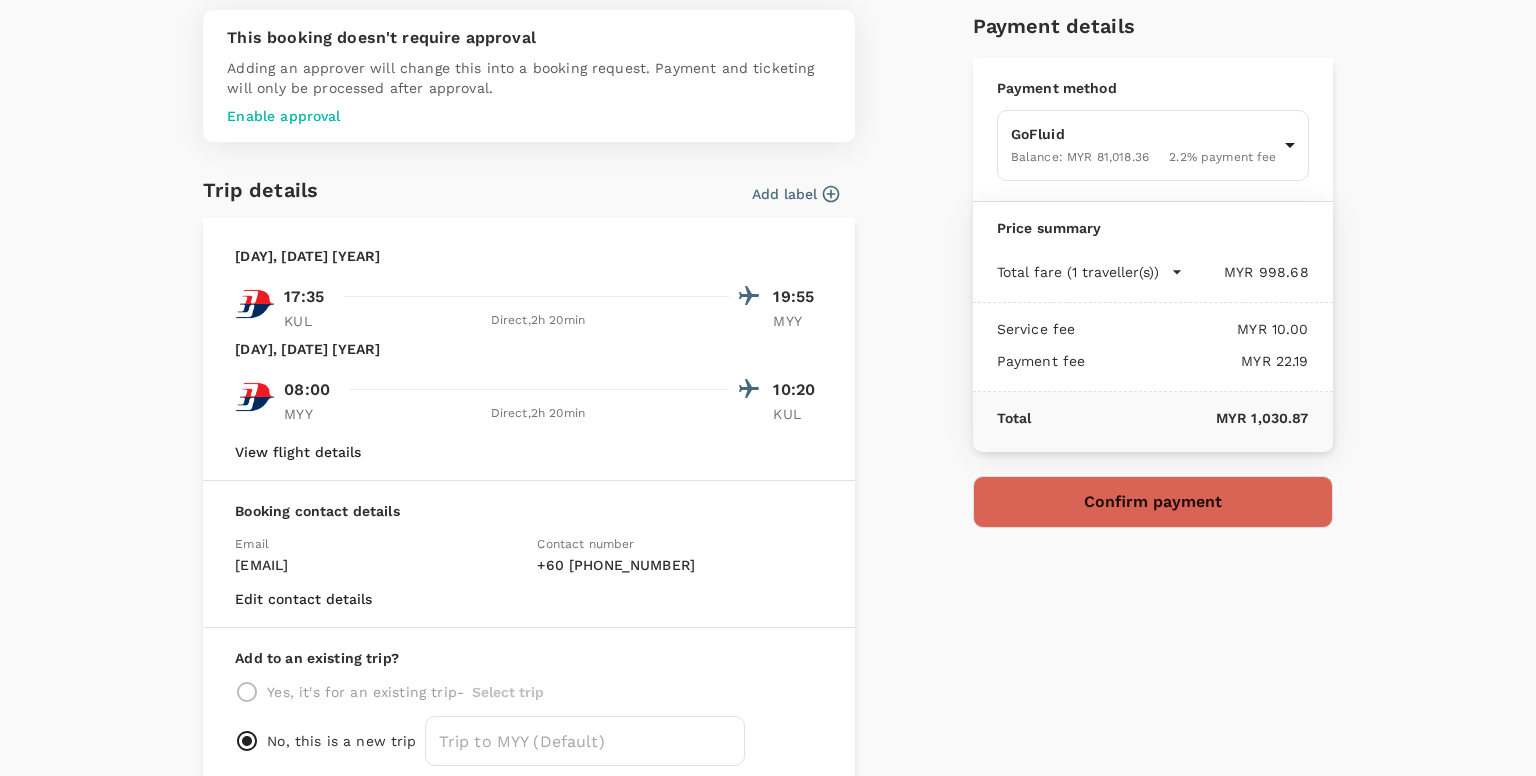 scroll, scrollTop: 0, scrollLeft: 0, axis: both 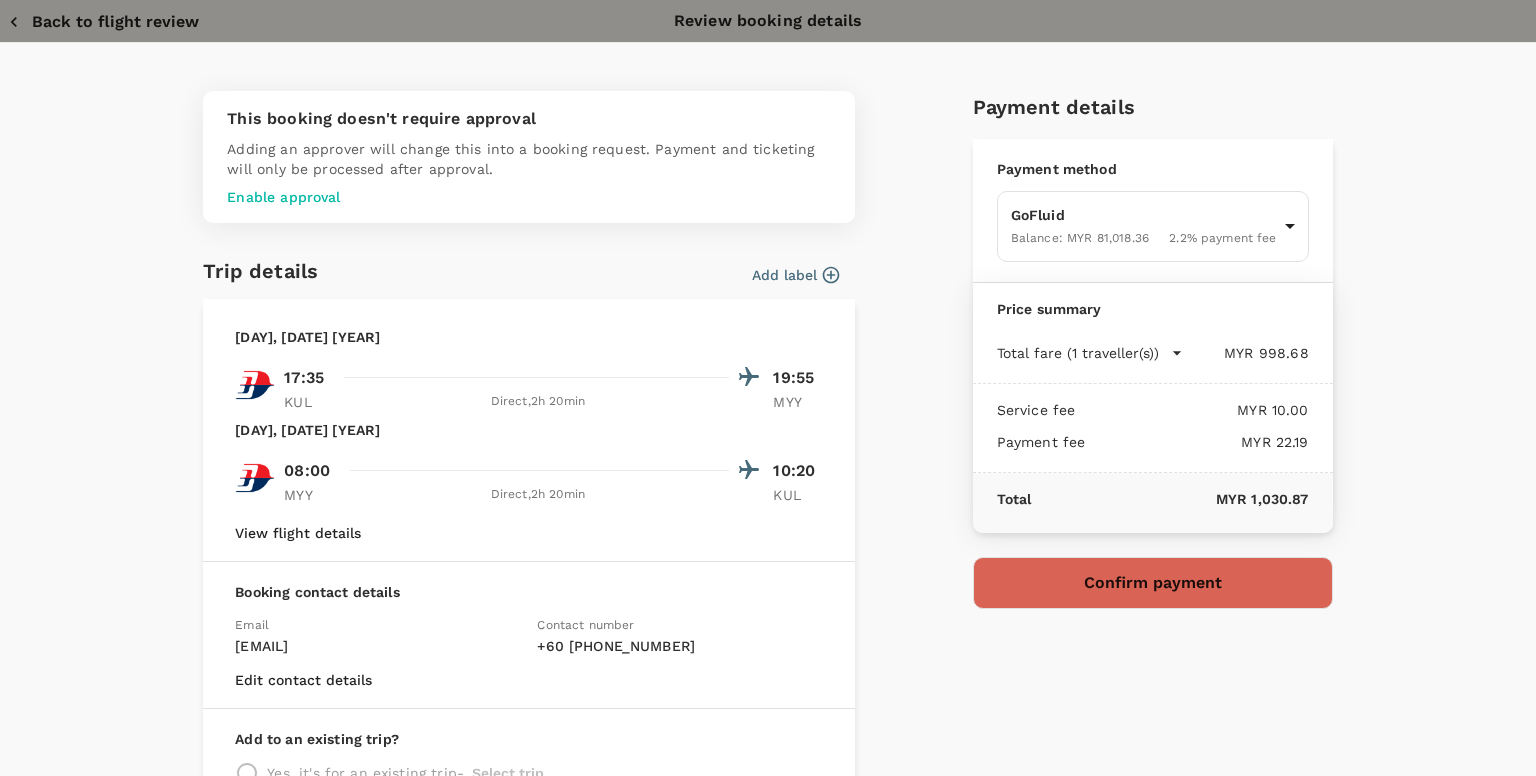 click on "Enable approval" at bounding box center [529, 197] 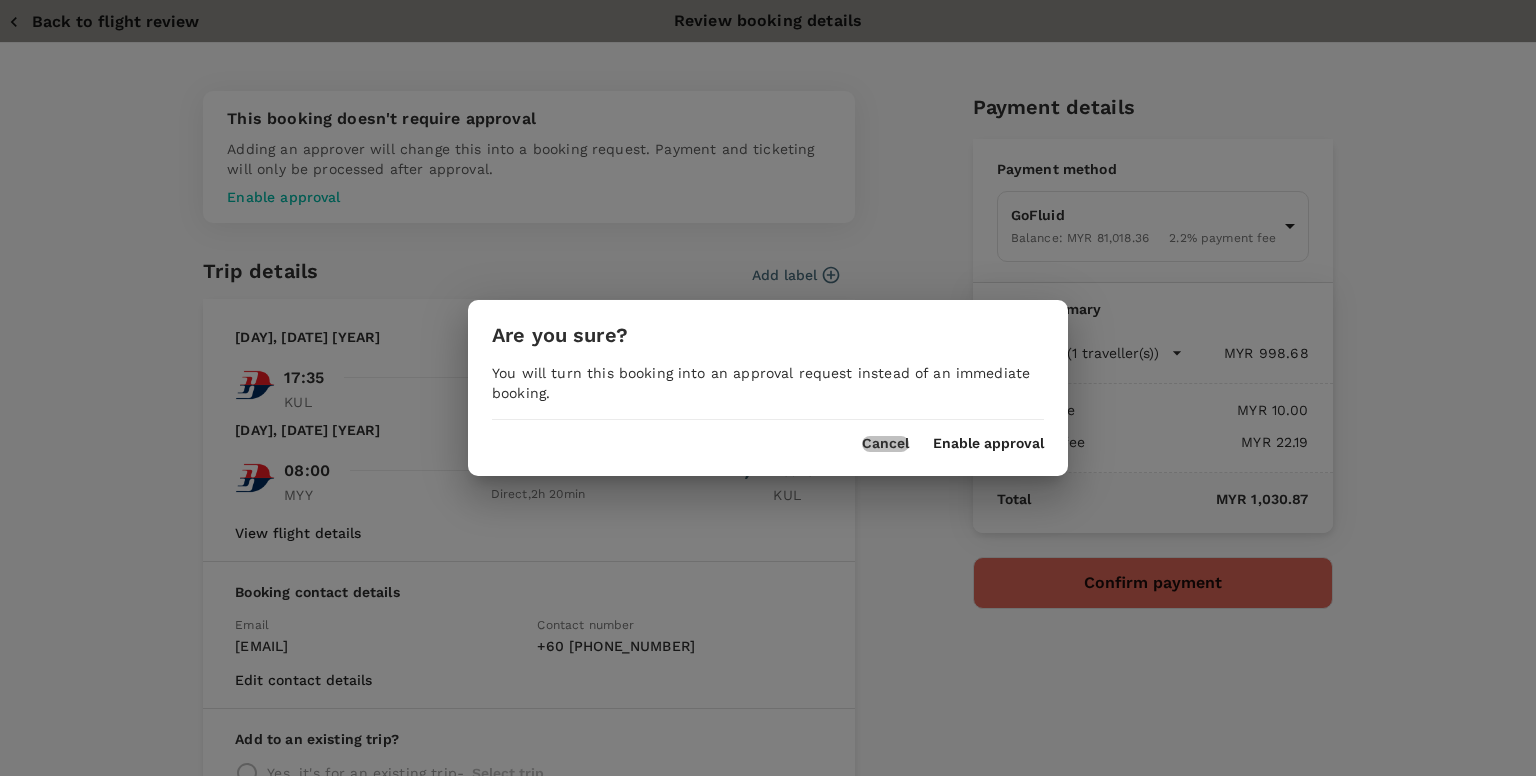 click on "Cancel" at bounding box center (885, 444) 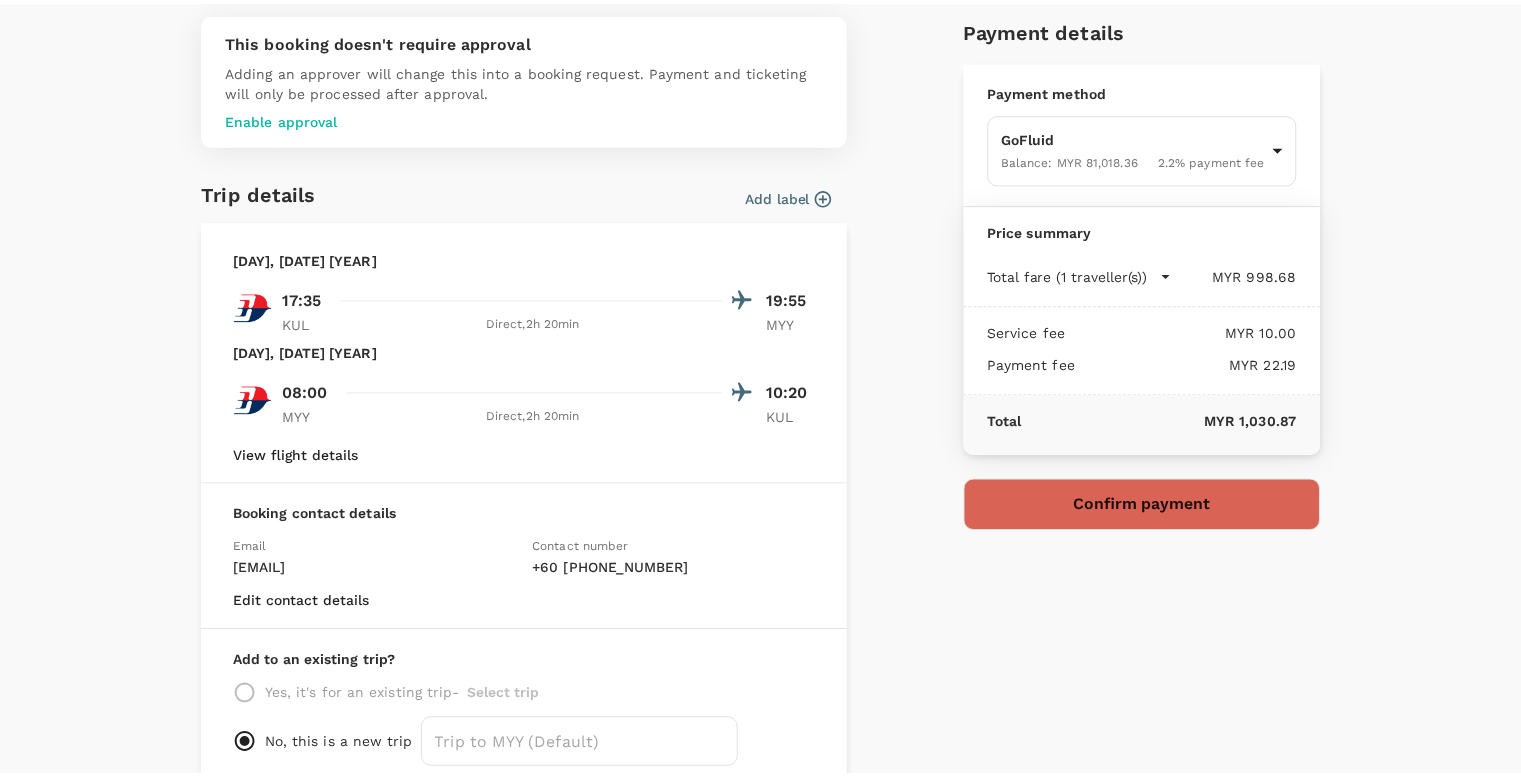 scroll, scrollTop: 0, scrollLeft: 0, axis: both 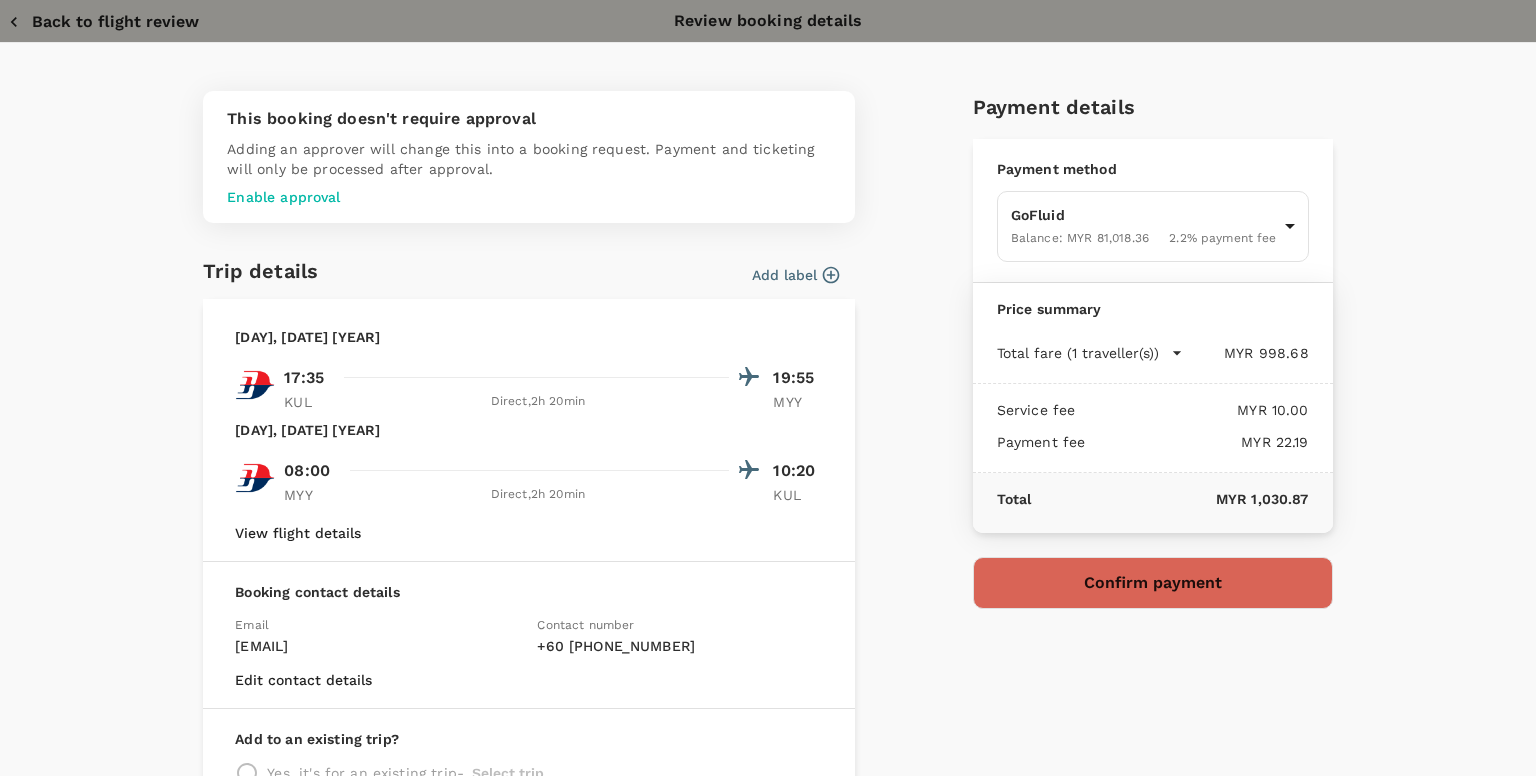 click on "Back to flight review" at bounding box center (103, 22) 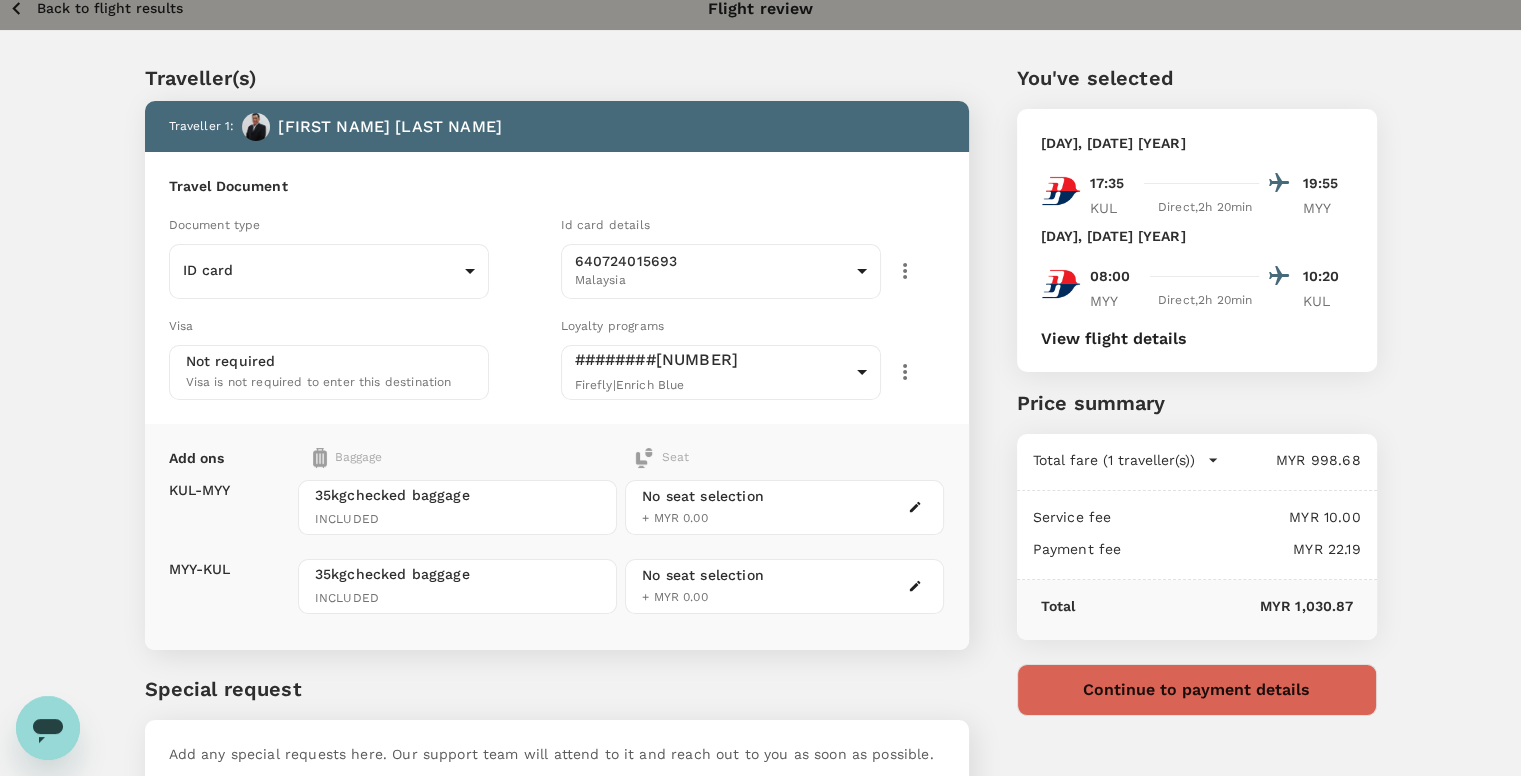 scroll, scrollTop: 0, scrollLeft: 0, axis: both 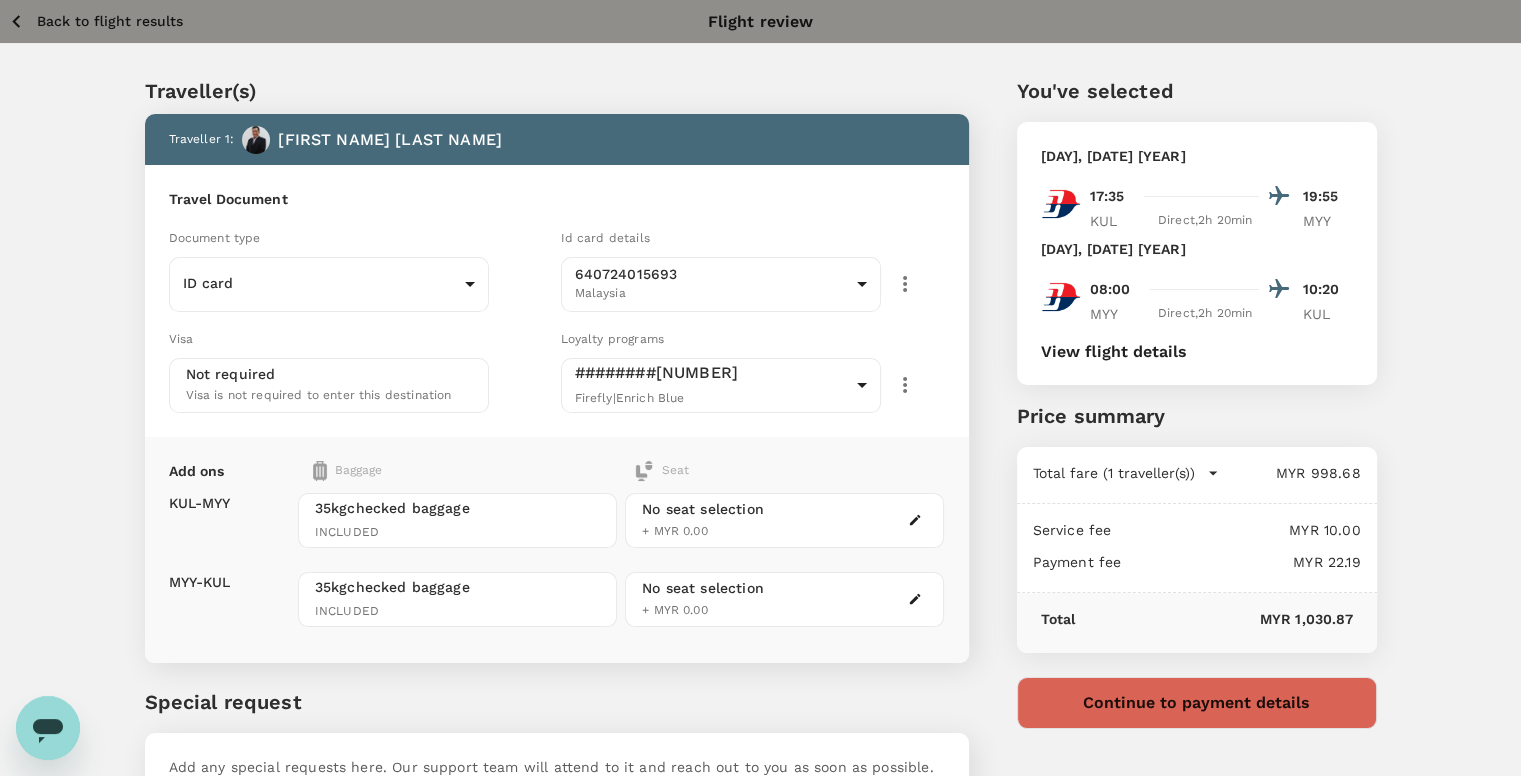 click on "Back to flight results" at bounding box center [110, 21] 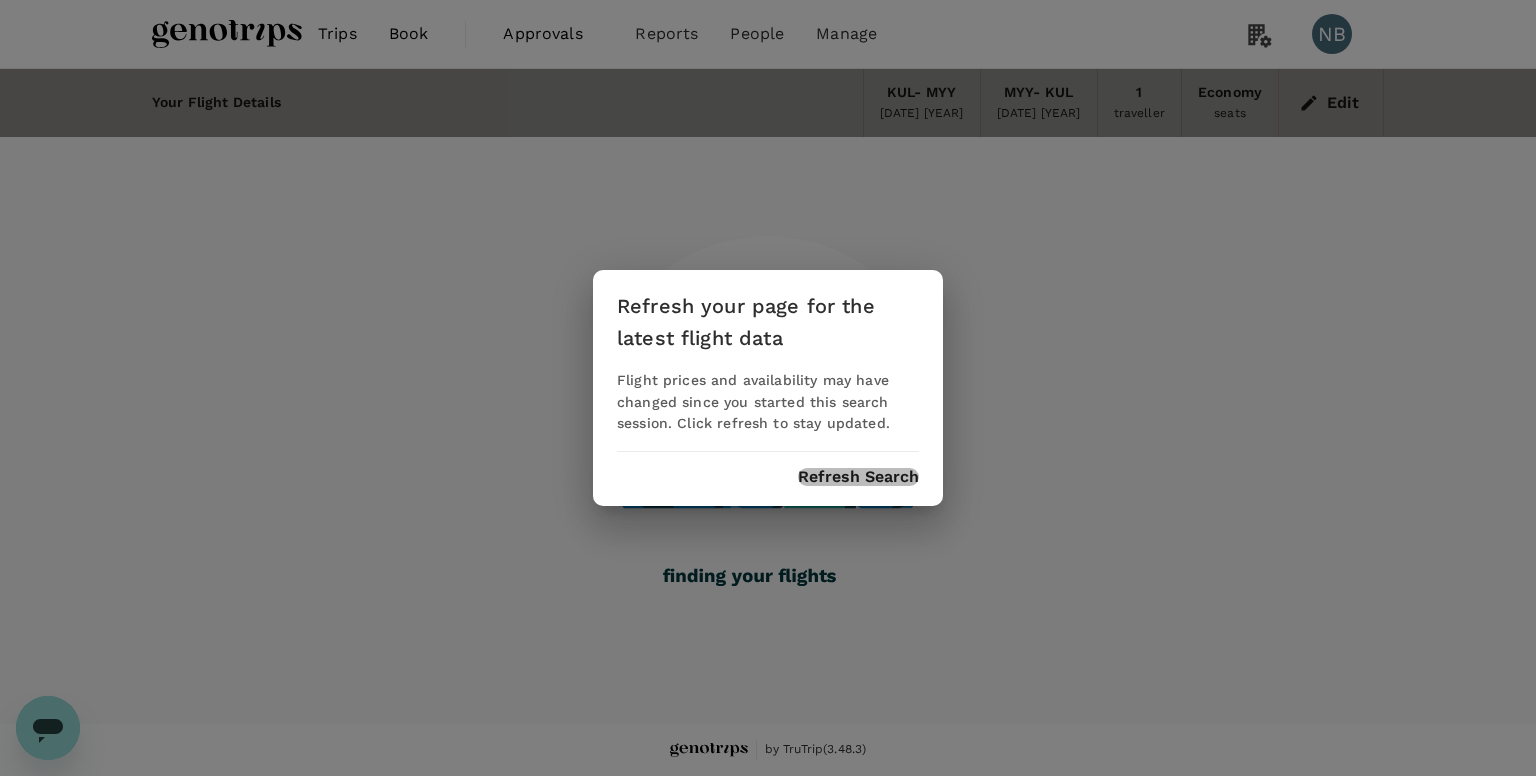 click on "Refresh Search" at bounding box center [858, 477] 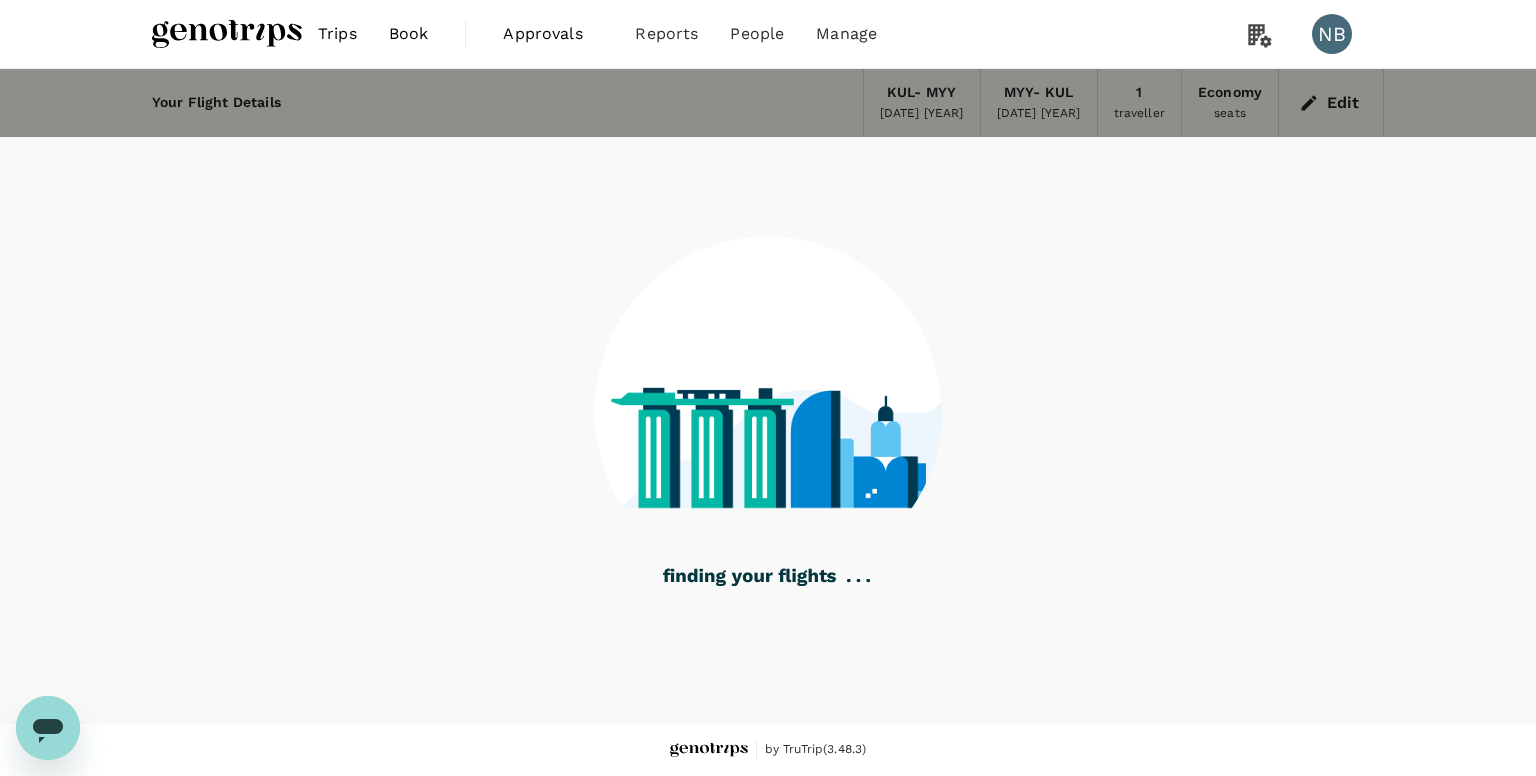 click on "Book" at bounding box center [409, 34] 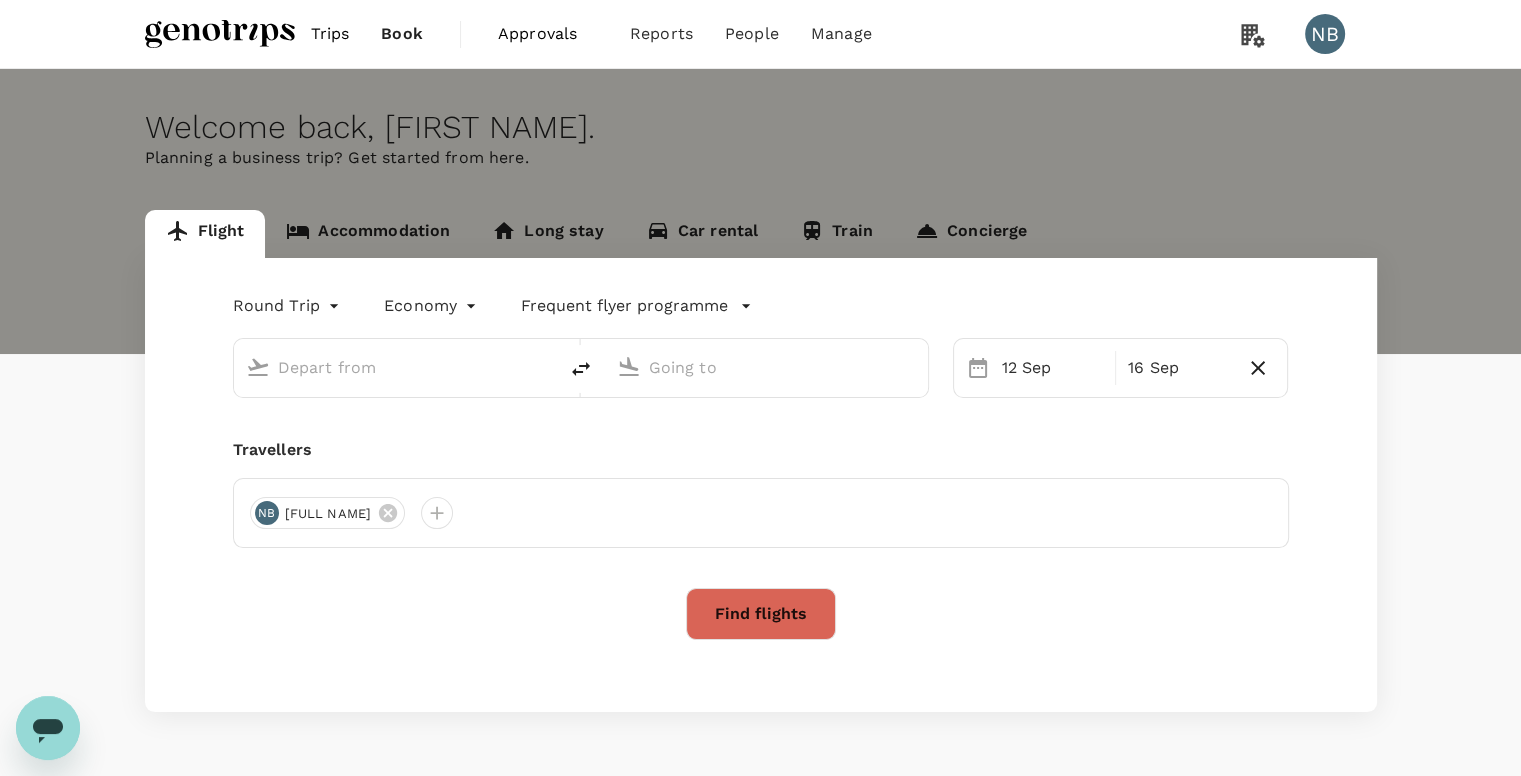 type on "Kuala Lumpur Intl (KUL)" 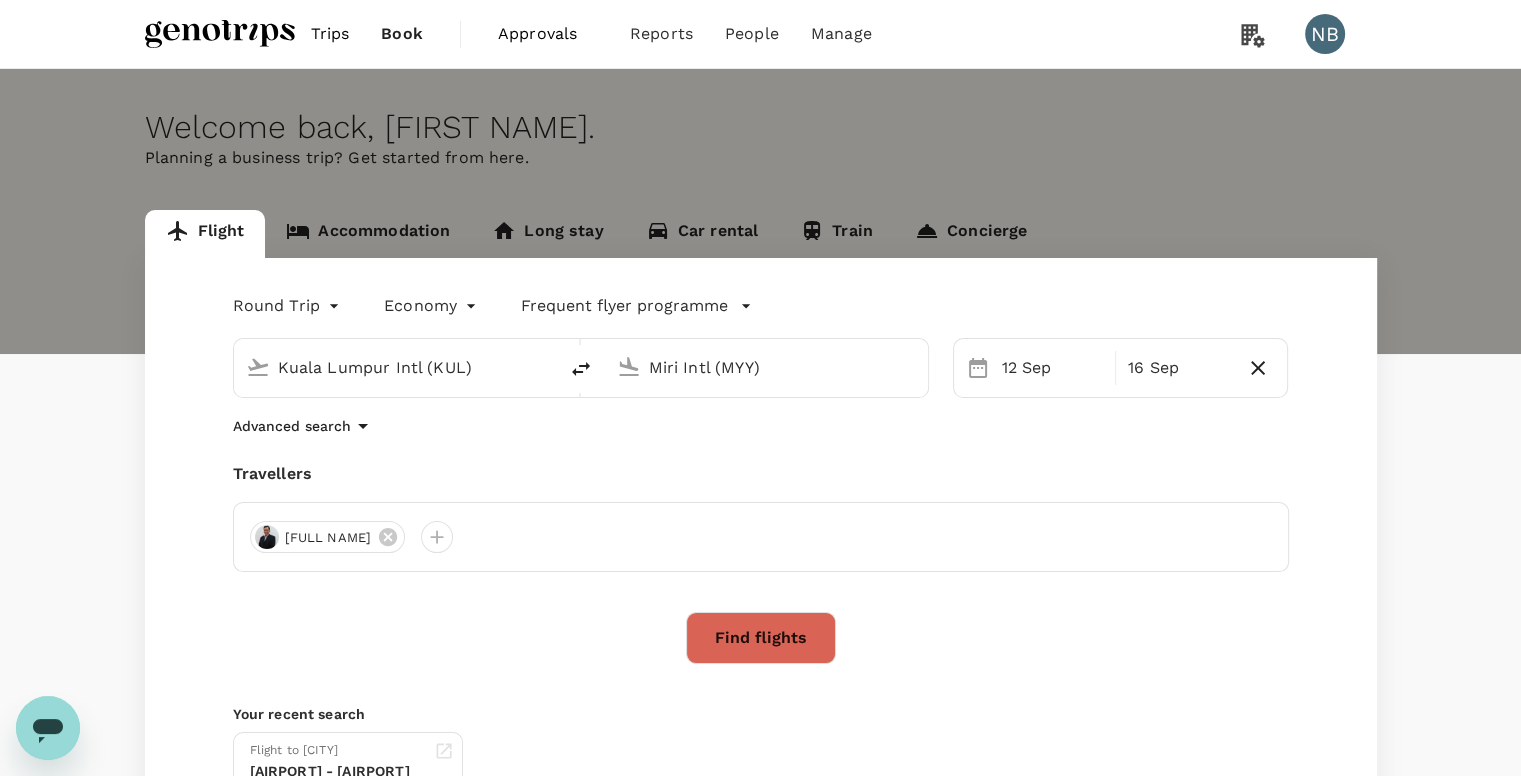 type 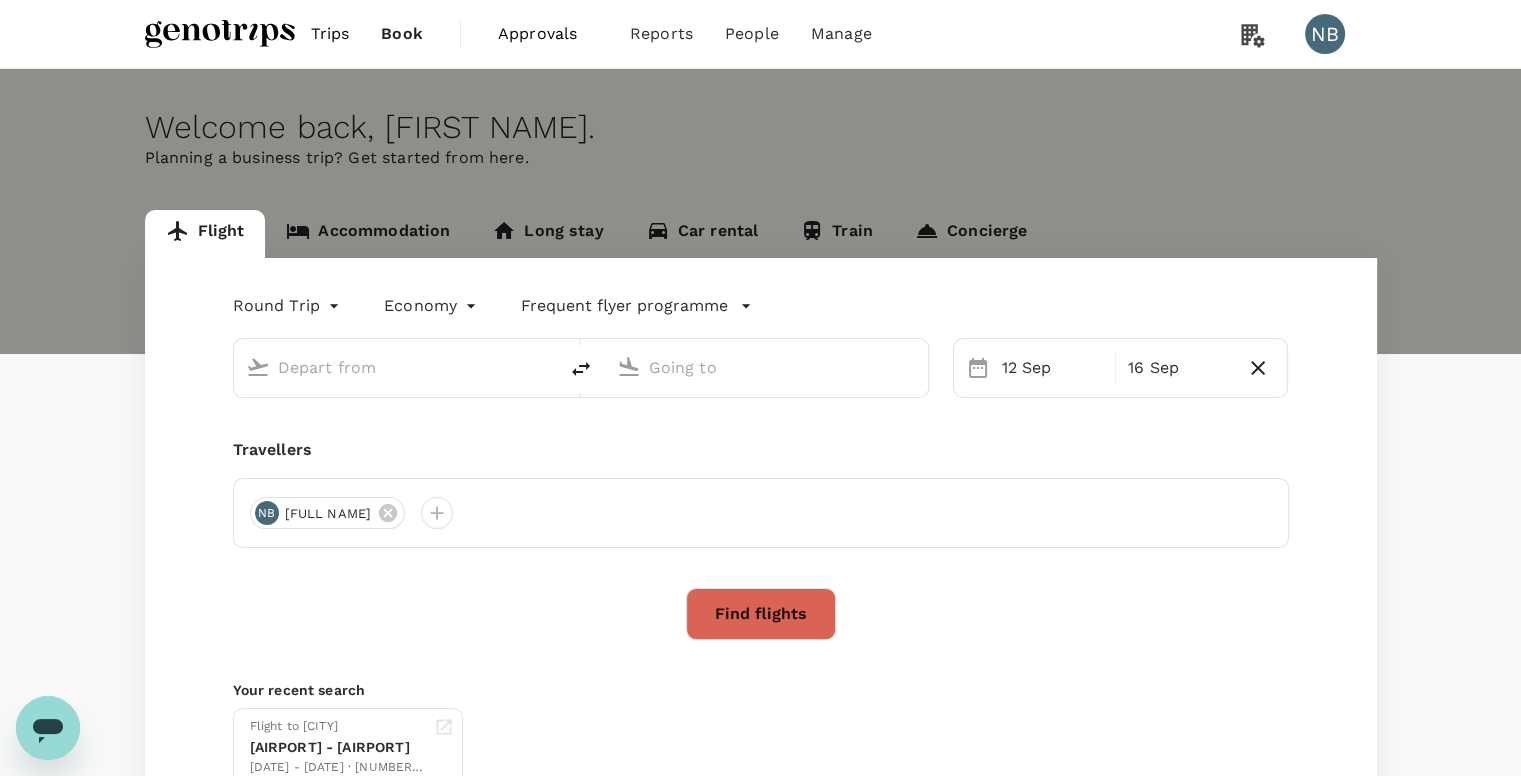 type on "Kuala Lumpur Intl (KUL)" 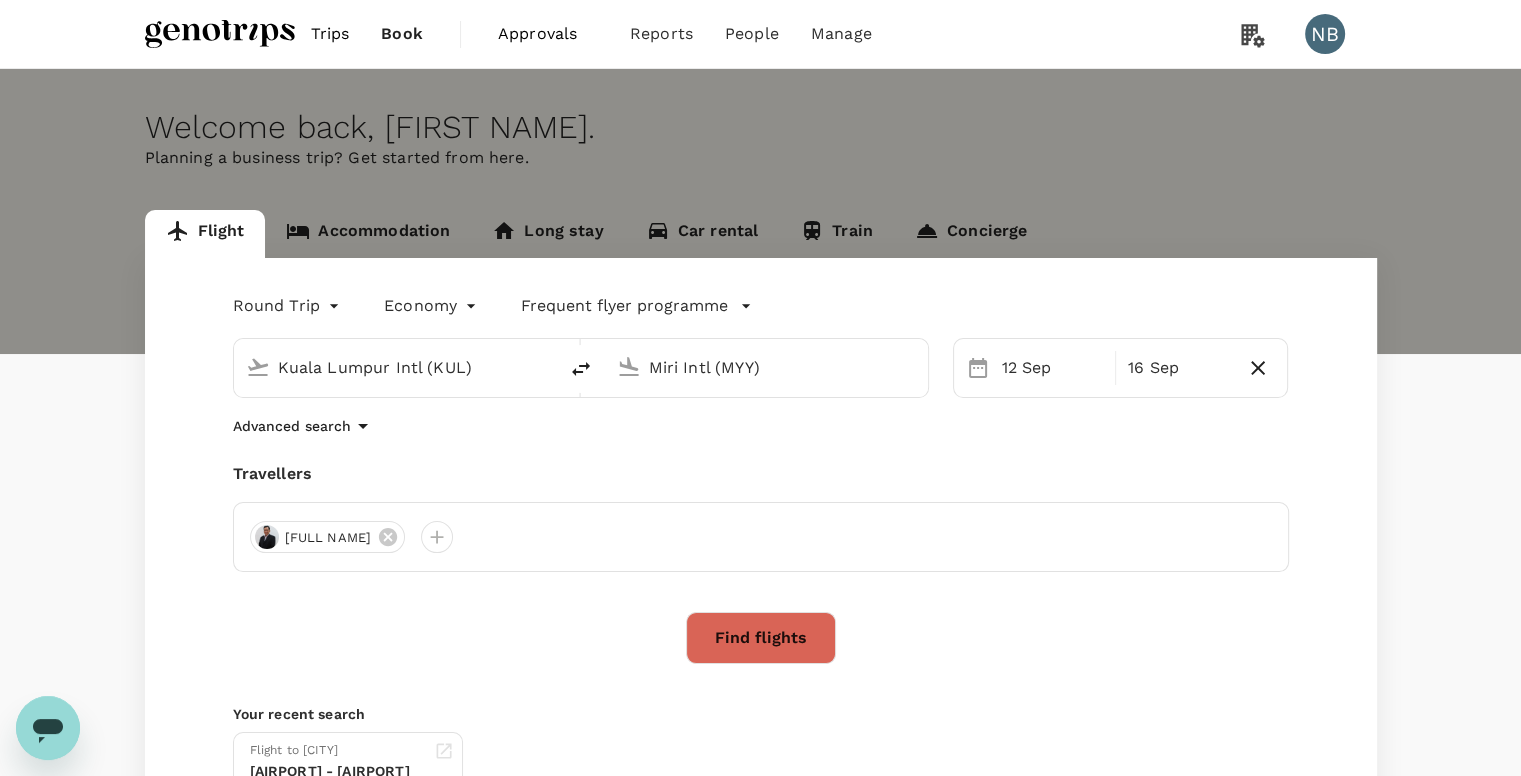 click on "Accommodation" at bounding box center (368, 234) 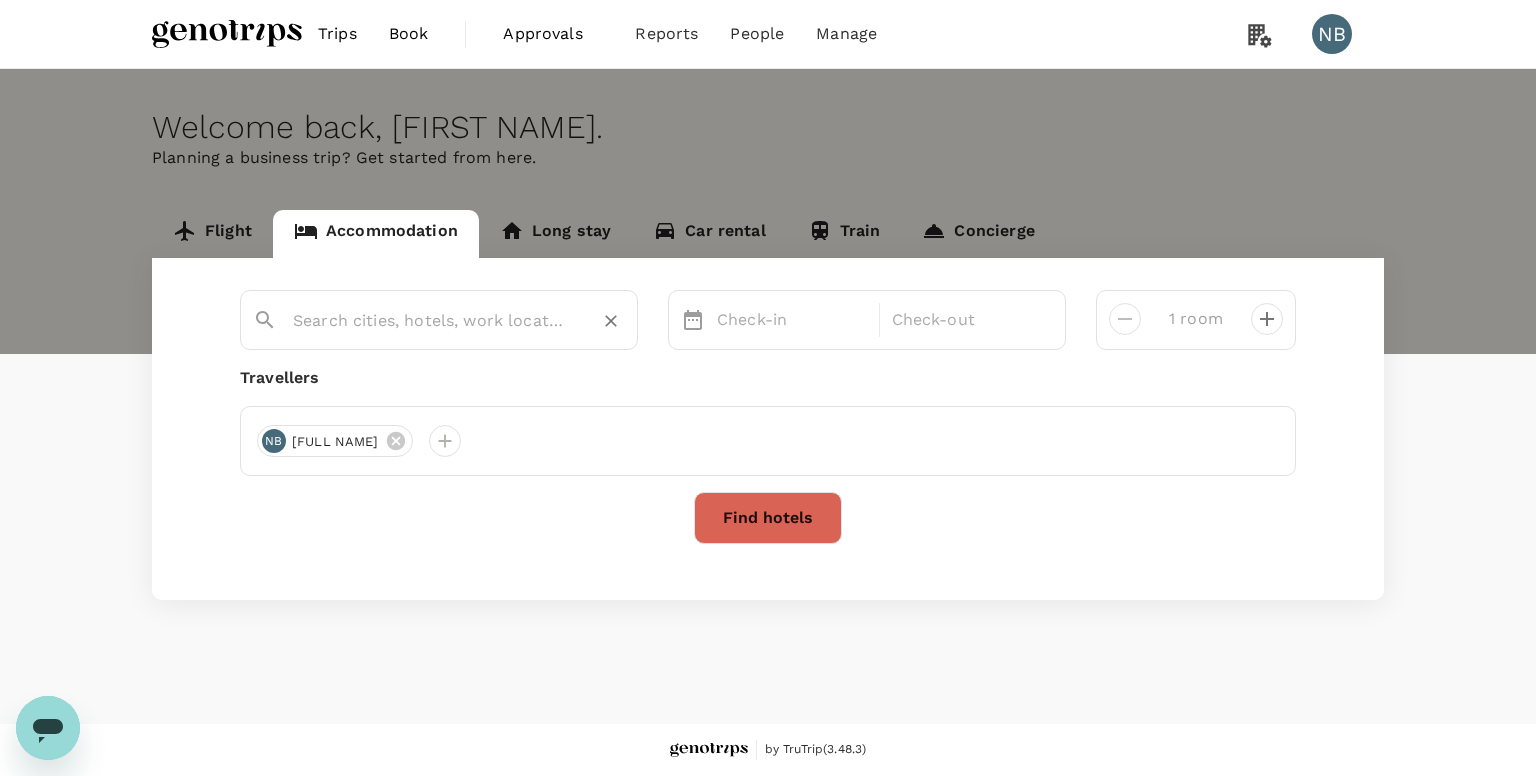 click at bounding box center [431, 320] 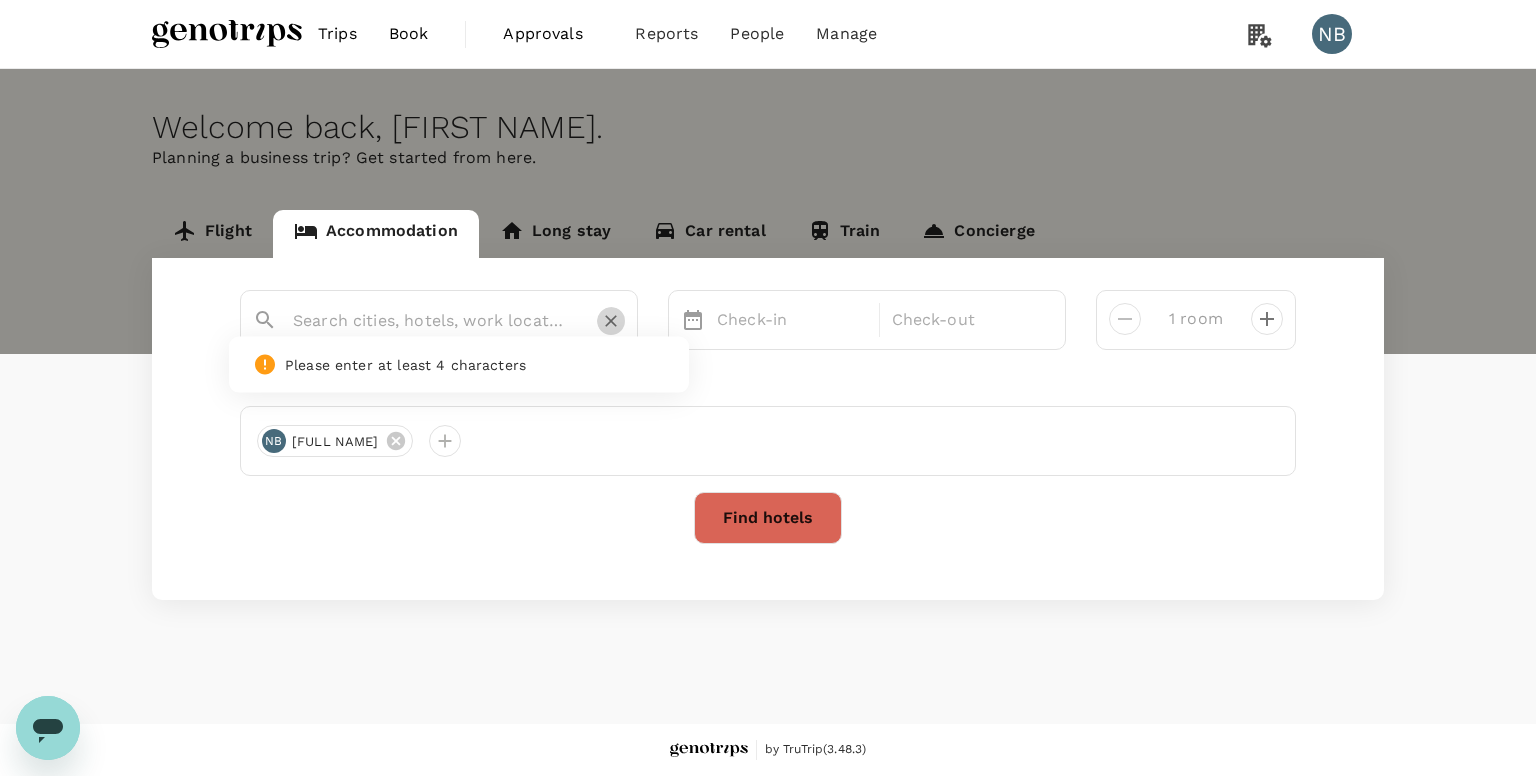 click 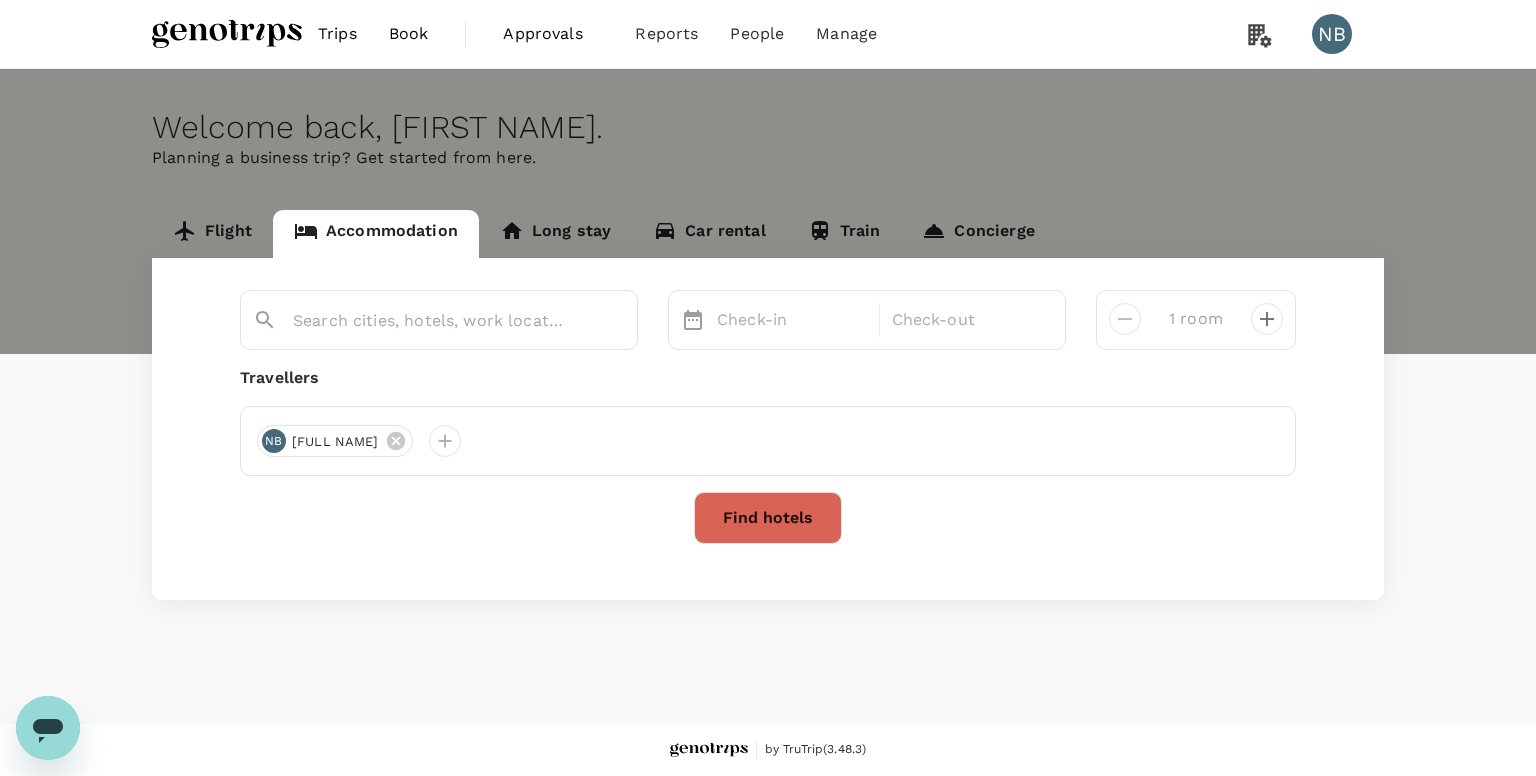 click on "Travellers   NB [FULL NAME]" at bounding box center [768, 421] 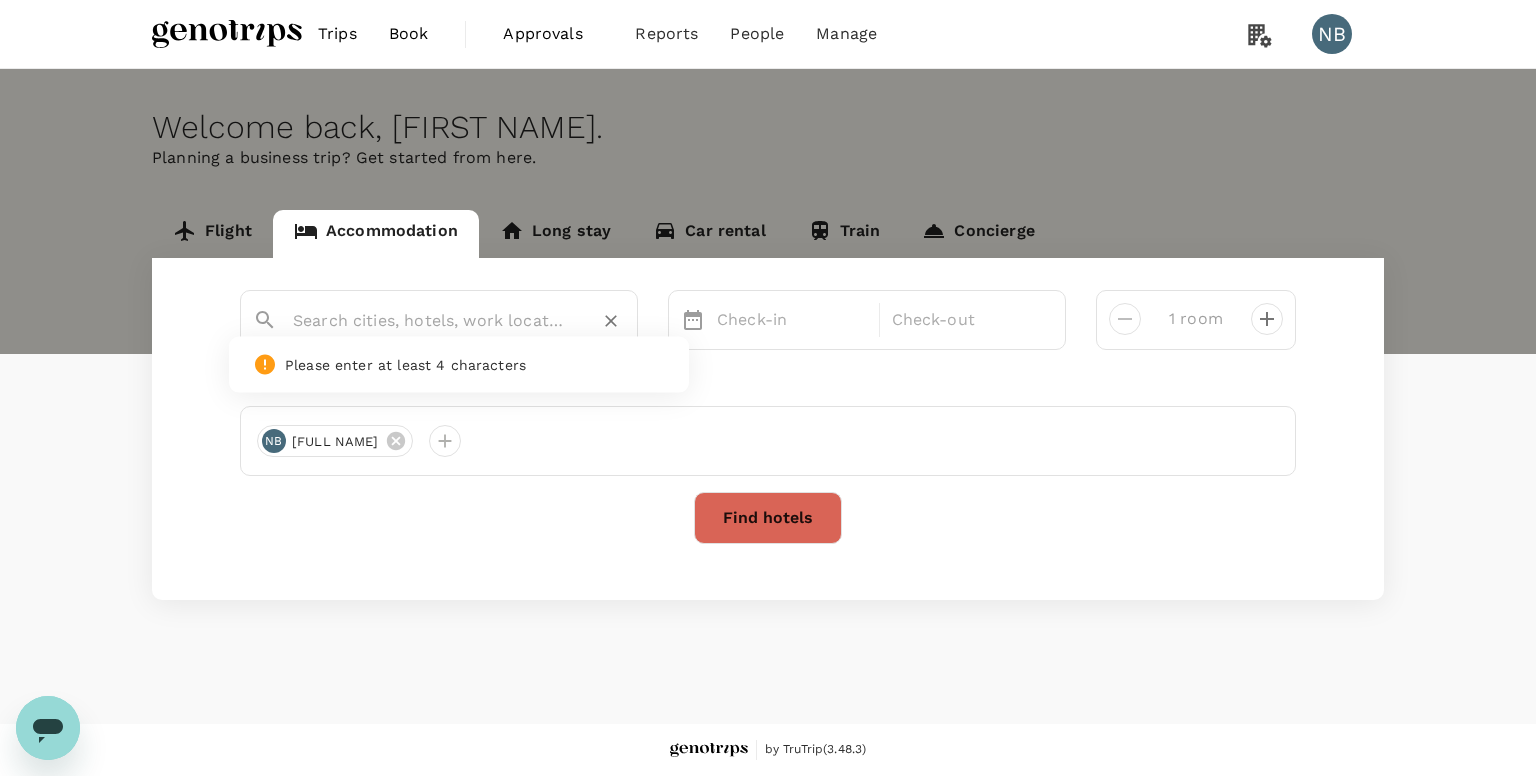 click at bounding box center (431, 320) 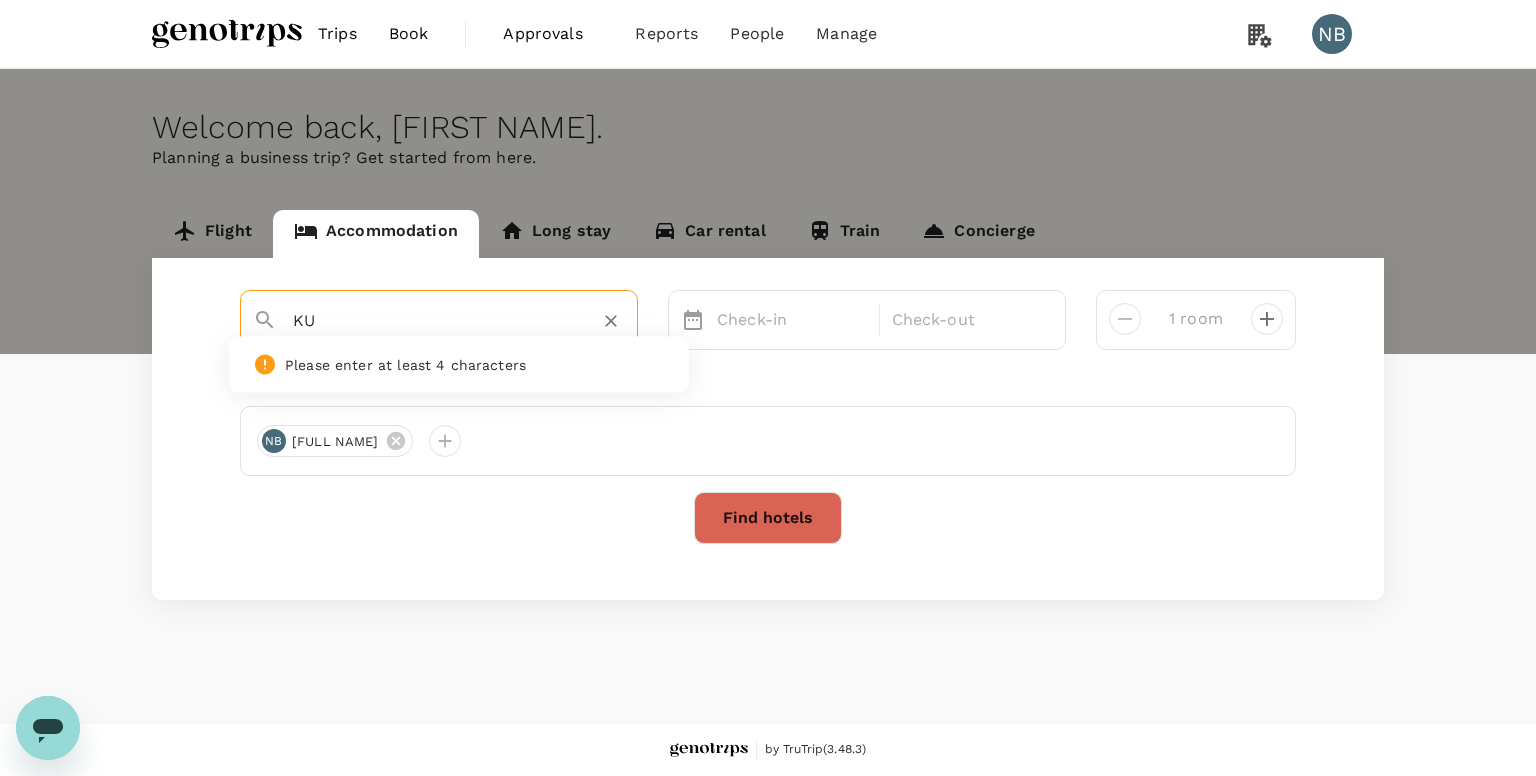type on "K" 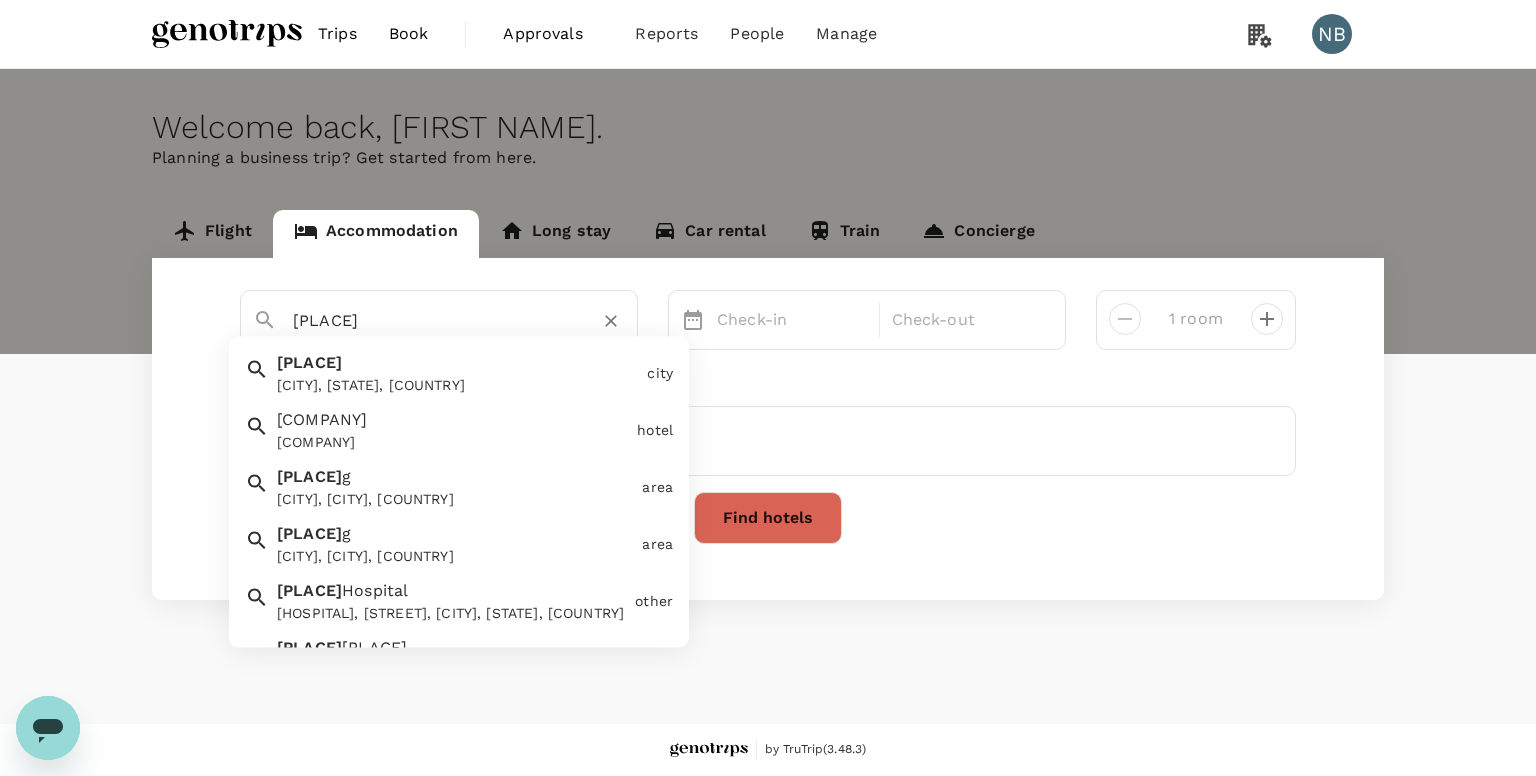 click on "[CITY], [STATE], [COUNTRY]" at bounding box center (458, 385) 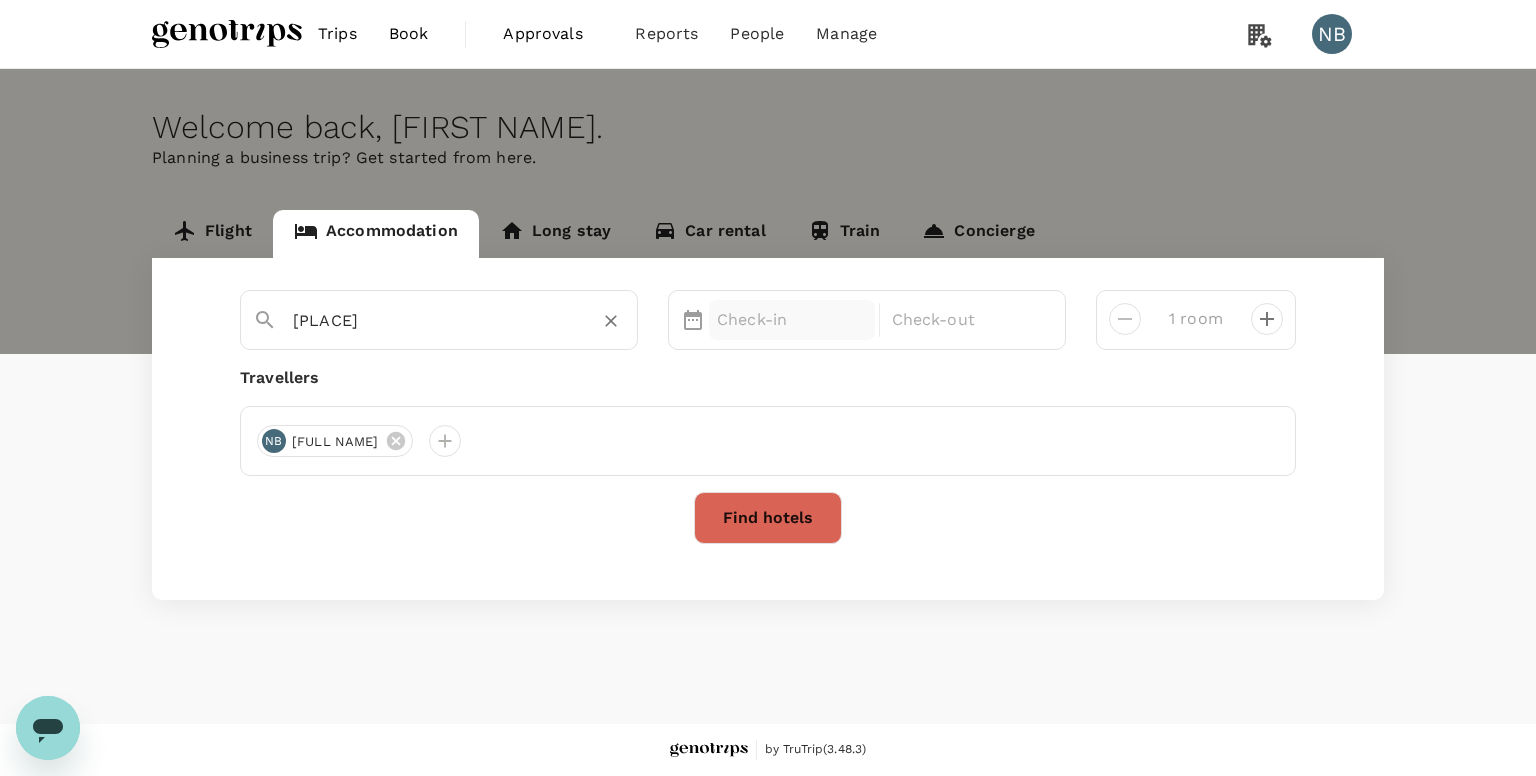 type on "[PLACE]" 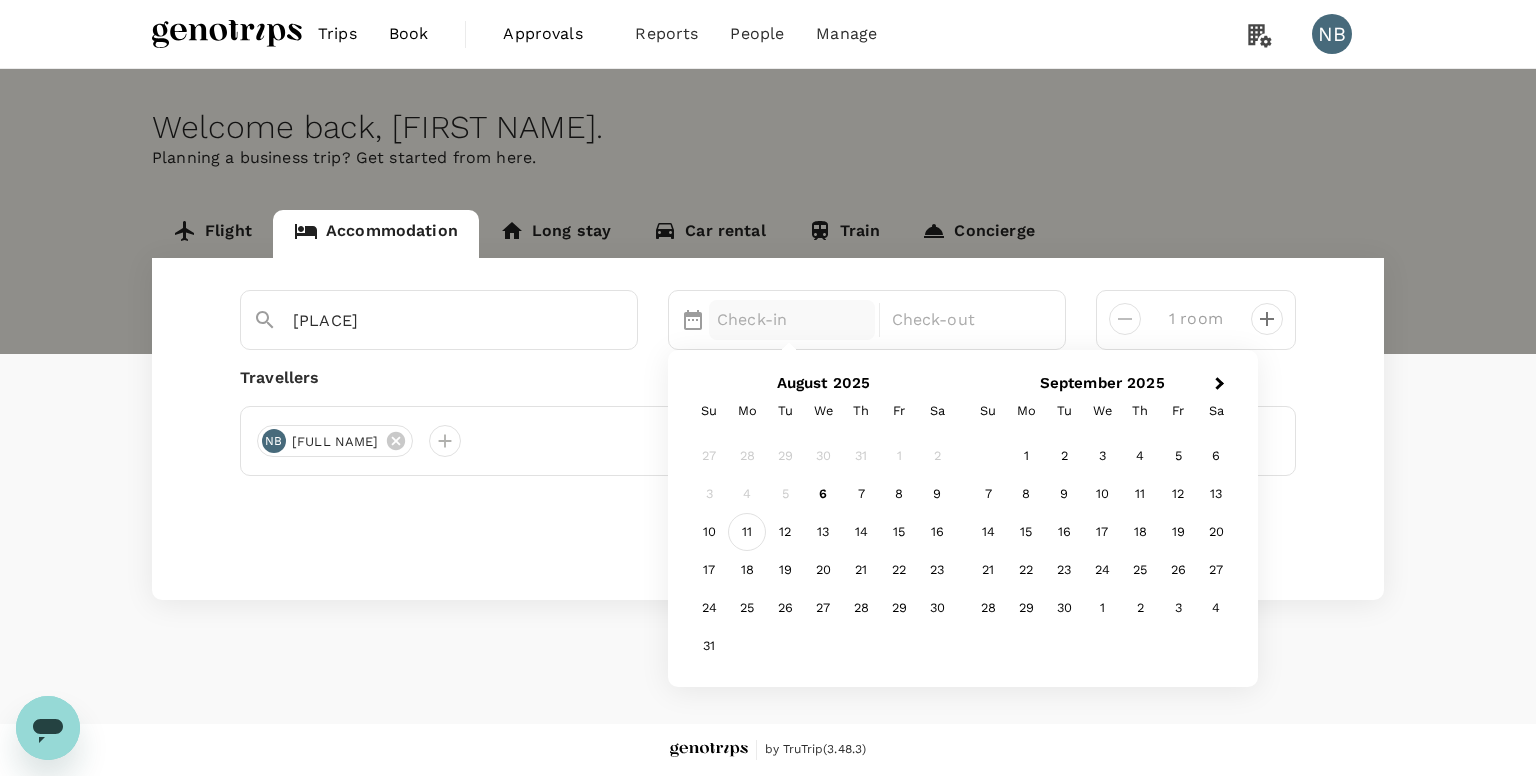click on "11" at bounding box center (747, 532) 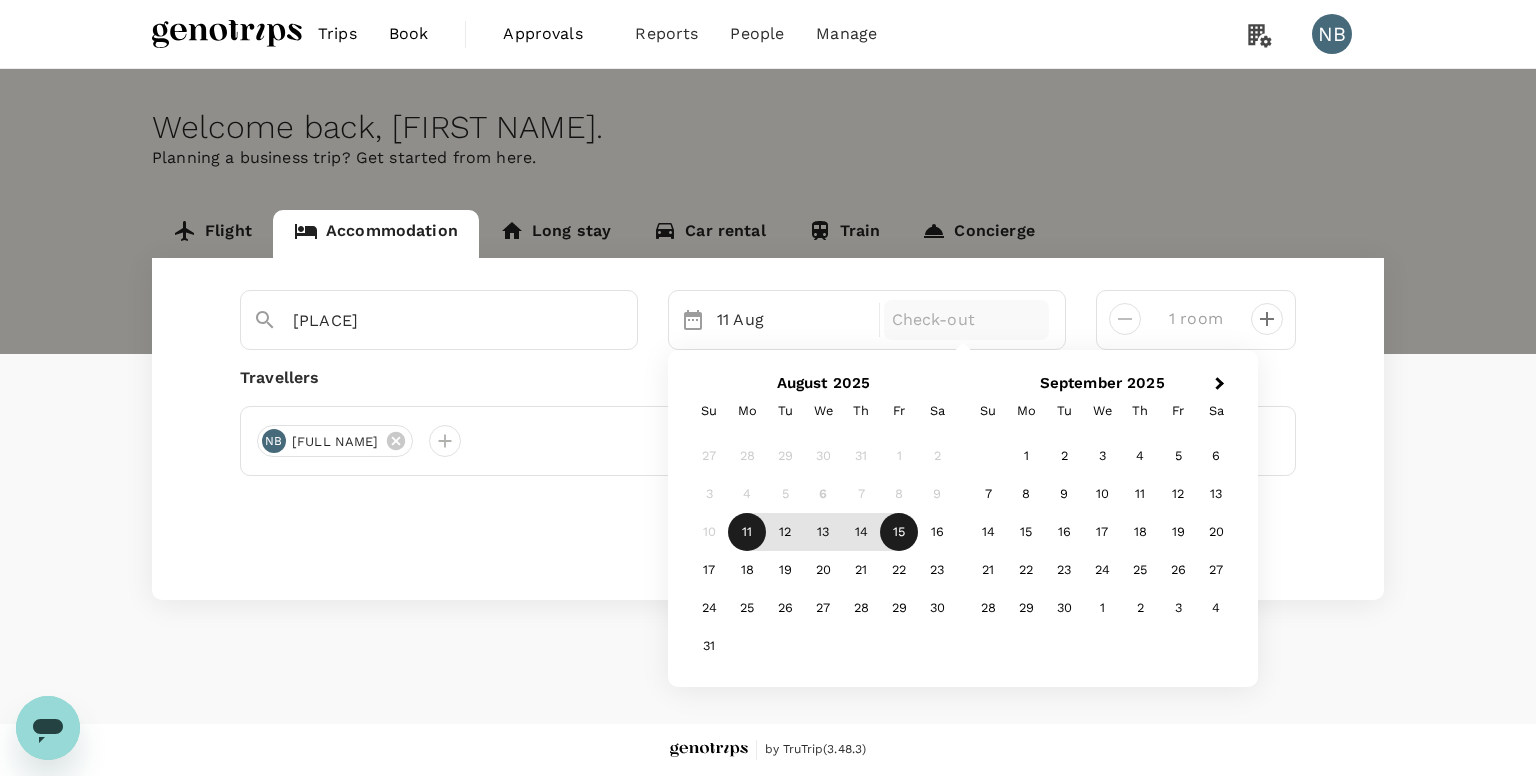 click on "15" at bounding box center [899, 532] 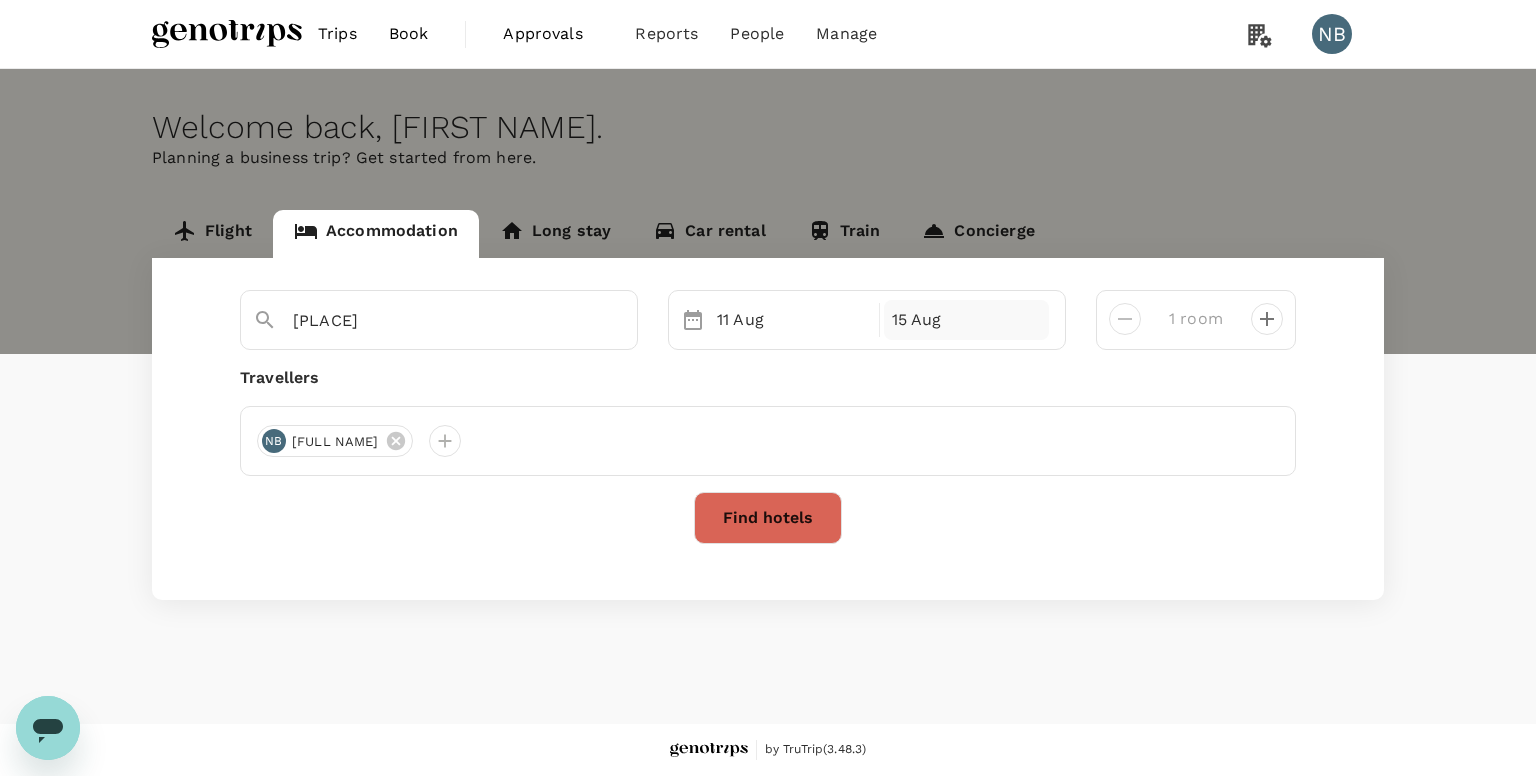 click on "15 Aug" at bounding box center (967, 320) 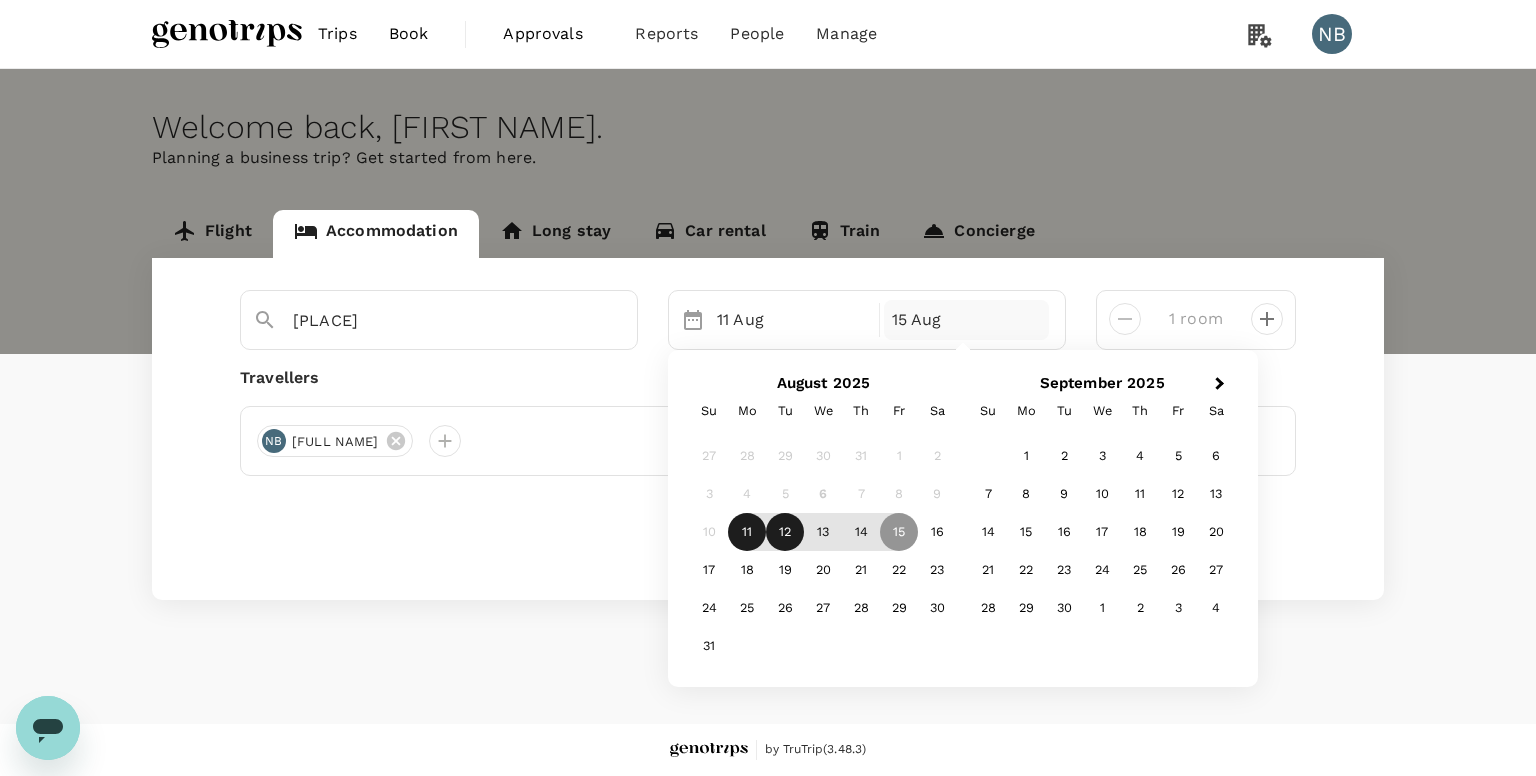 click on "12" at bounding box center [785, 532] 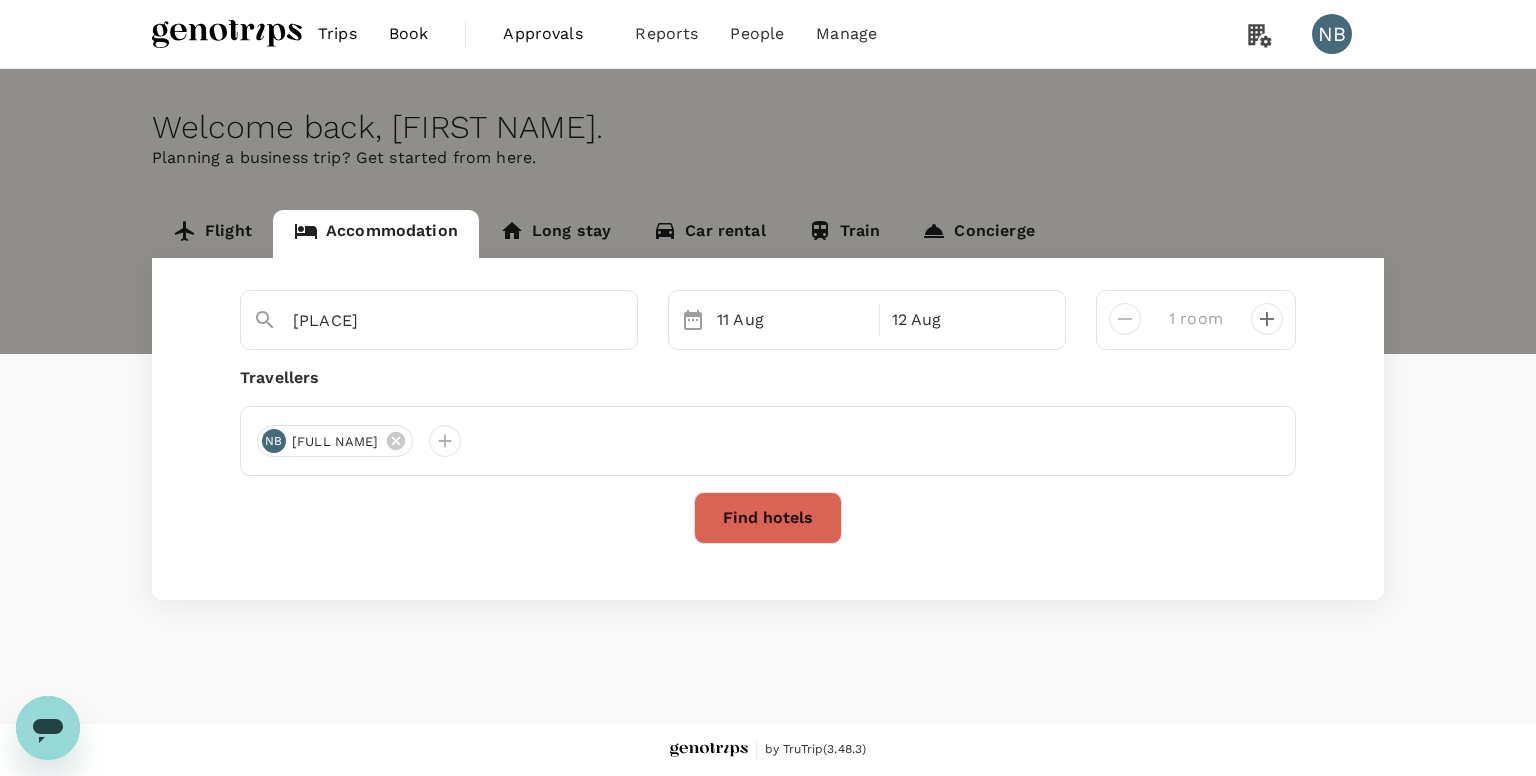 click on "Find hotels" at bounding box center (768, 518) 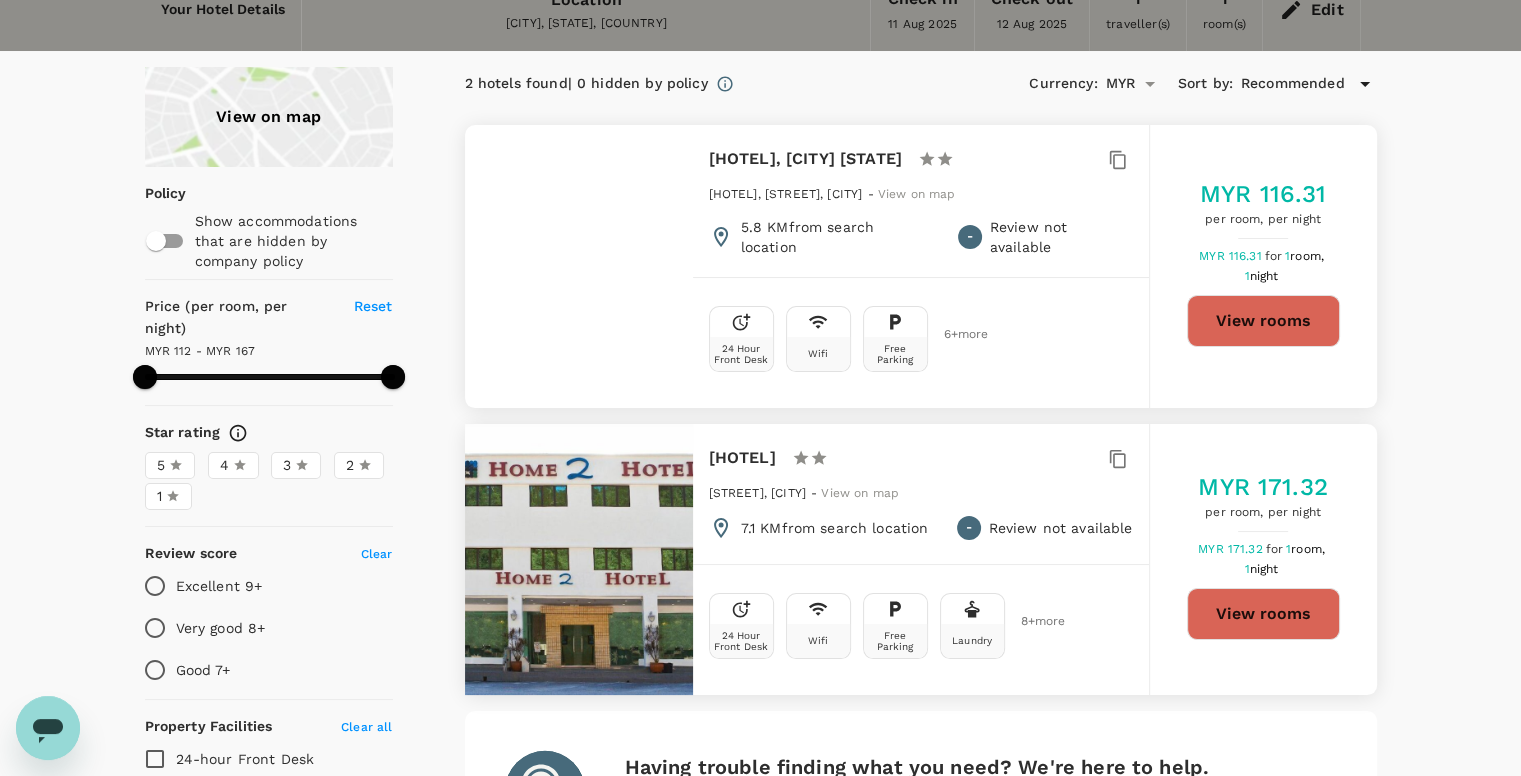 scroll, scrollTop: 0, scrollLeft: 0, axis: both 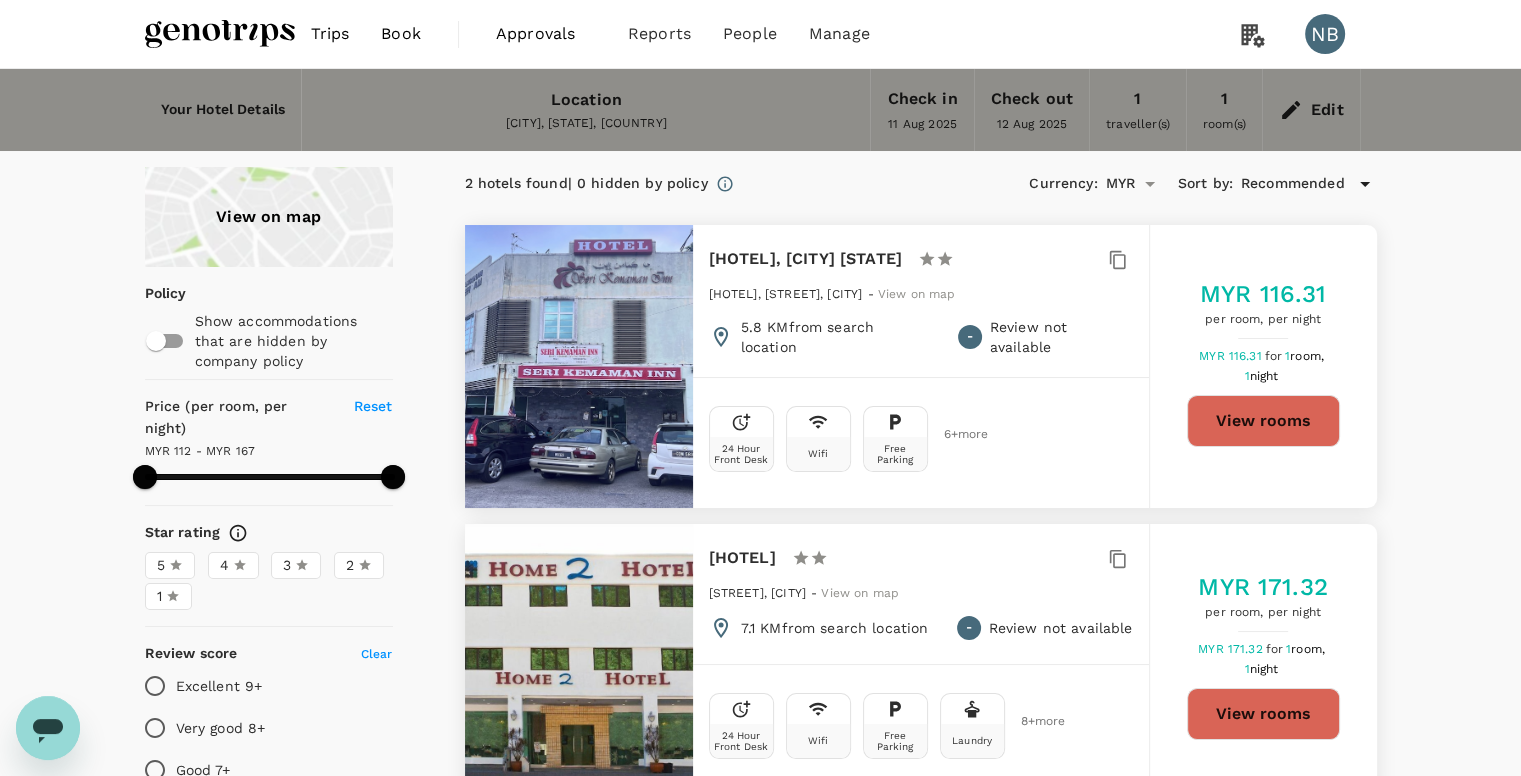 click 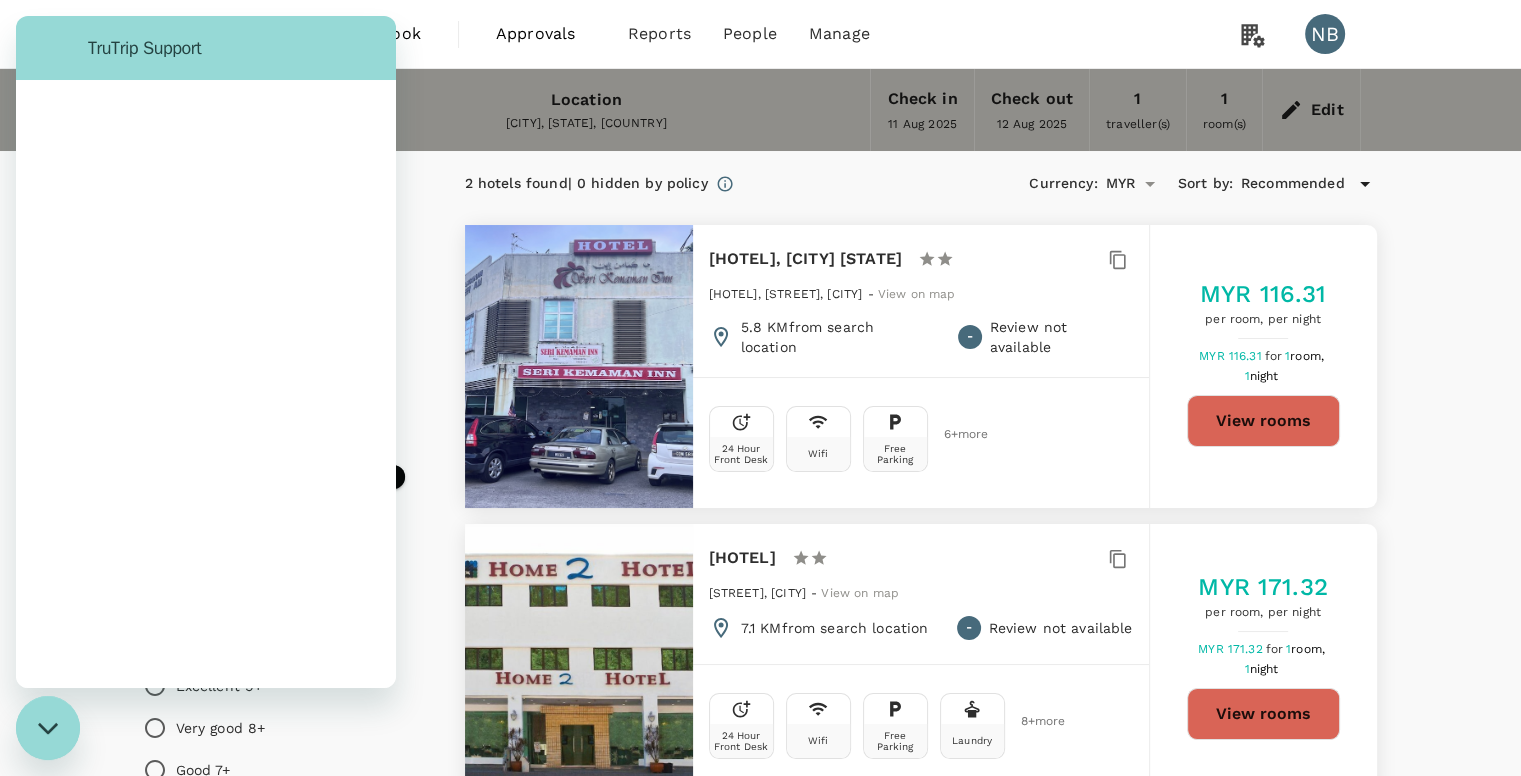scroll, scrollTop: 0, scrollLeft: 0, axis: both 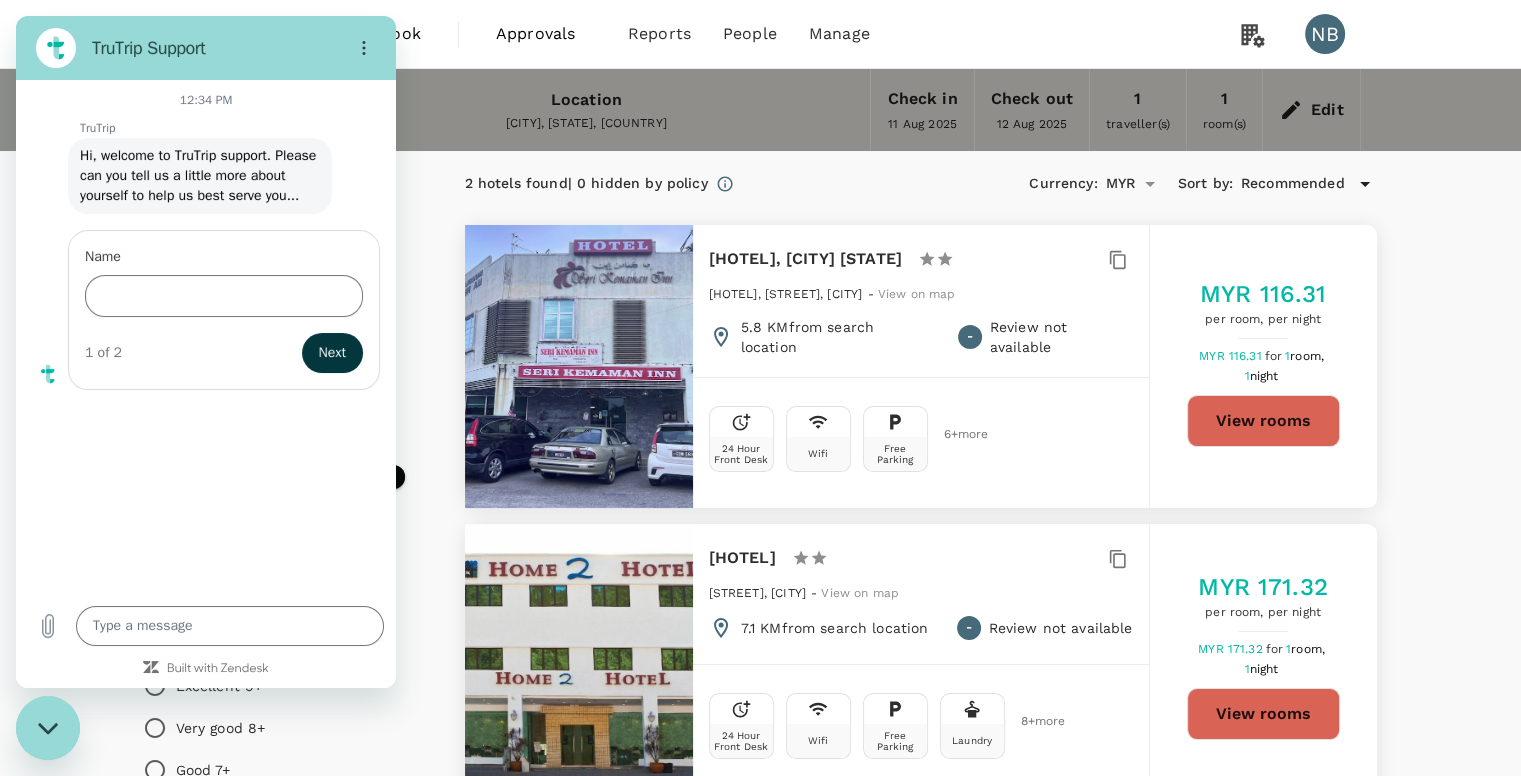 click on "Location [CITY], [STATE], [COUNTRY]" at bounding box center (586, 110) 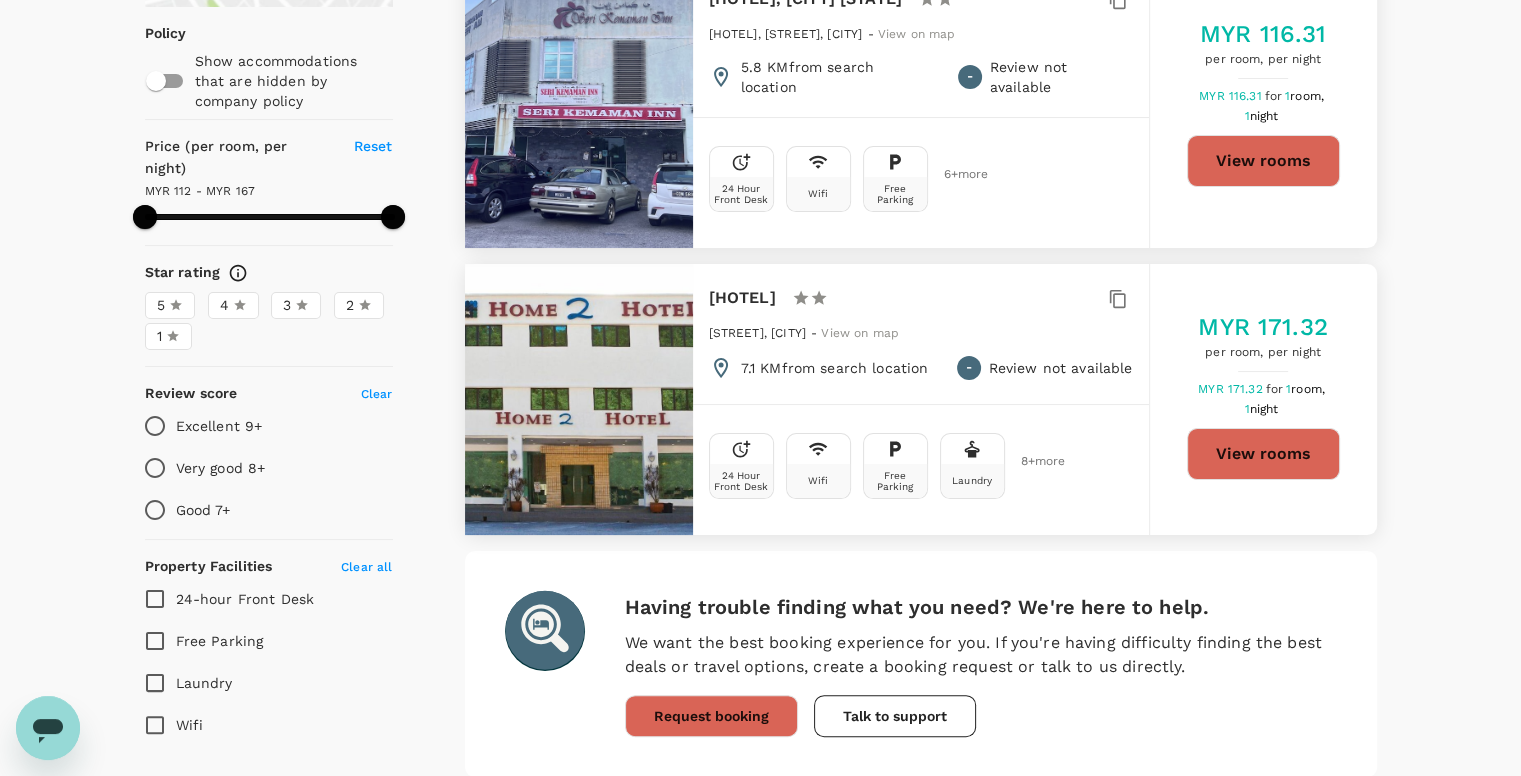 scroll, scrollTop: 0, scrollLeft: 0, axis: both 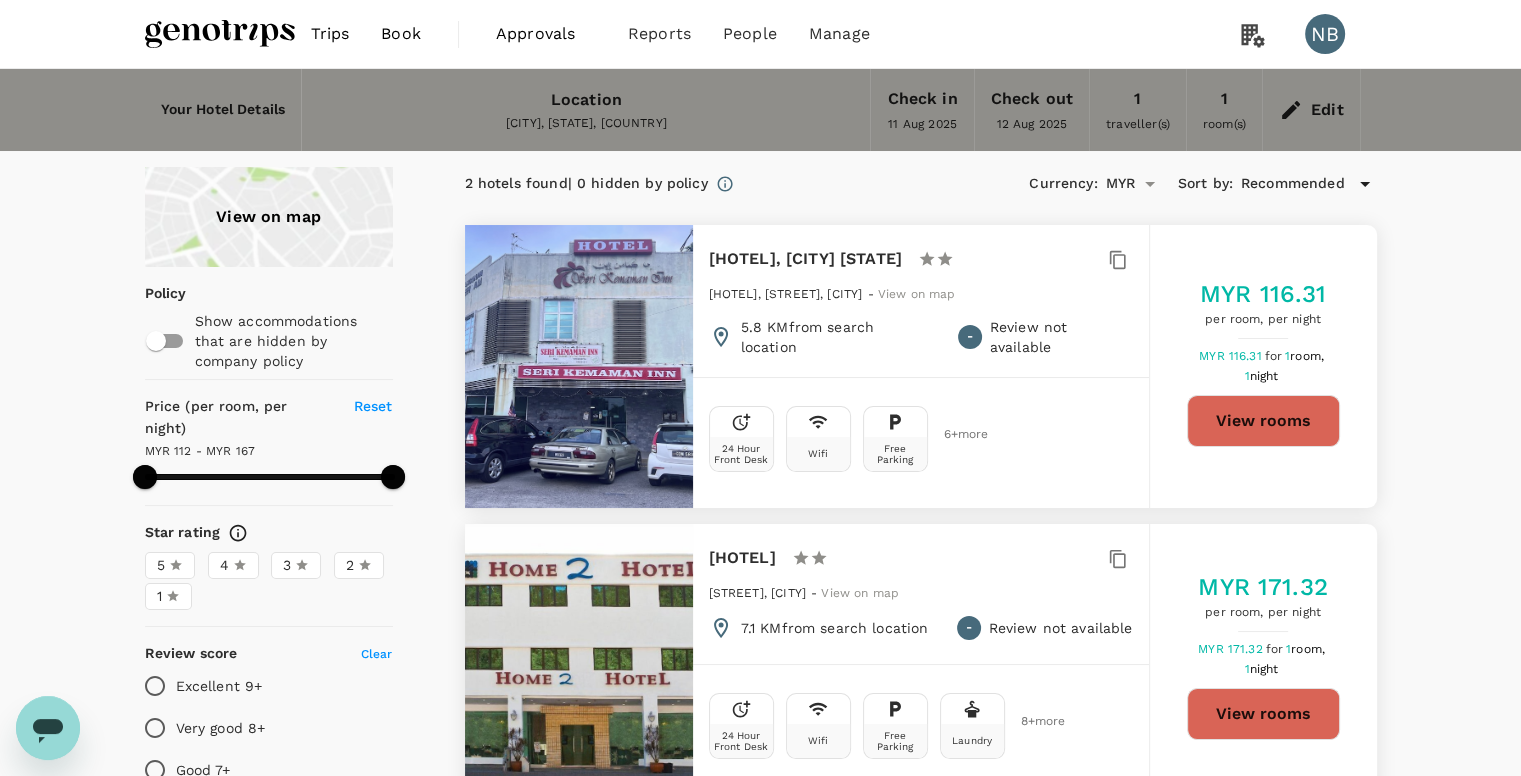 type on "166.98" 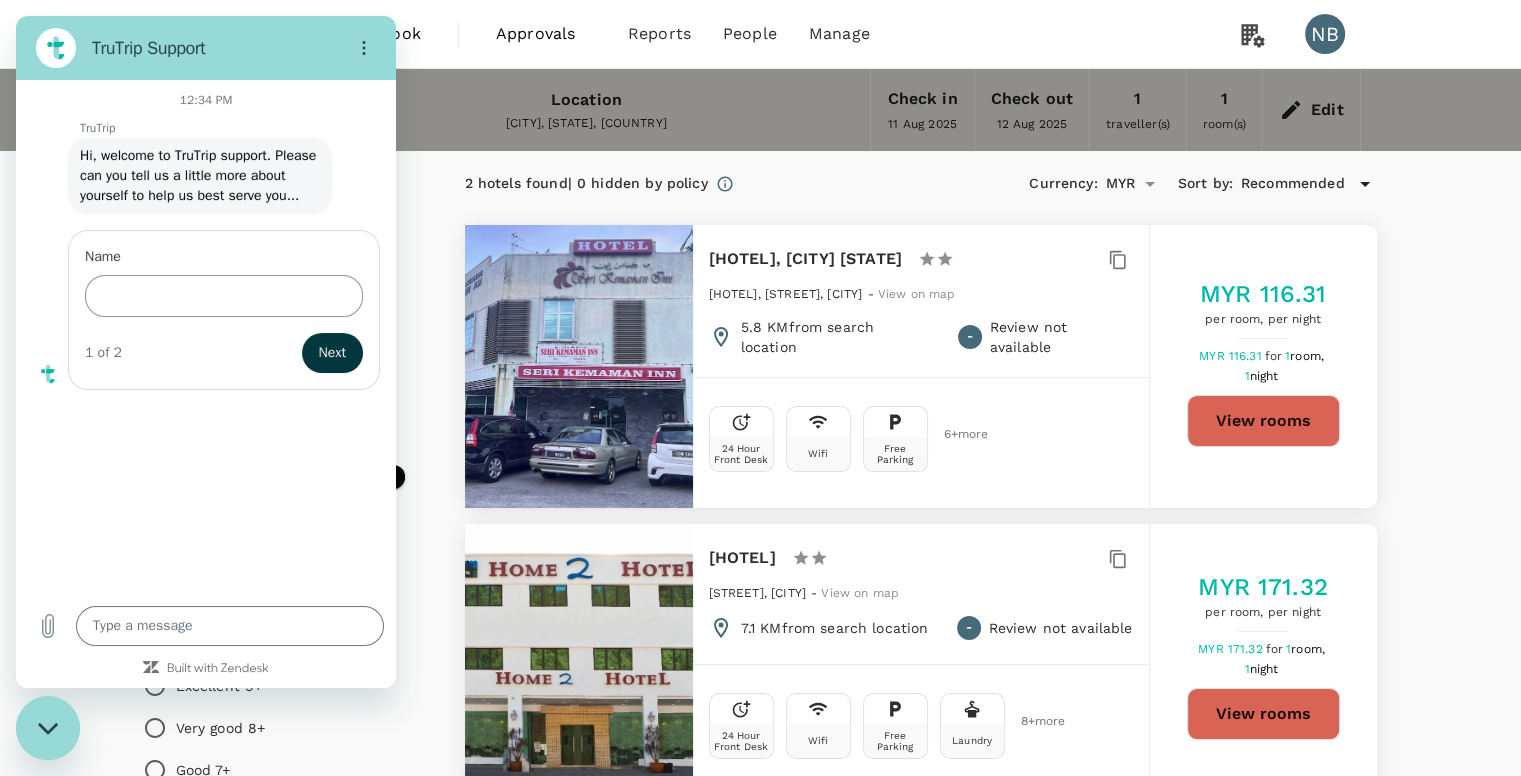 click on "Name" at bounding box center [224, 296] 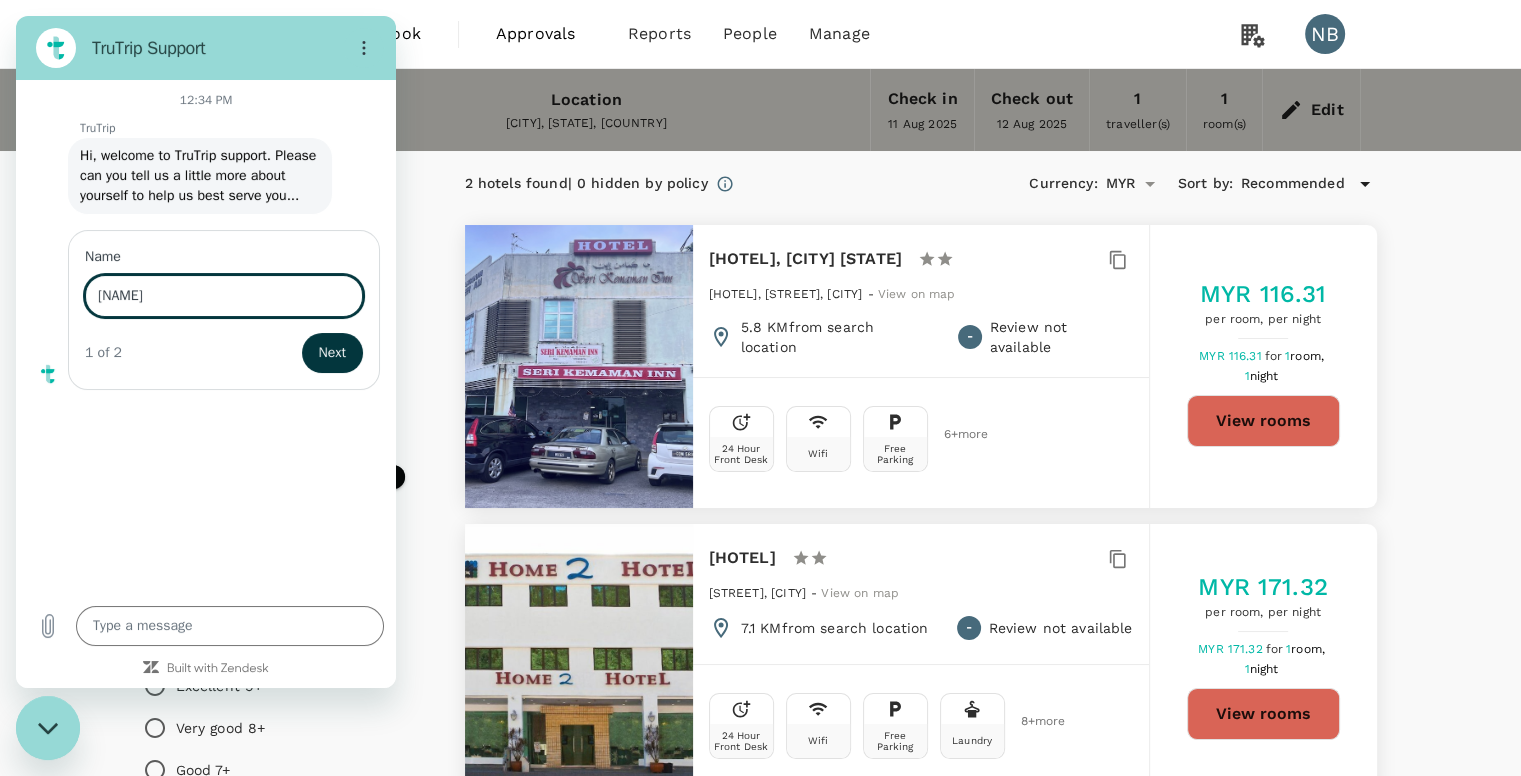 type on "y" 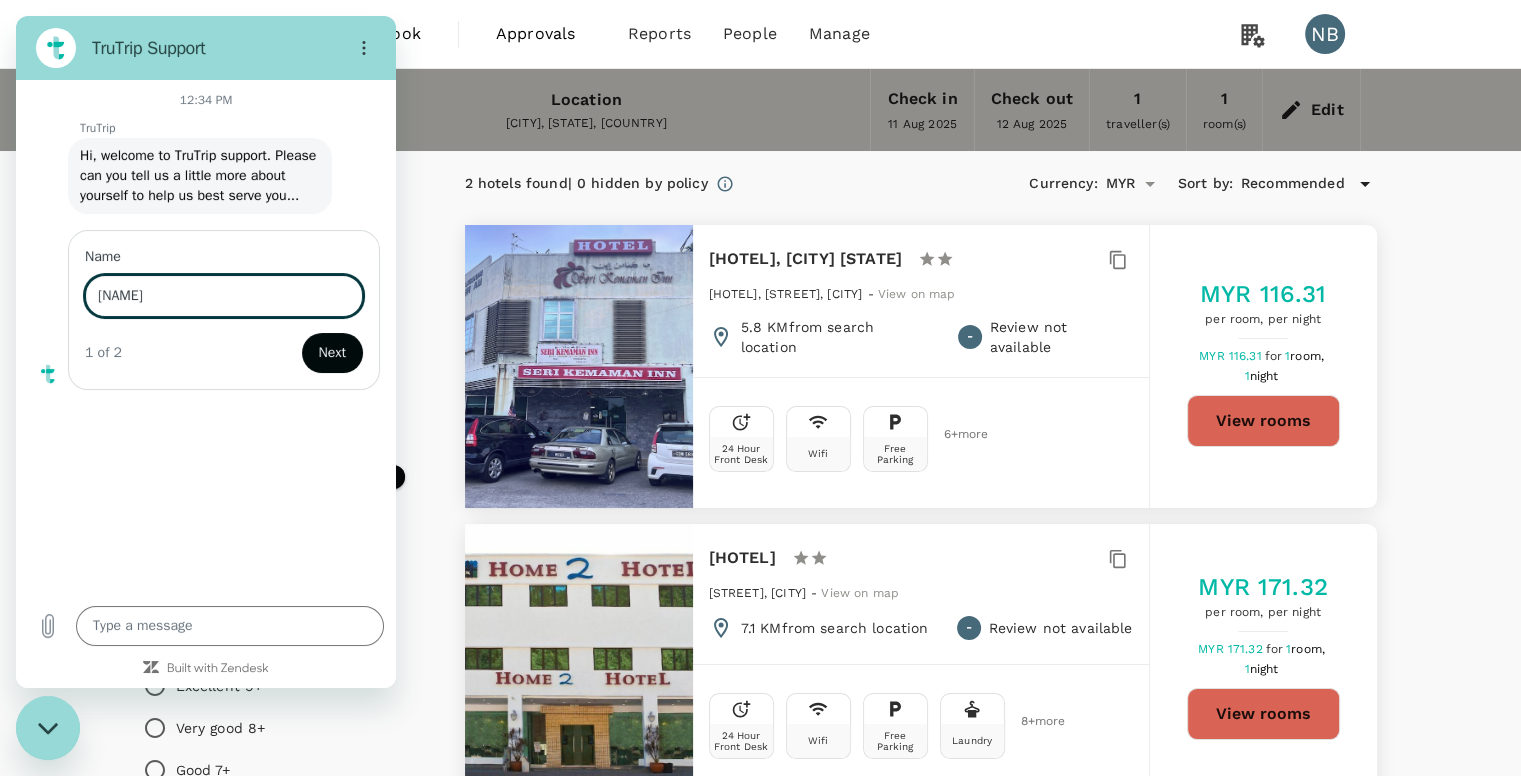 type on "[NAME]" 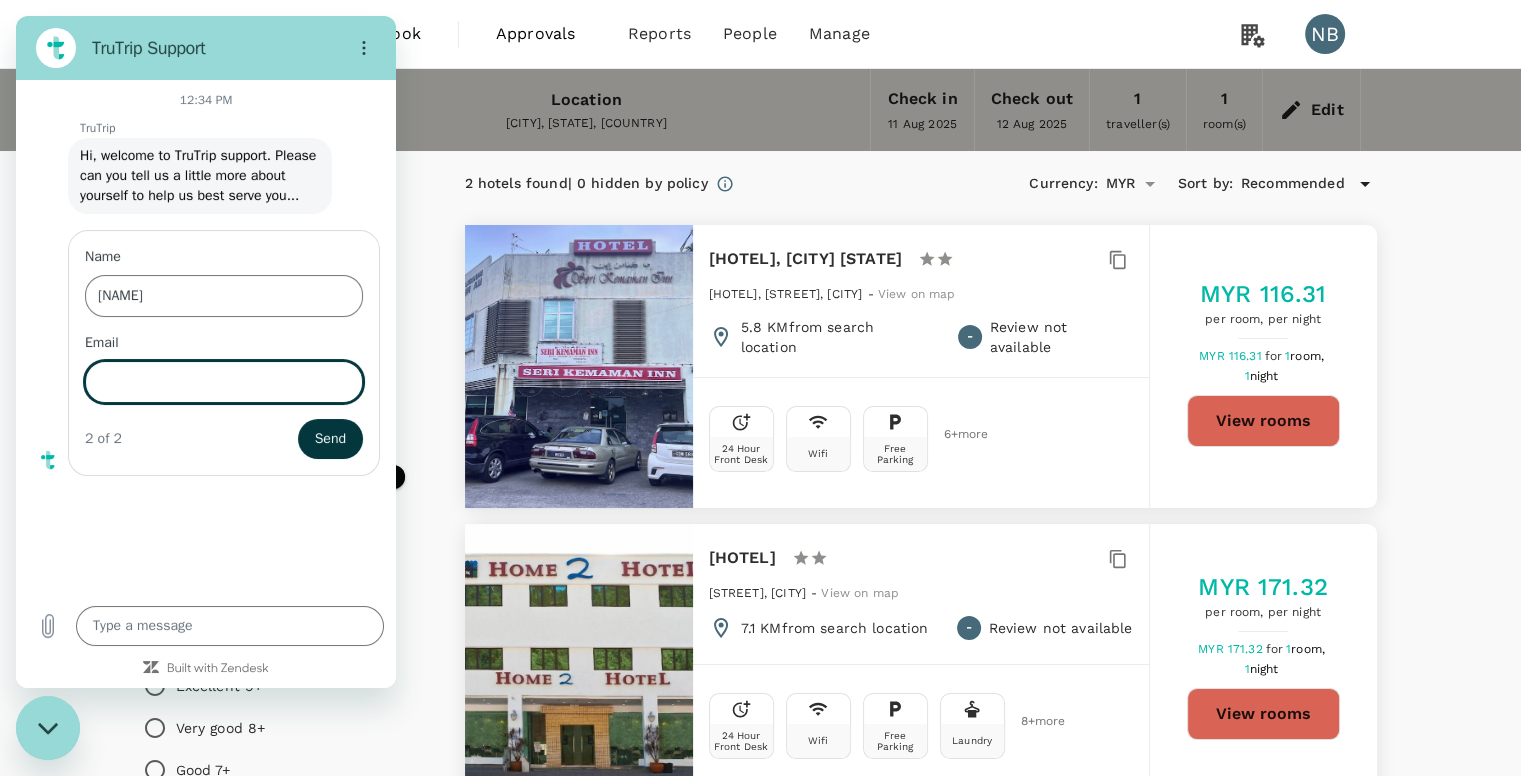 click 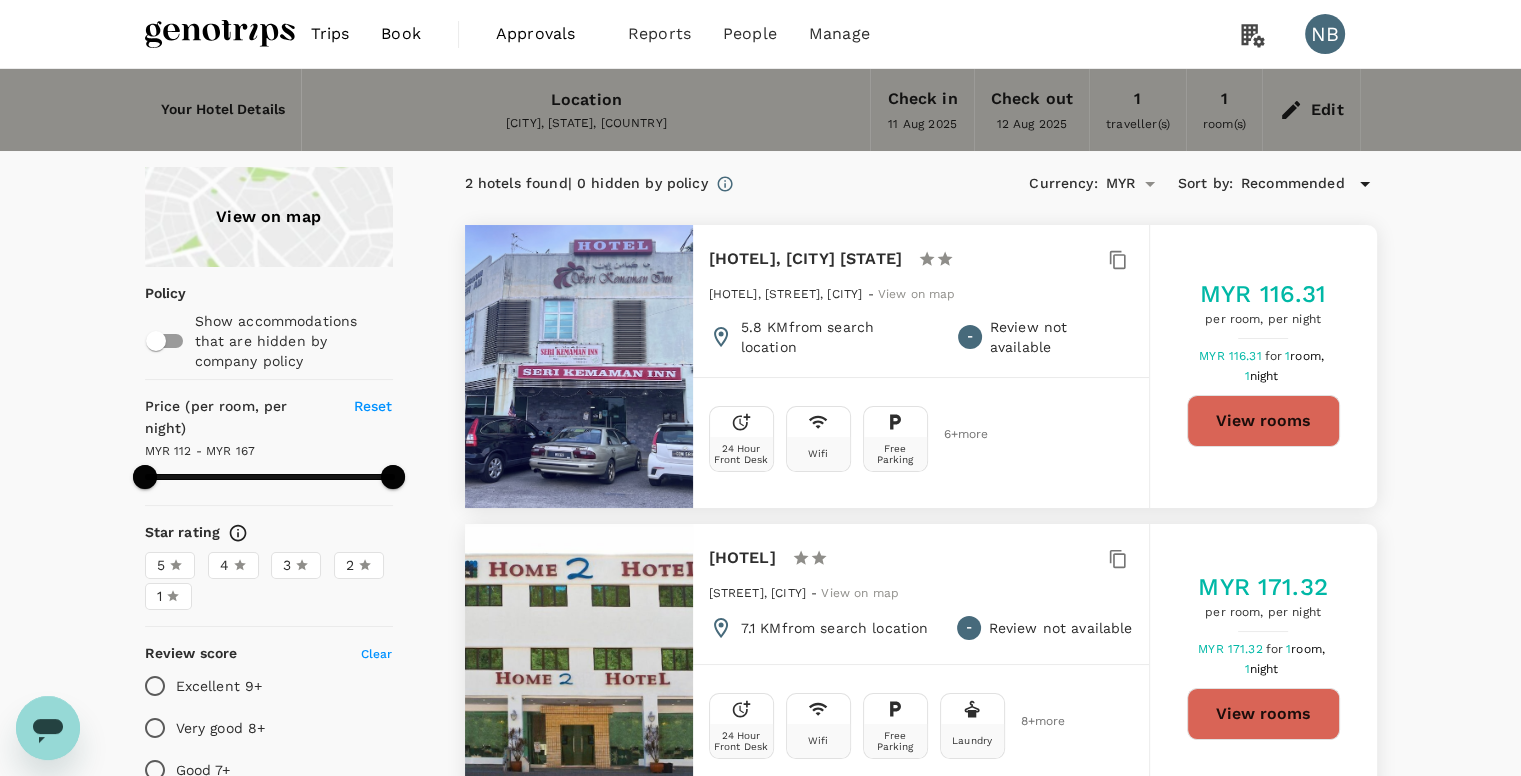 type on "166.98" 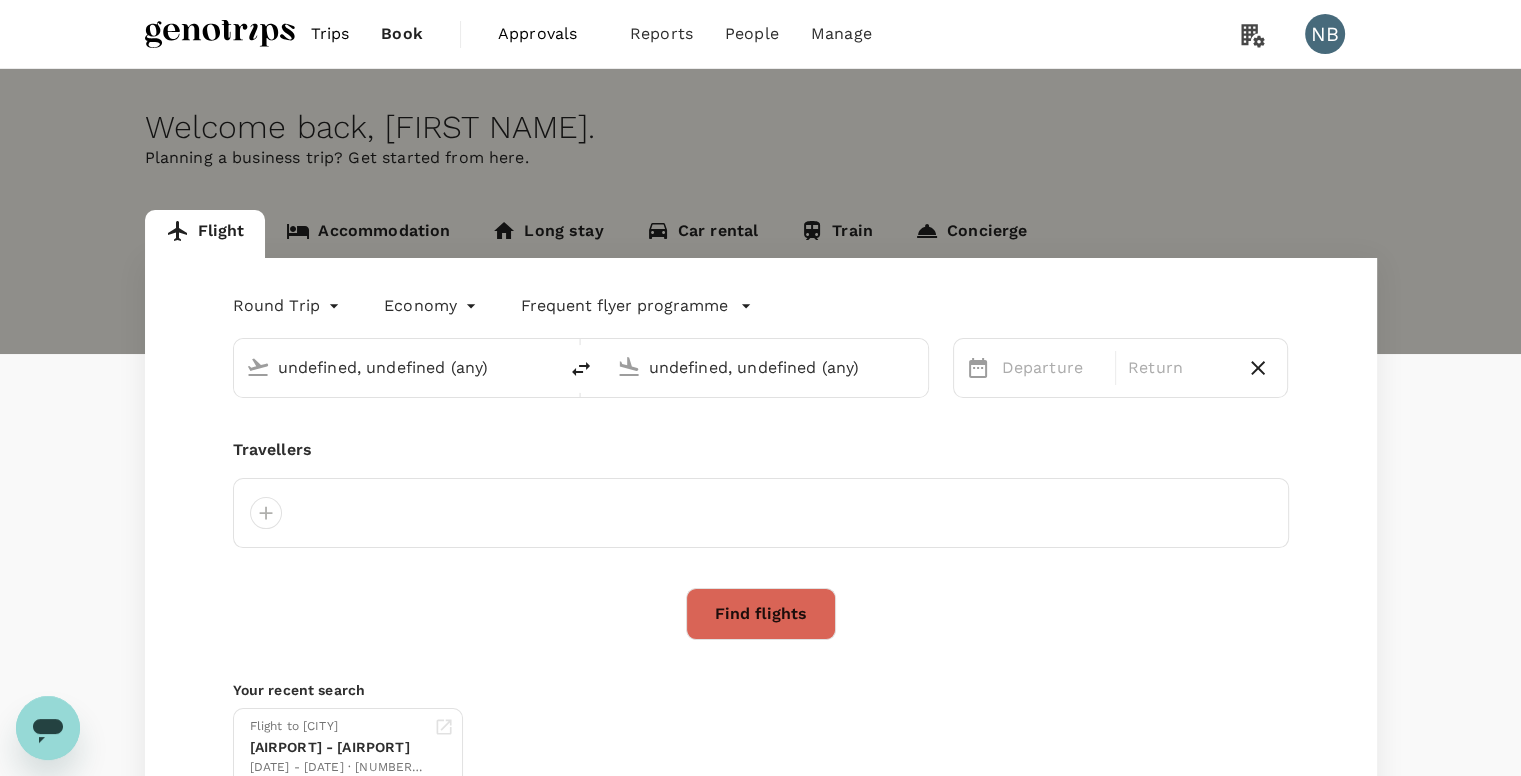 type on "Kuala Lumpur Intl (KUL)" 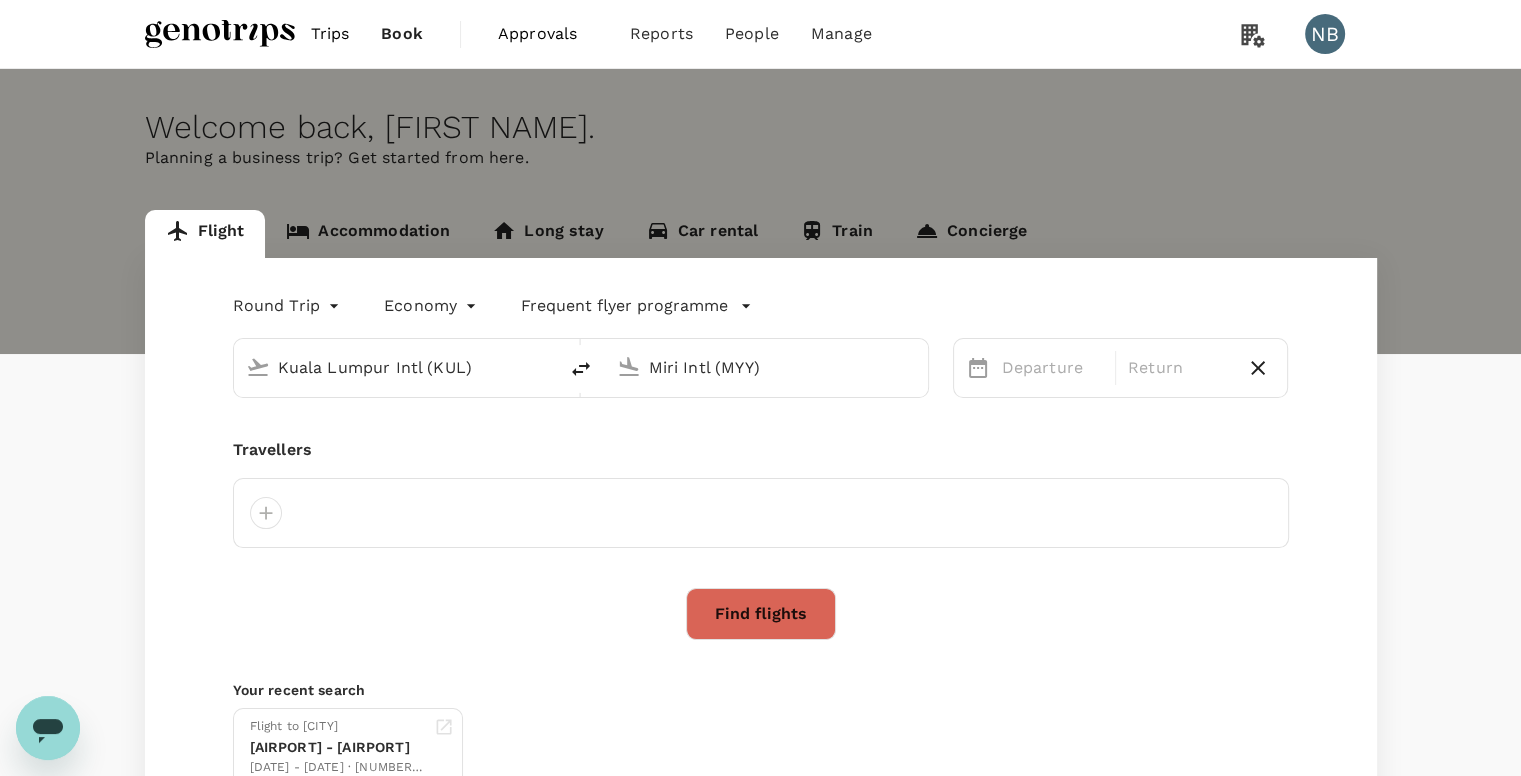 type 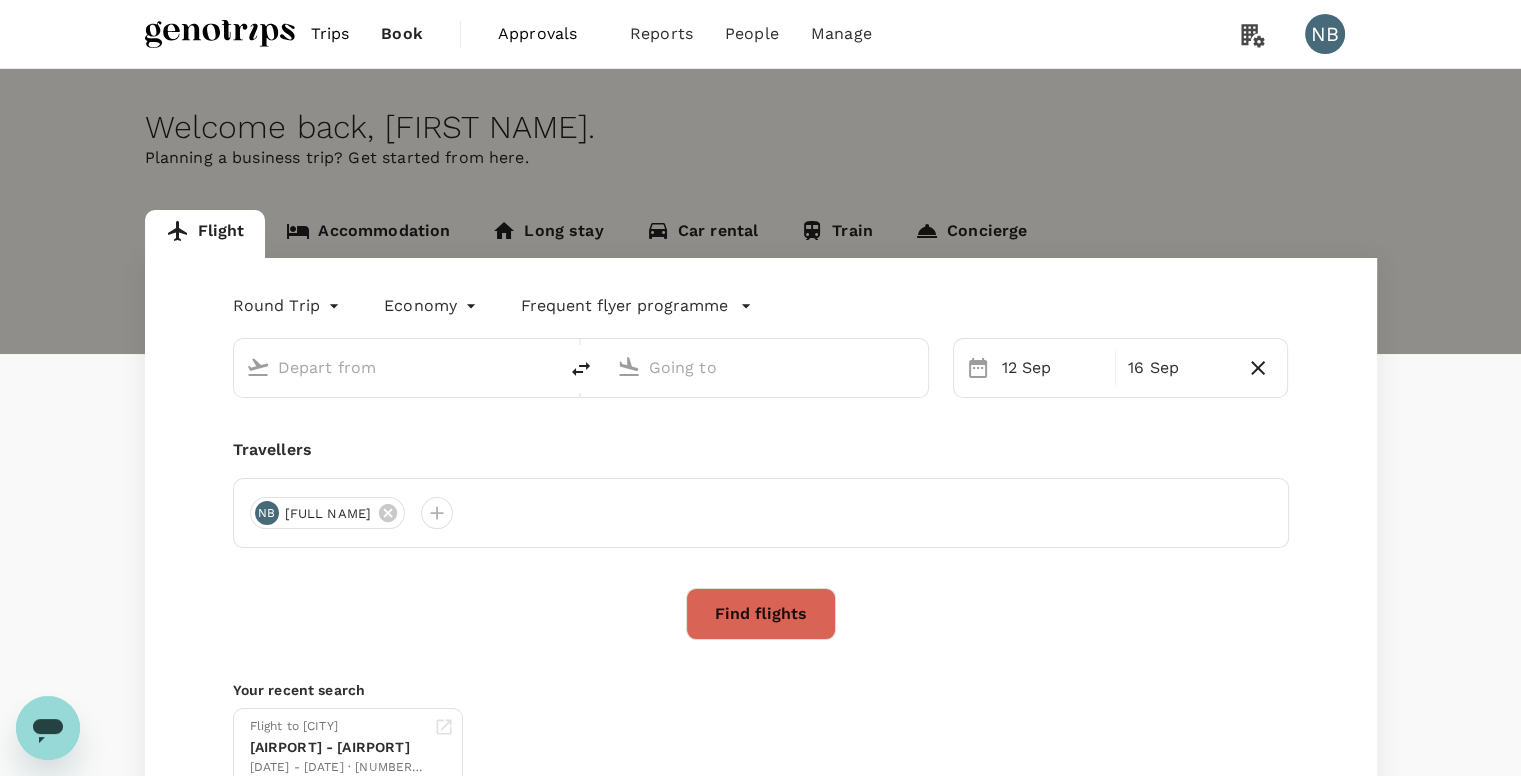 type on "Kuala Lumpur Intl (KUL)" 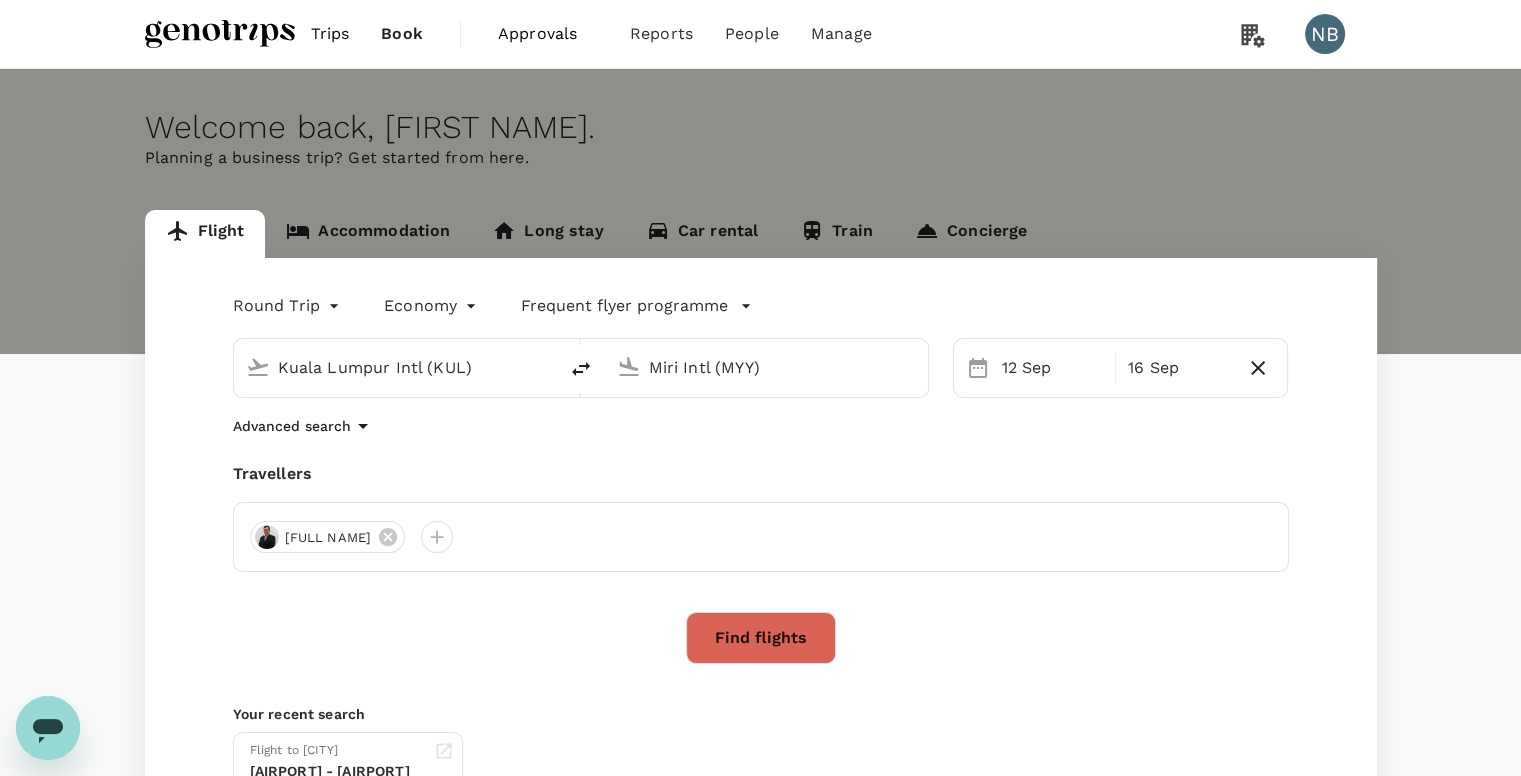 type 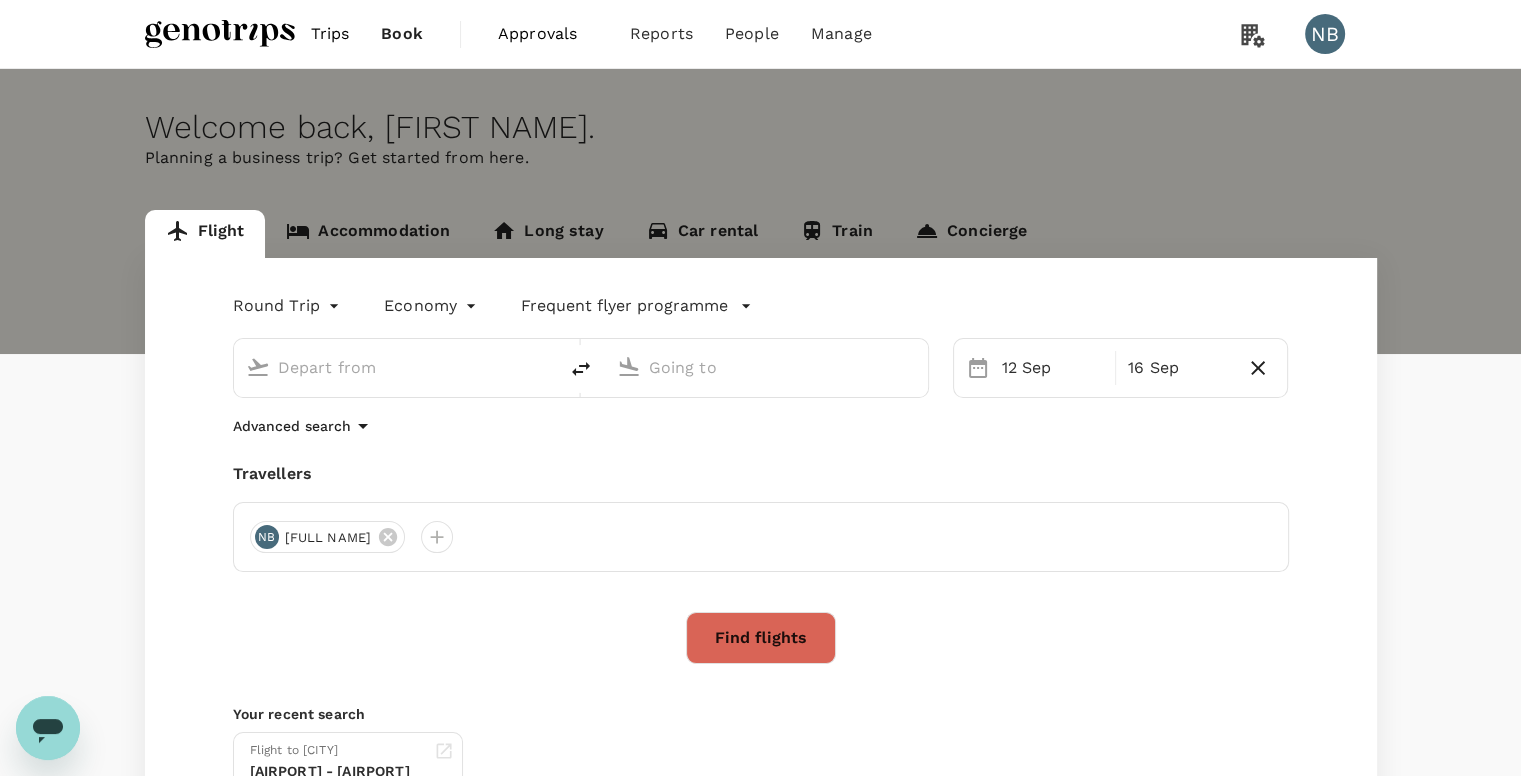type on "Kuala Lumpur Intl (KUL)" 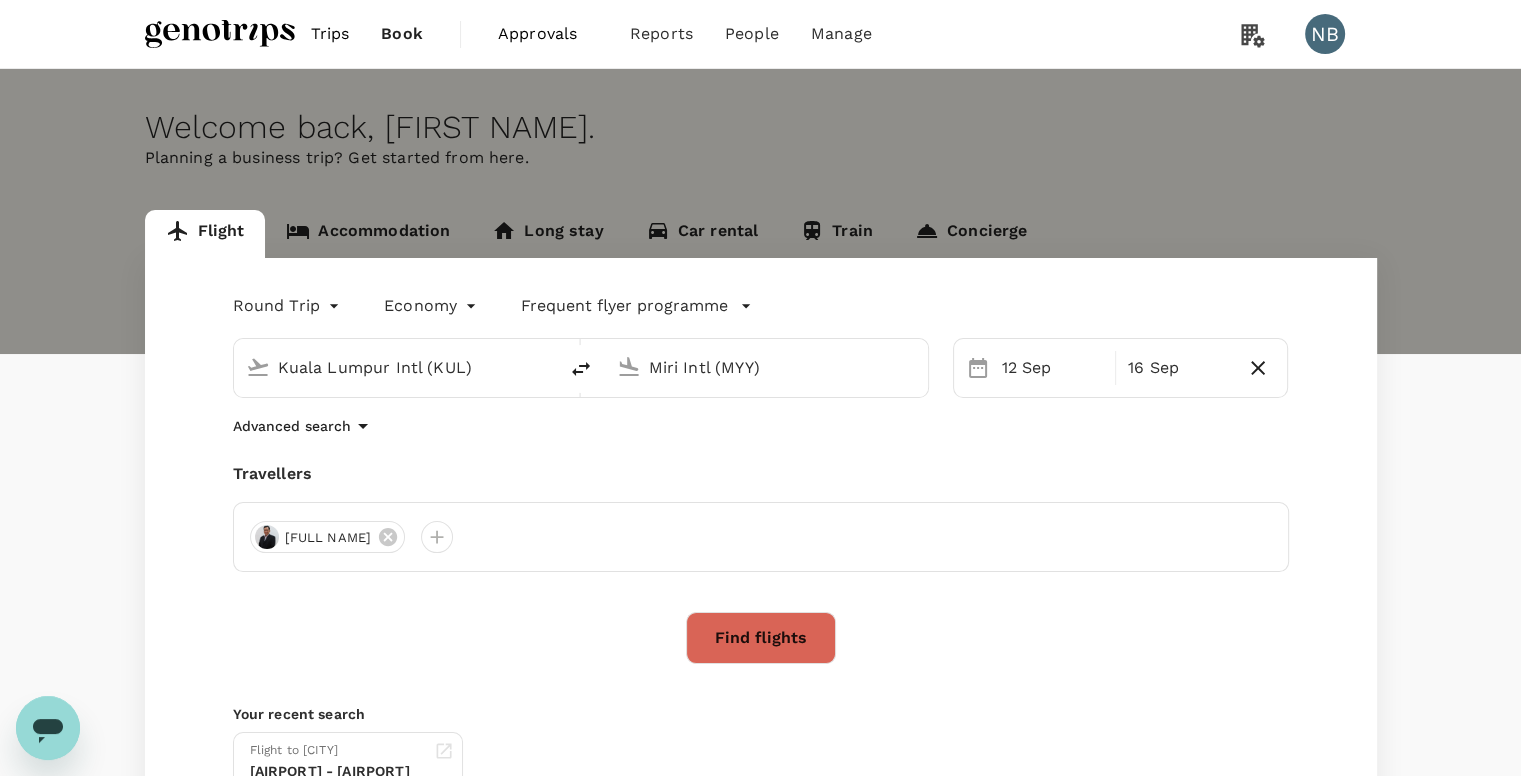 click on "Long stay" at bounding box center [547, 234] 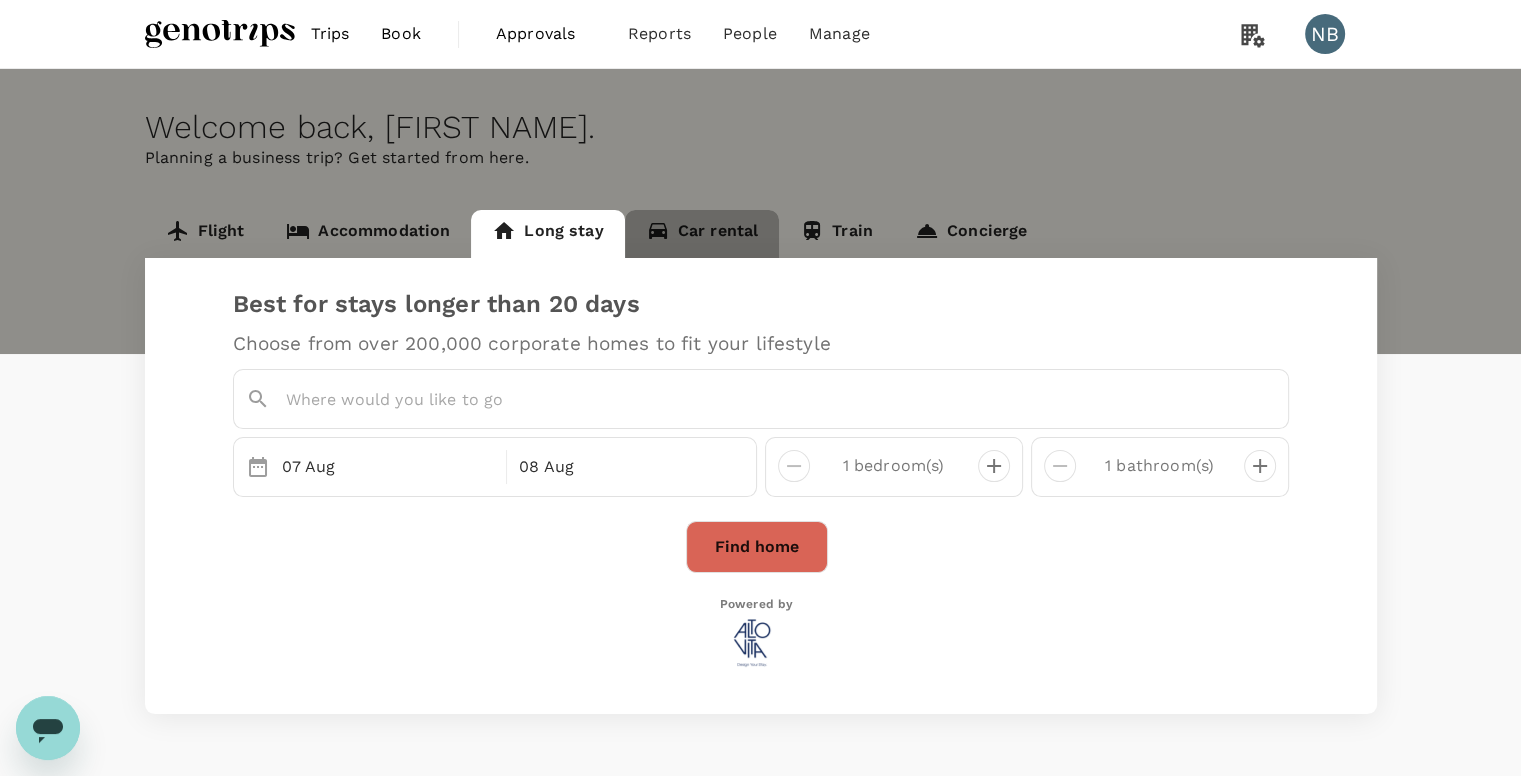 click on "Car rental" at bounding box center (702, 234) 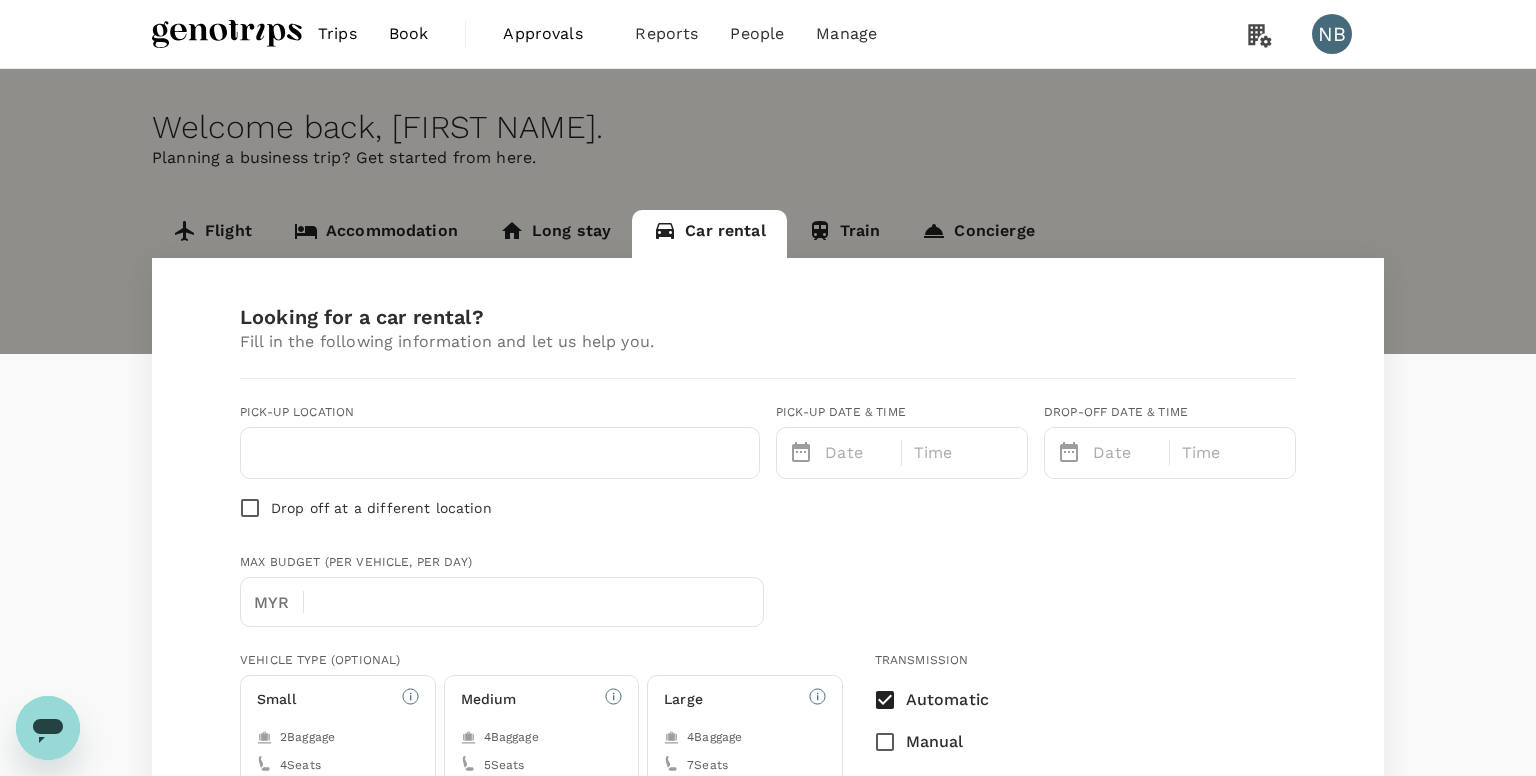 type on "Concierge booking - car-rental" 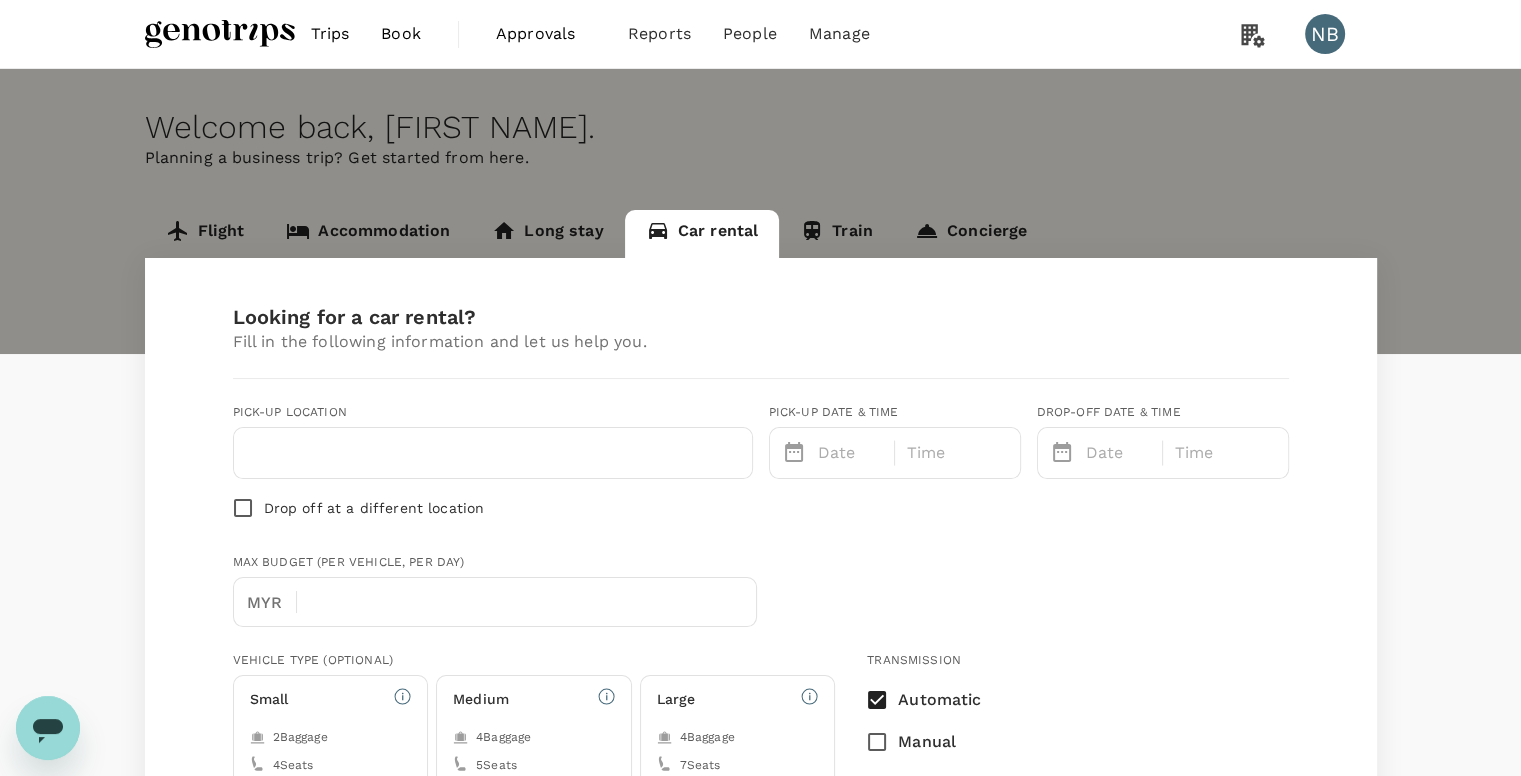 click on "Long stay" at bounding box center (547, 234) 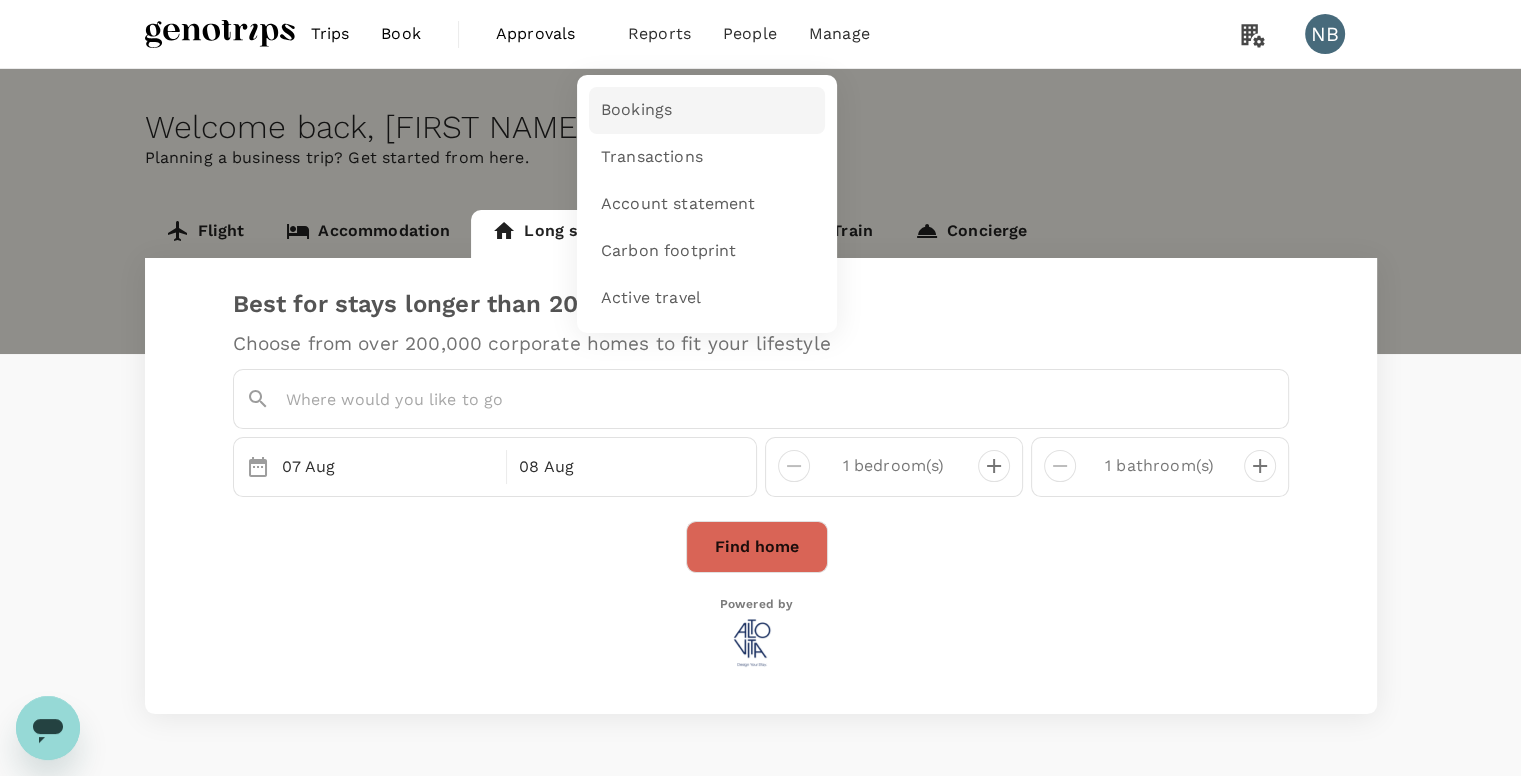 click on "Bookings" at bounding box center (636, 110) 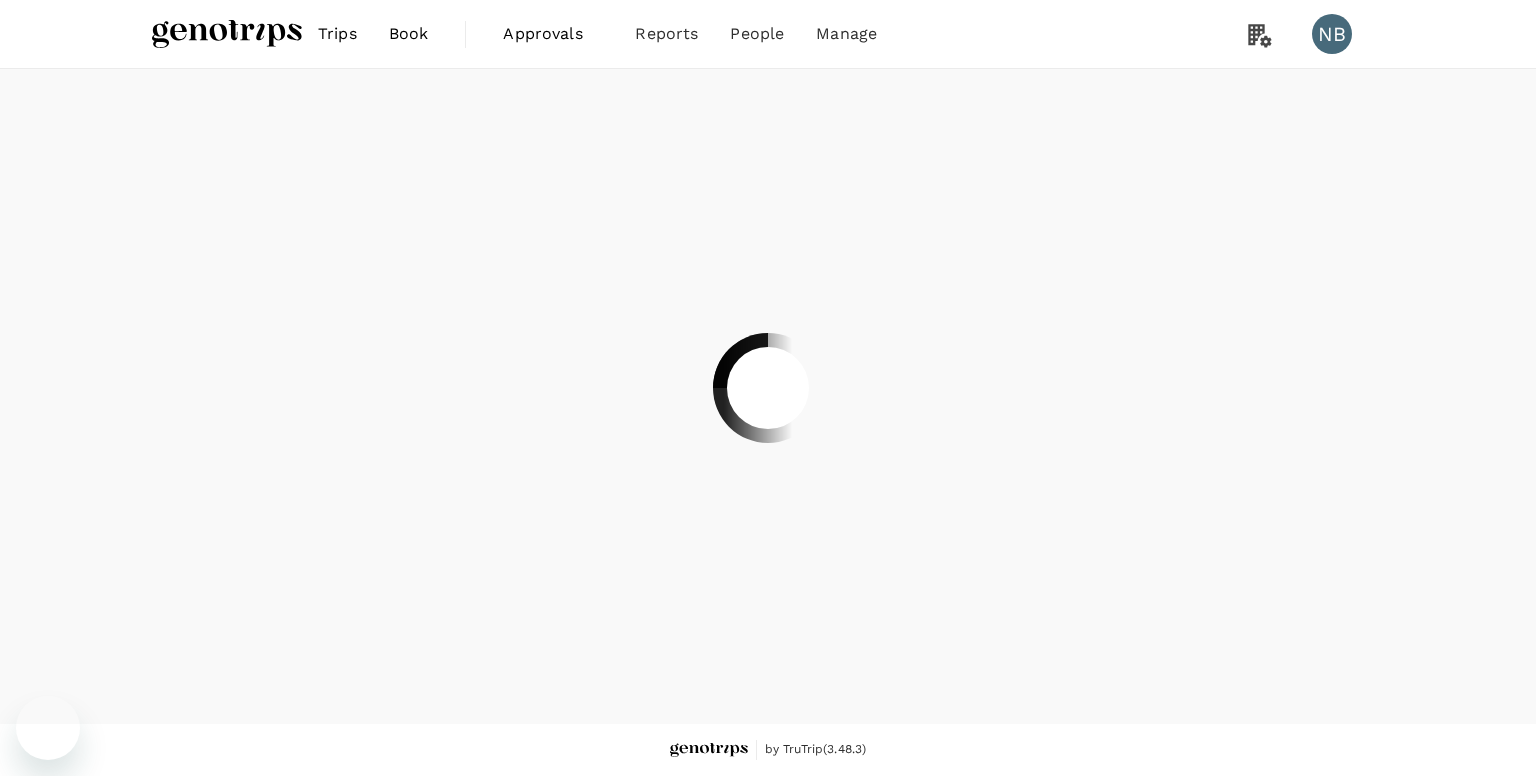 scroll, scrollTop: 0, scrollLeft: 0, axis: both 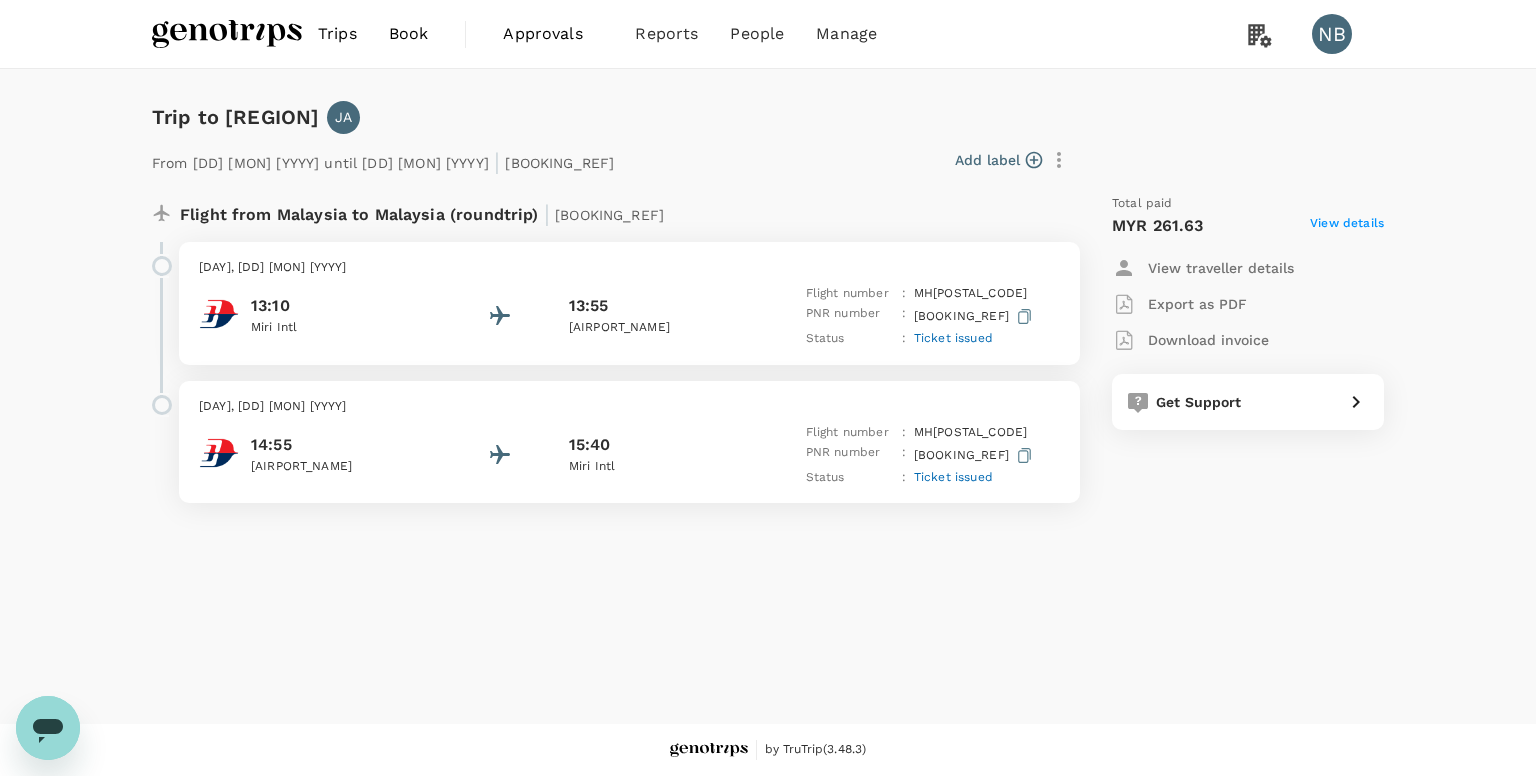 click on "Download invoice" at bounding box center [1208, 340] 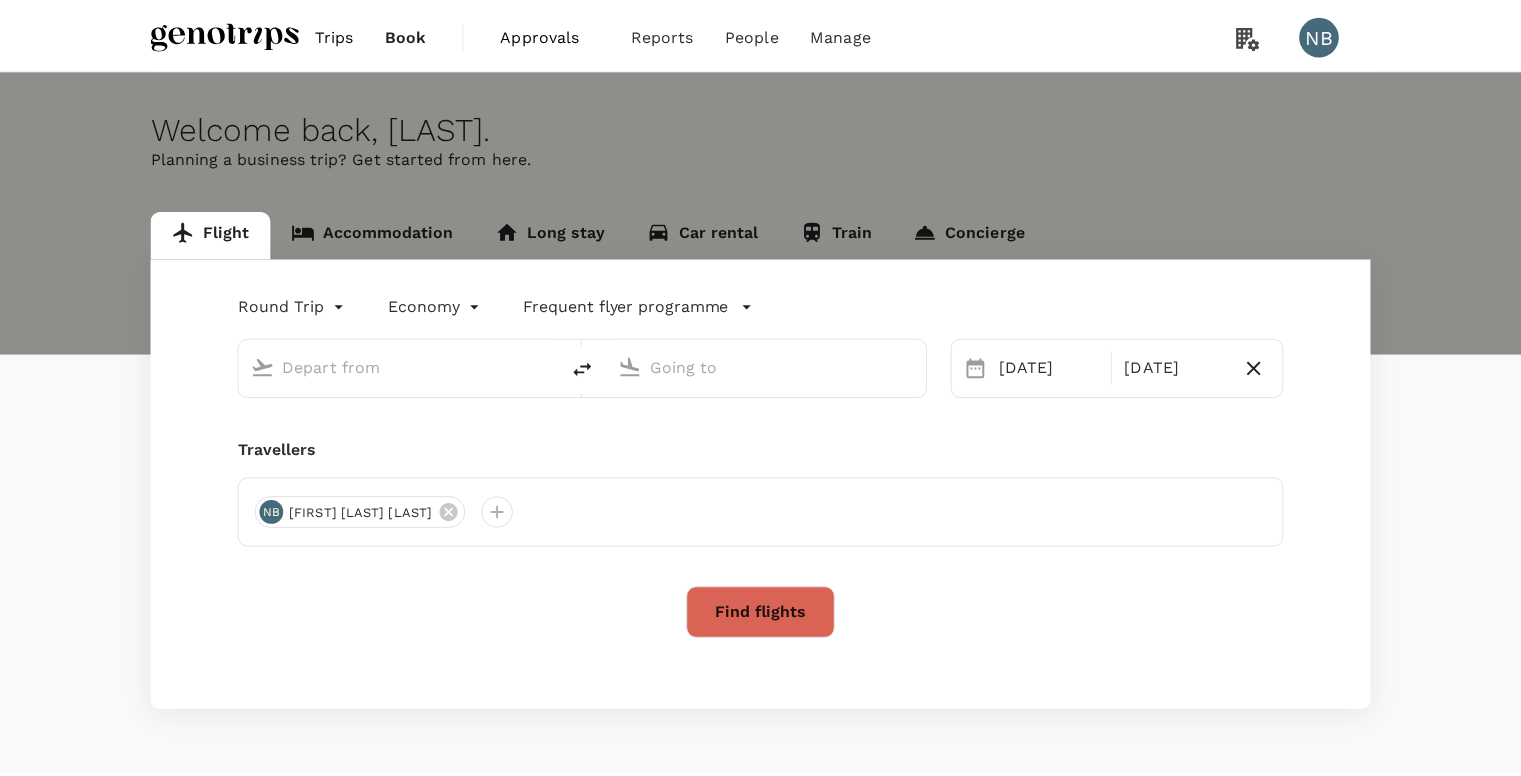 scroll, scrollTop: 0, scrollLeft: 0, axis: both 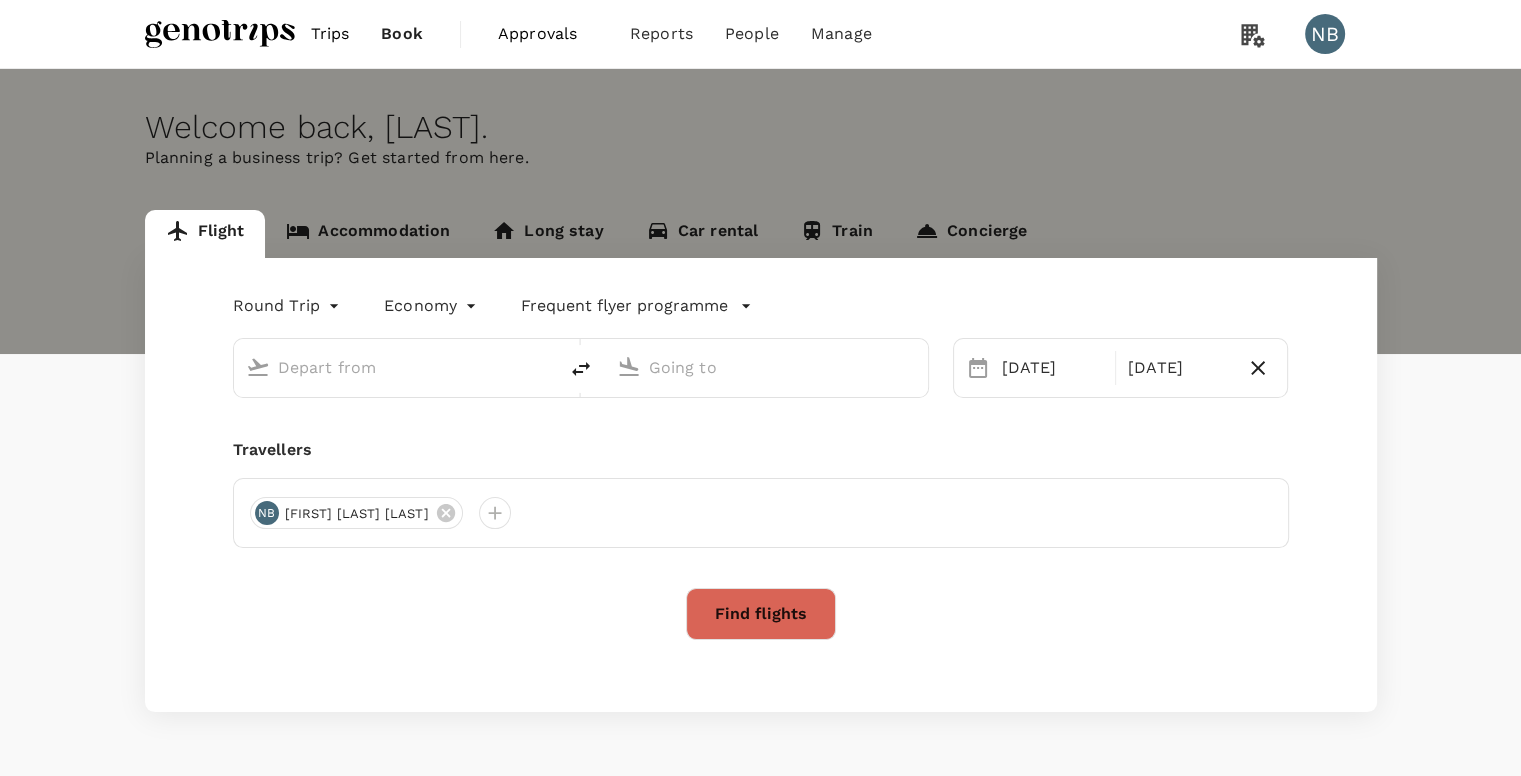 type on "Kuala Lumpur Intl (KUL)" 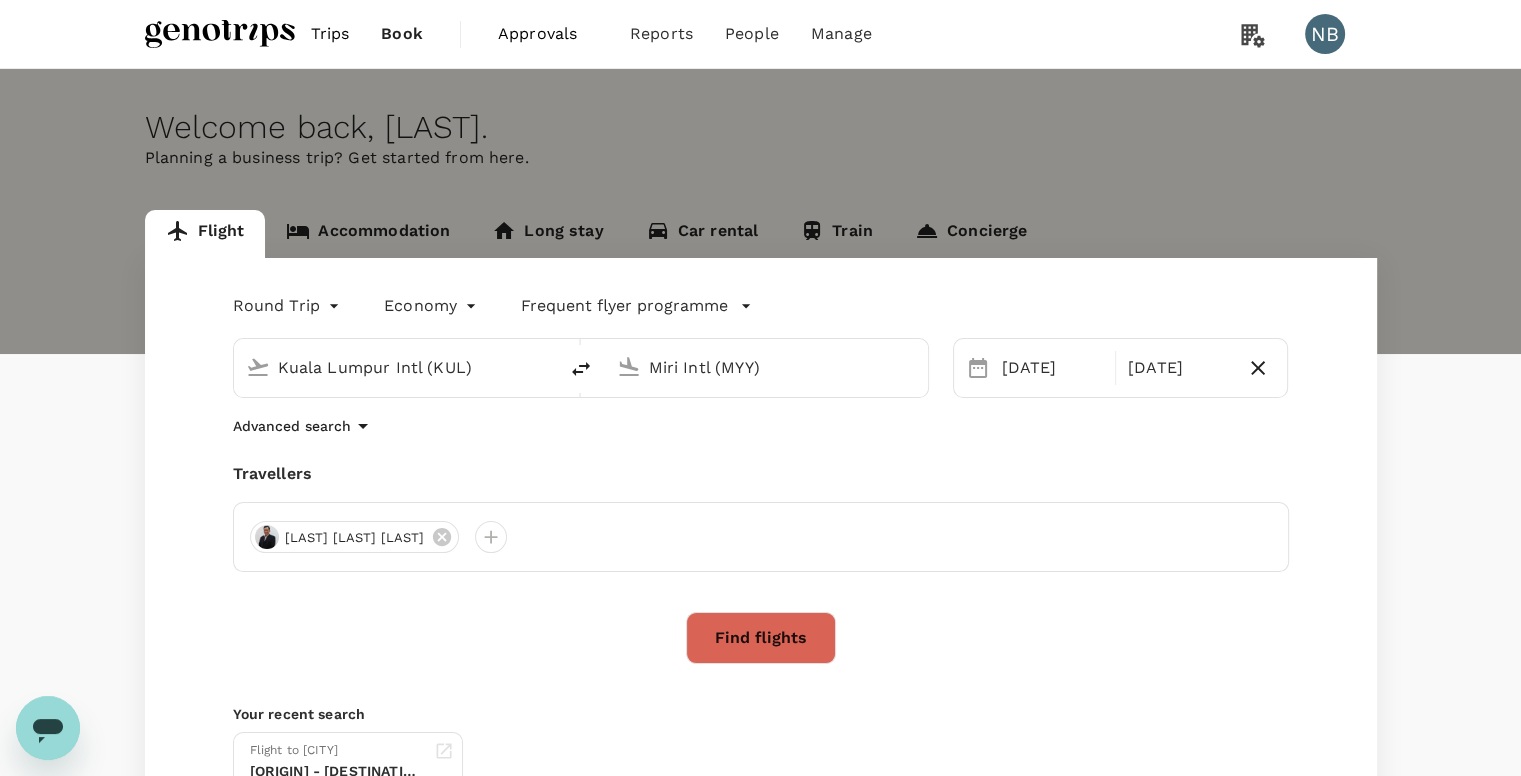 scroll, scrollTop: 0, scrollLeft: 0, axis: both 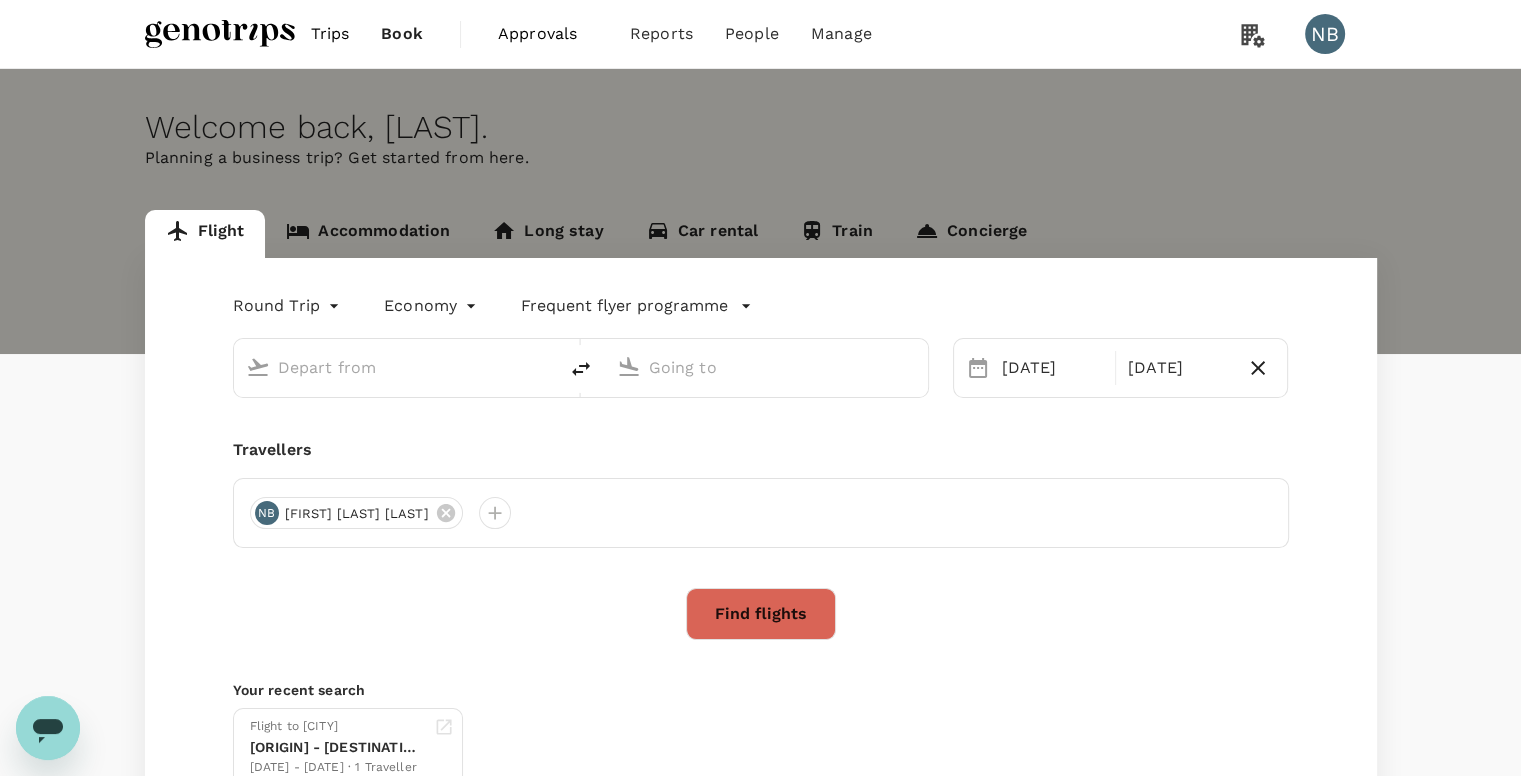 type on "Kuala Lumpur Intl (KUL)" 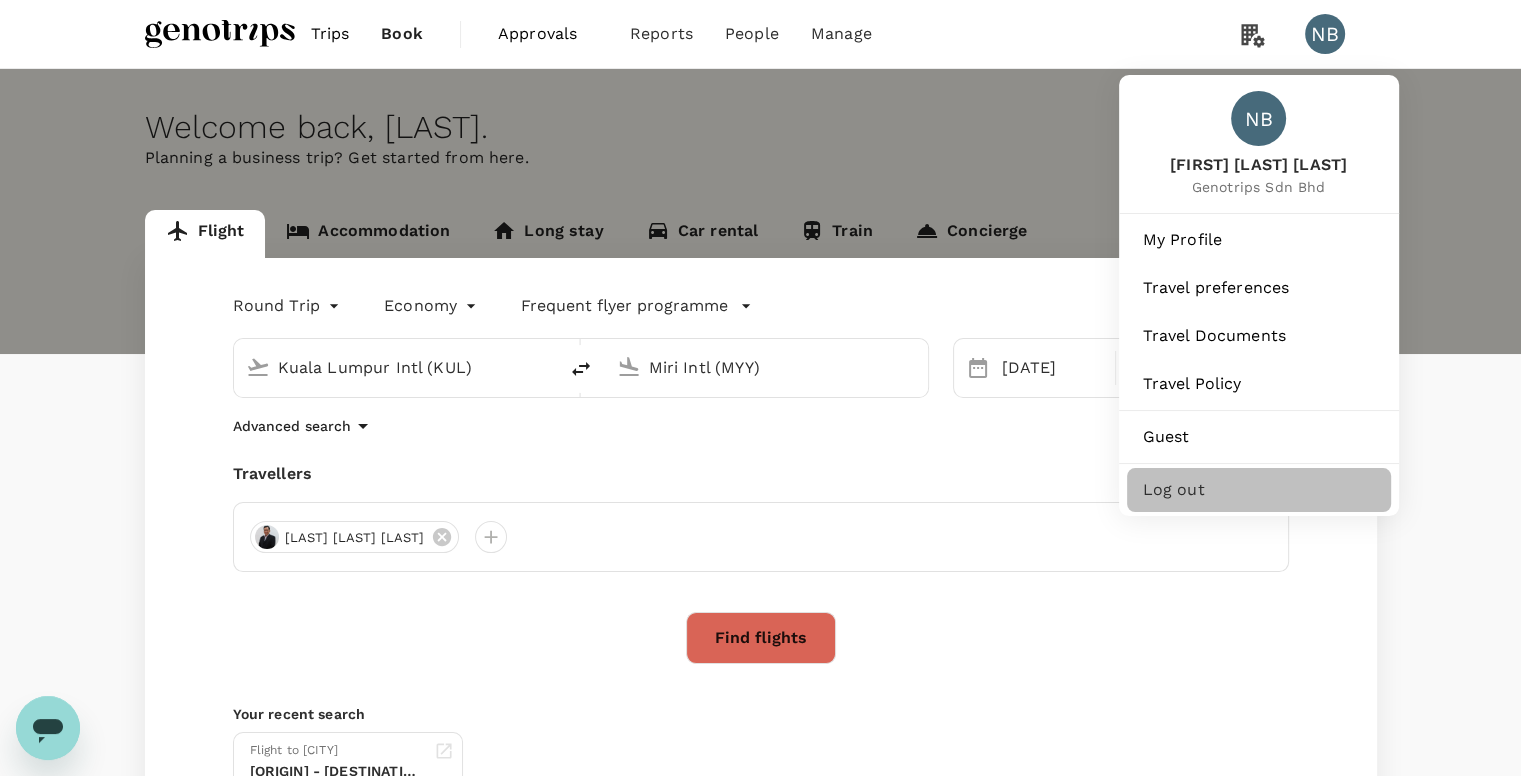 click on "Log out" at bounding box center [1259, 490] 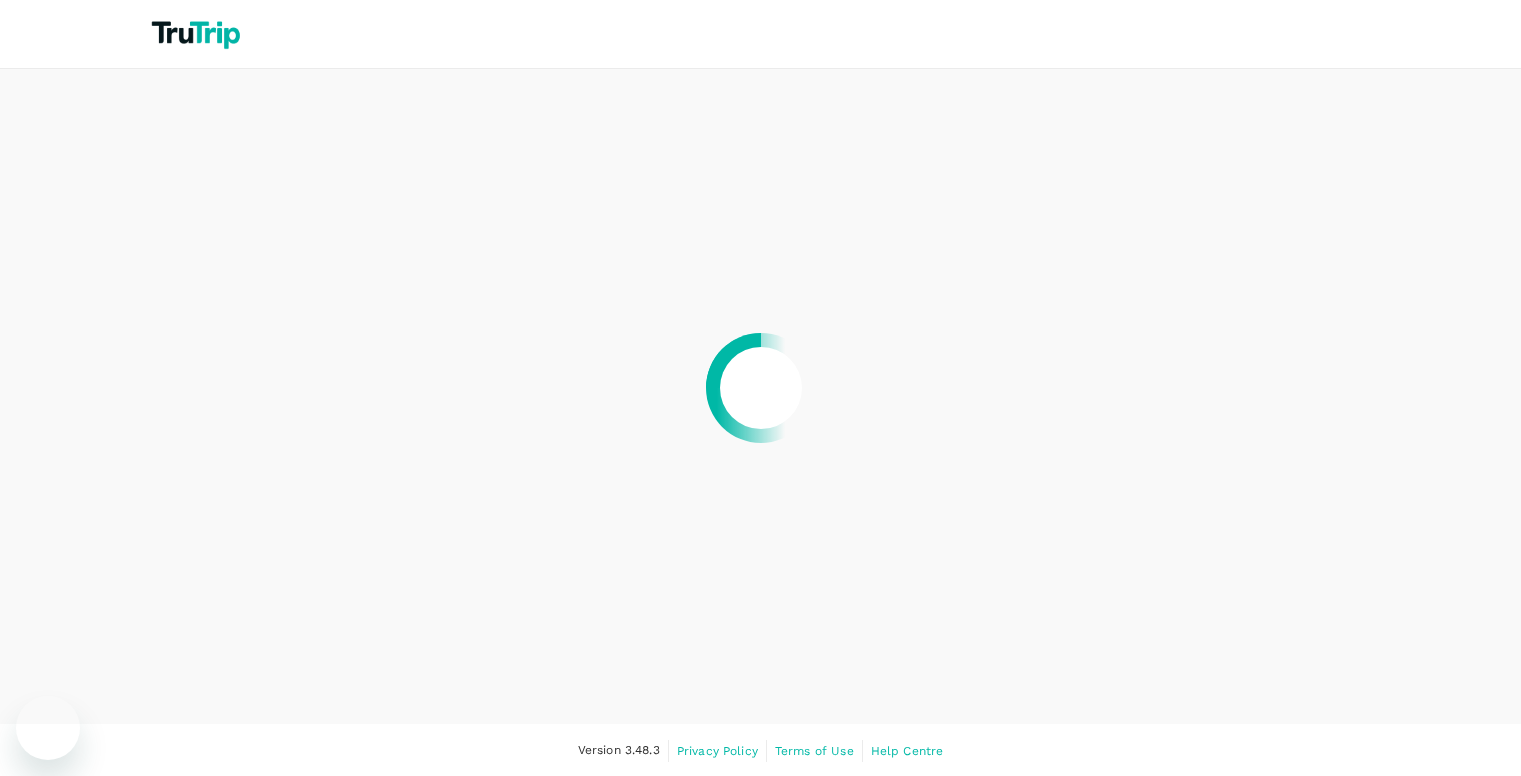 scroll, scrollTop: 0, scrollLeft: 0, axis: both 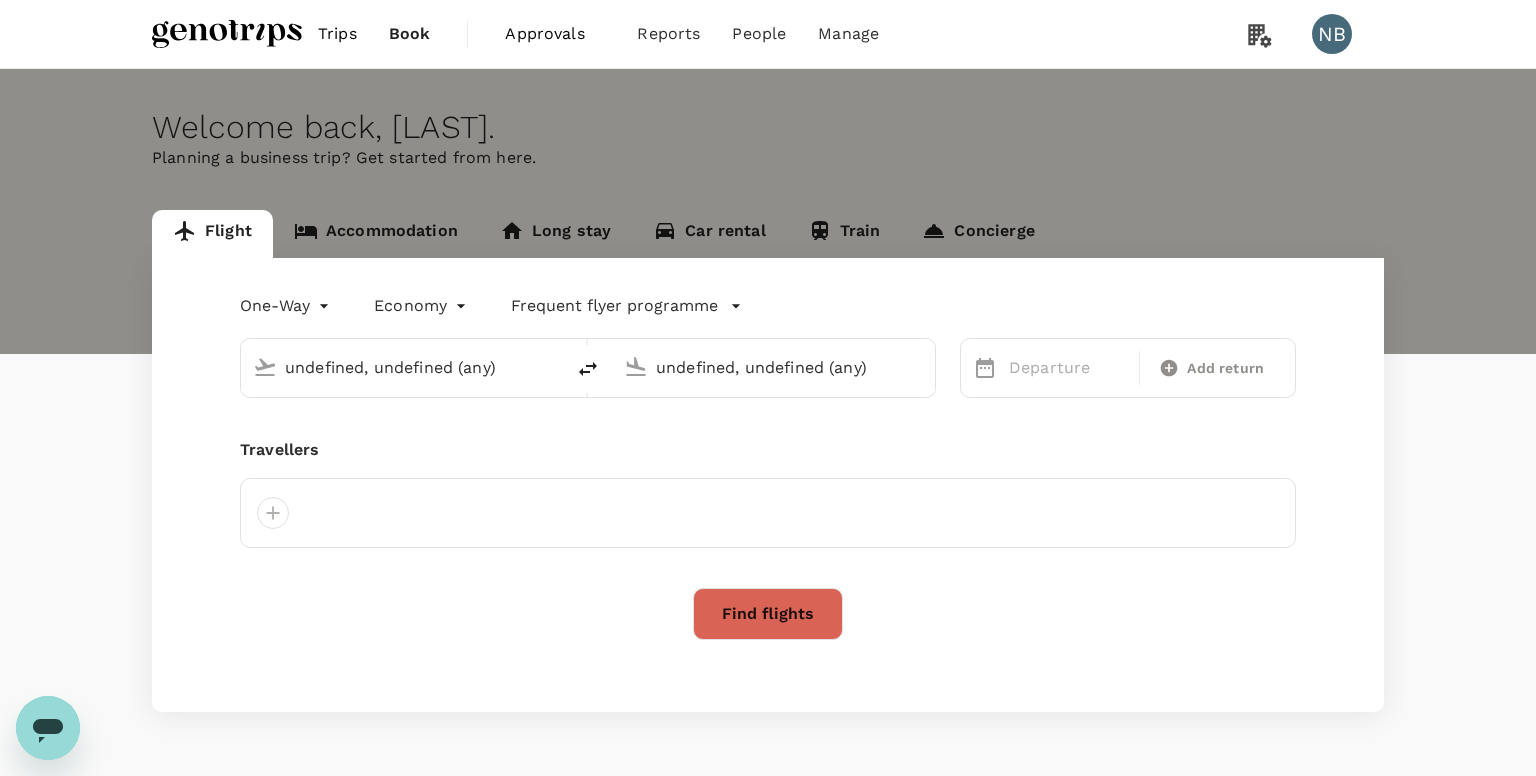 type 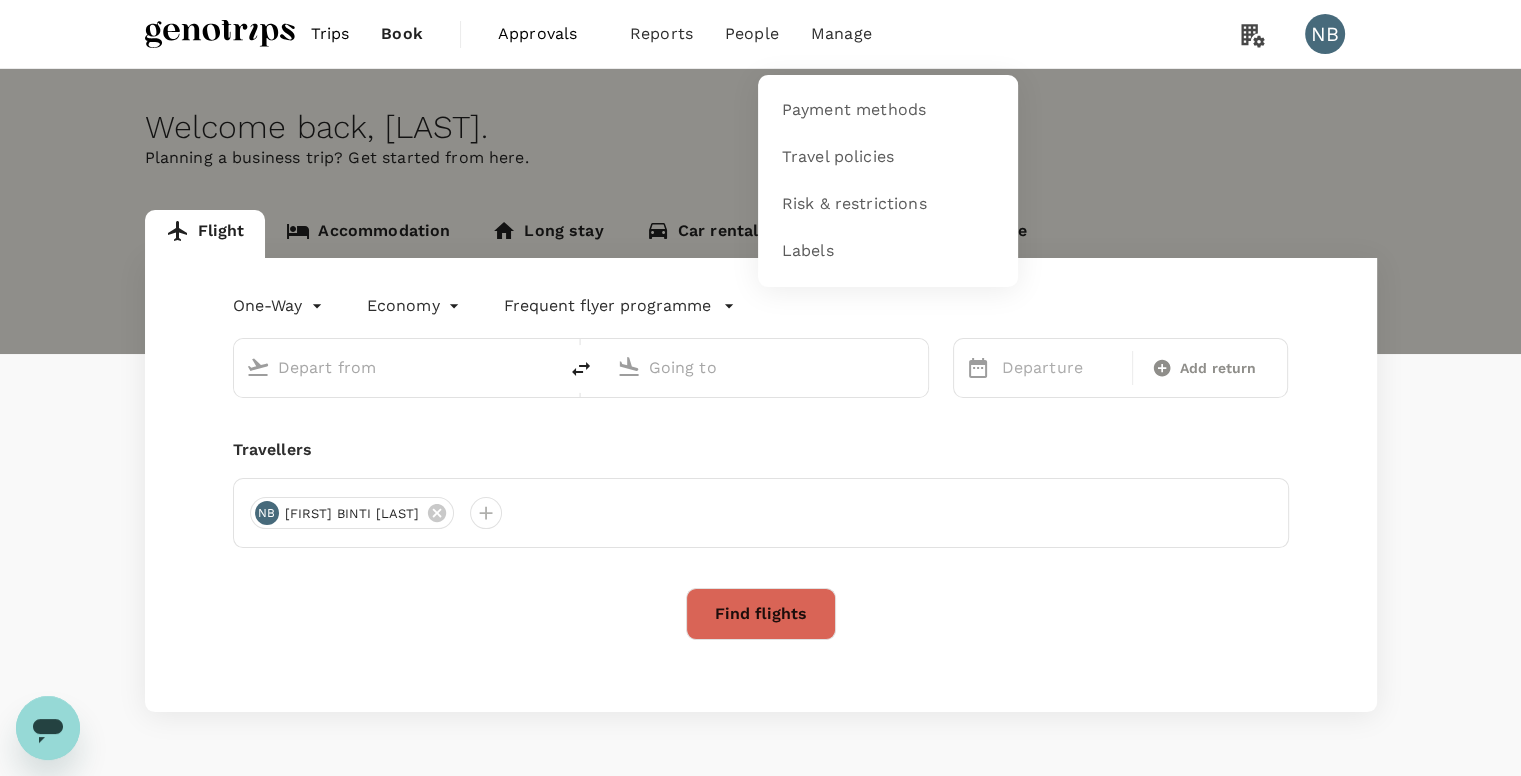 type on "roundtrip" 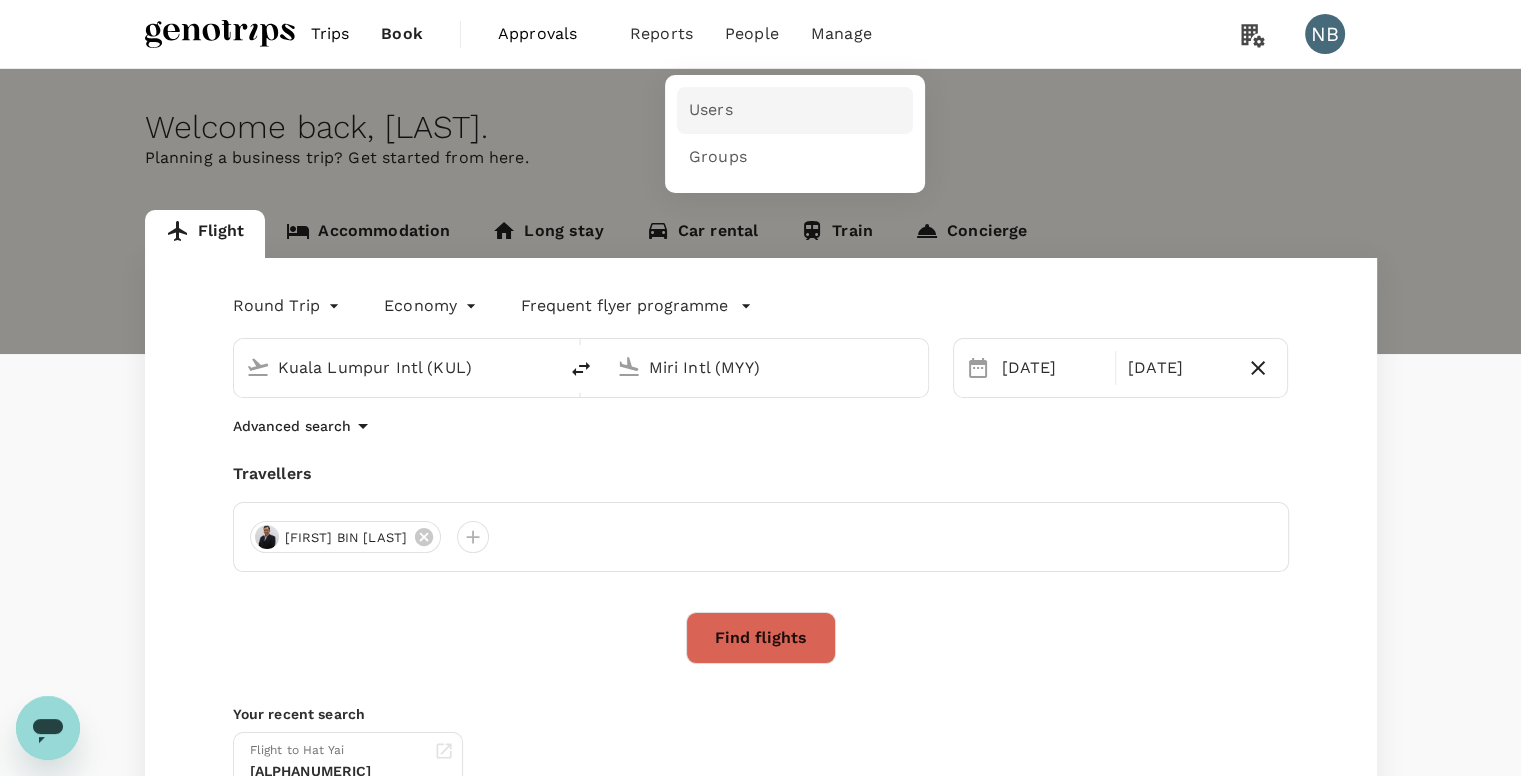 click on "Users" at bounding box center [795, 110] 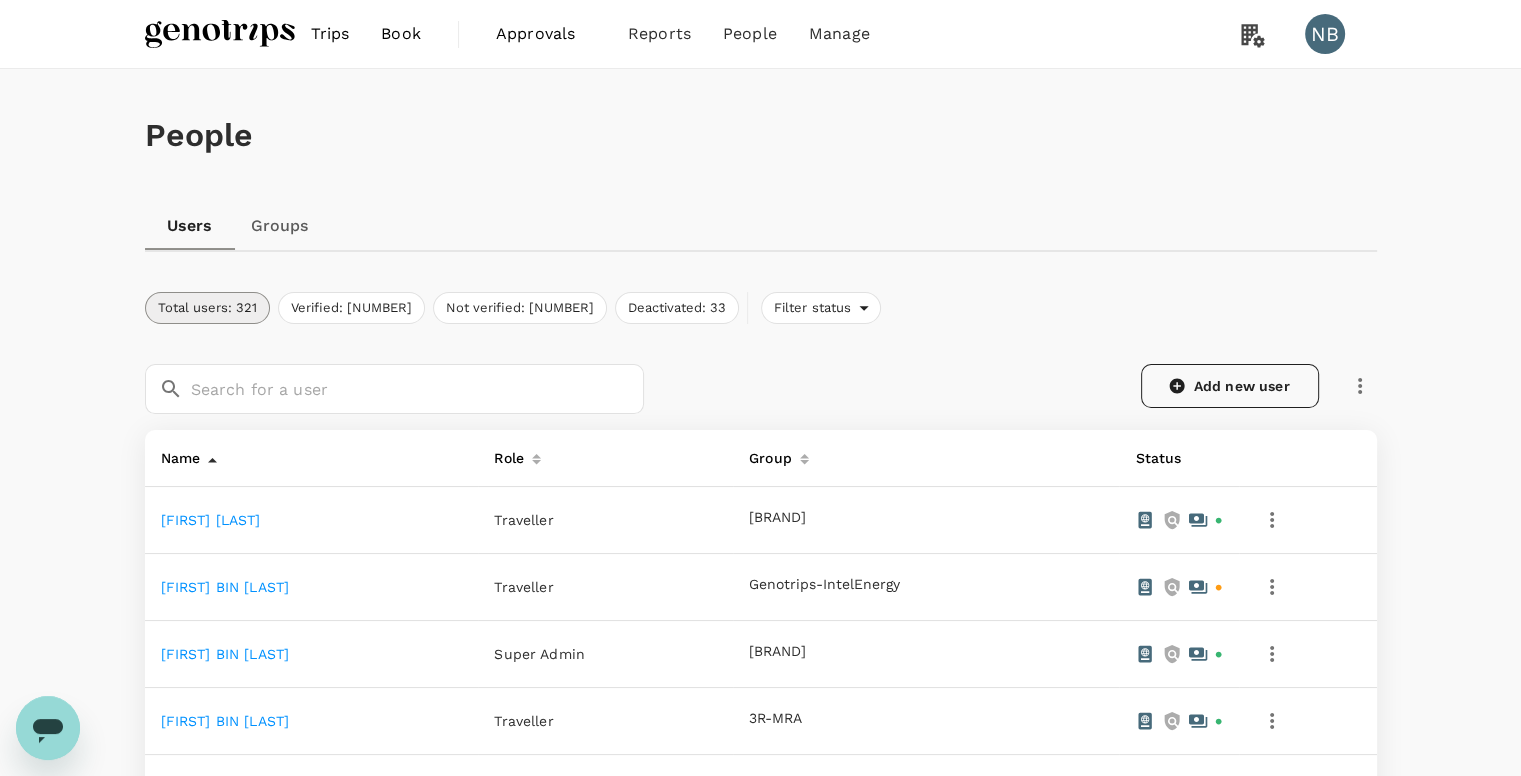 click on "Add new user" at bounding box center [1230, 386] 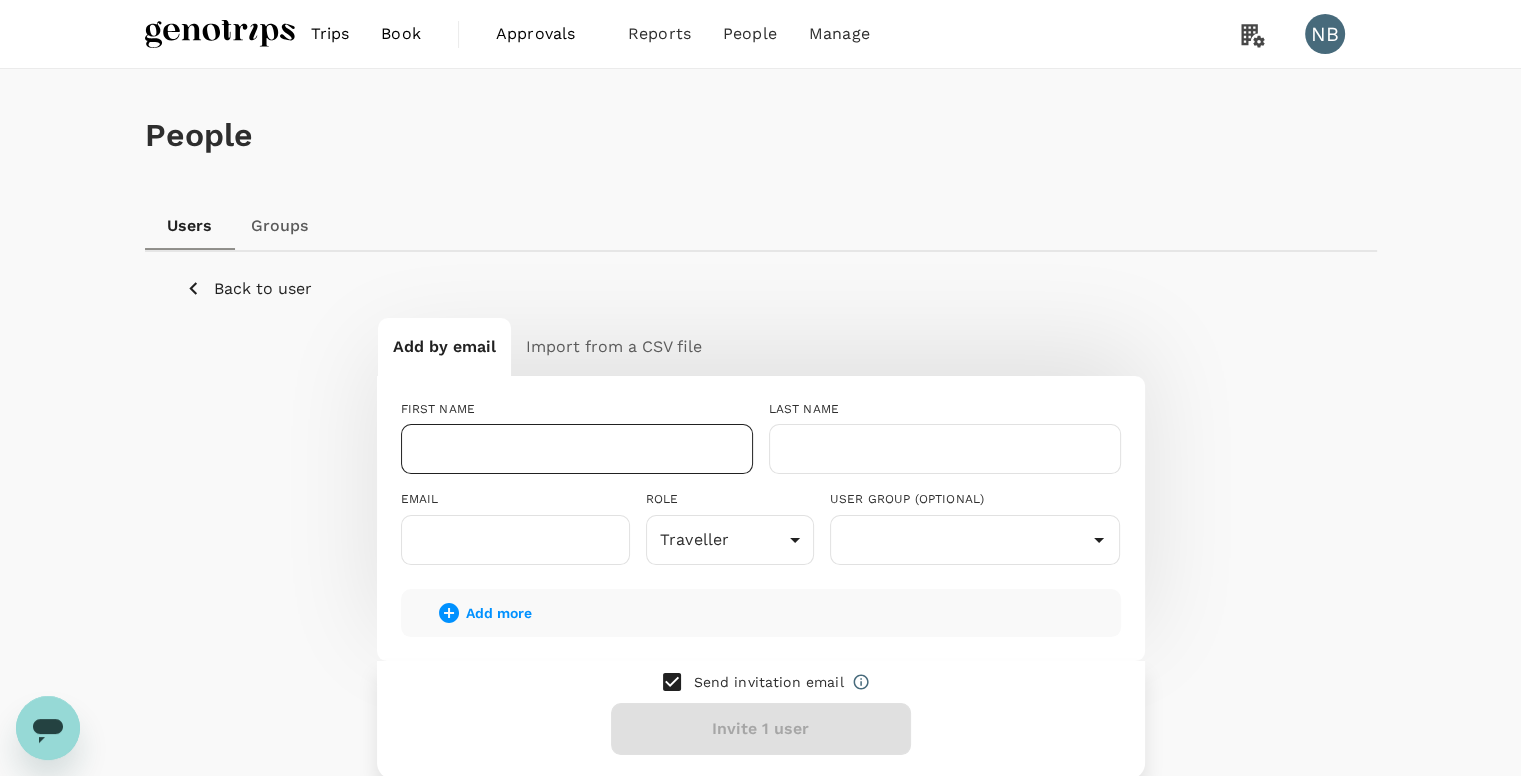 click at bounding box center (577, 449) 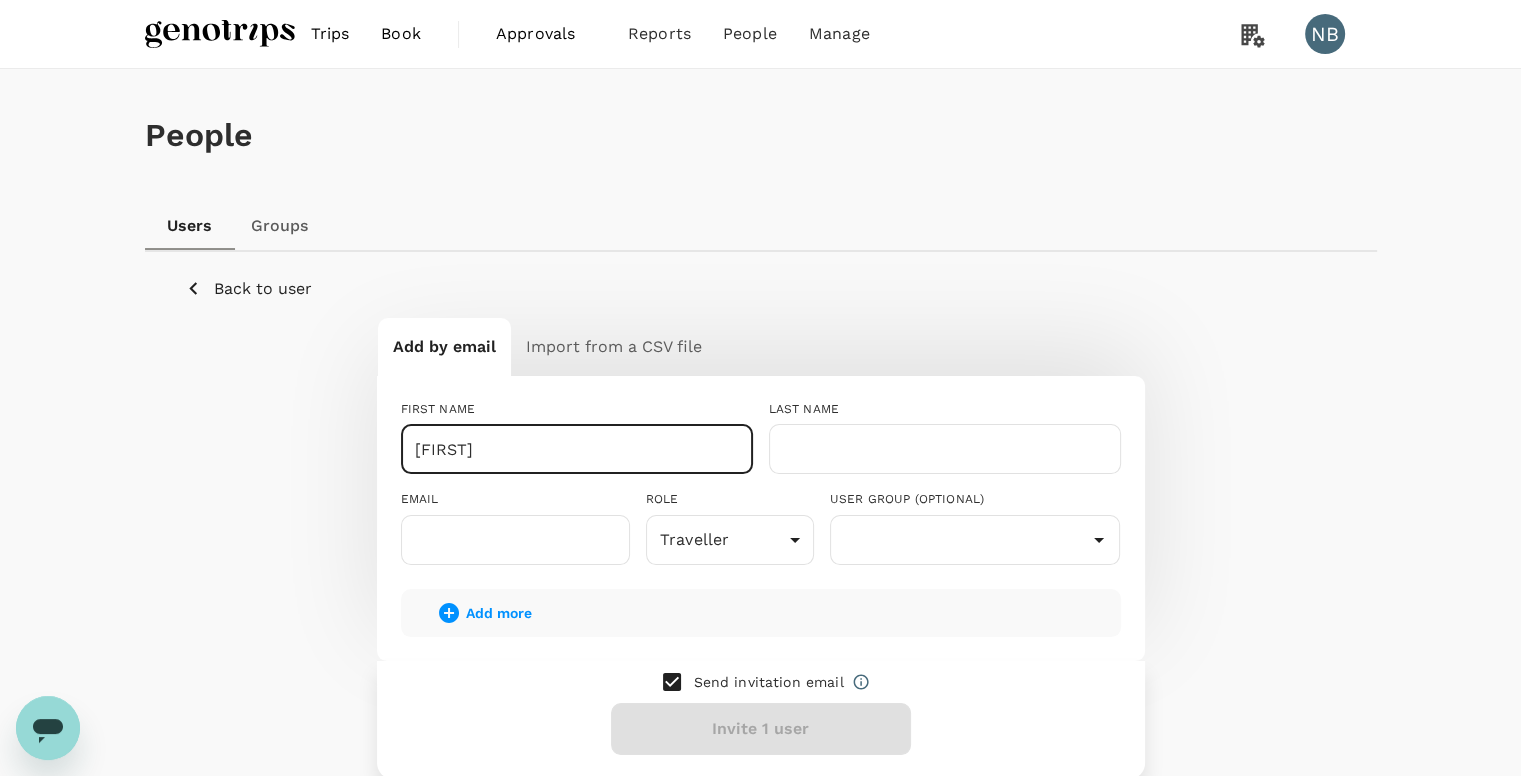 type on "linda" 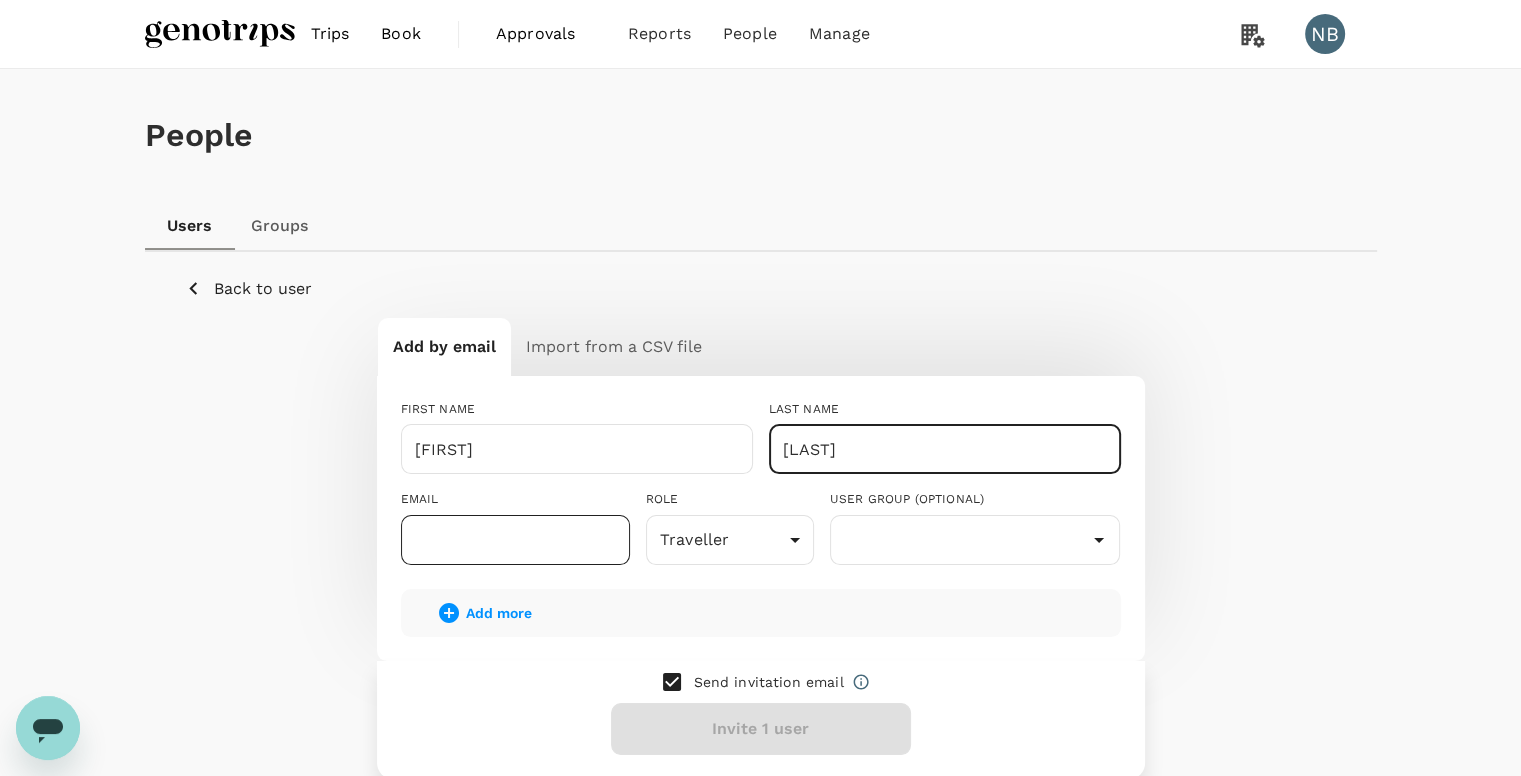 type on "Hashim" 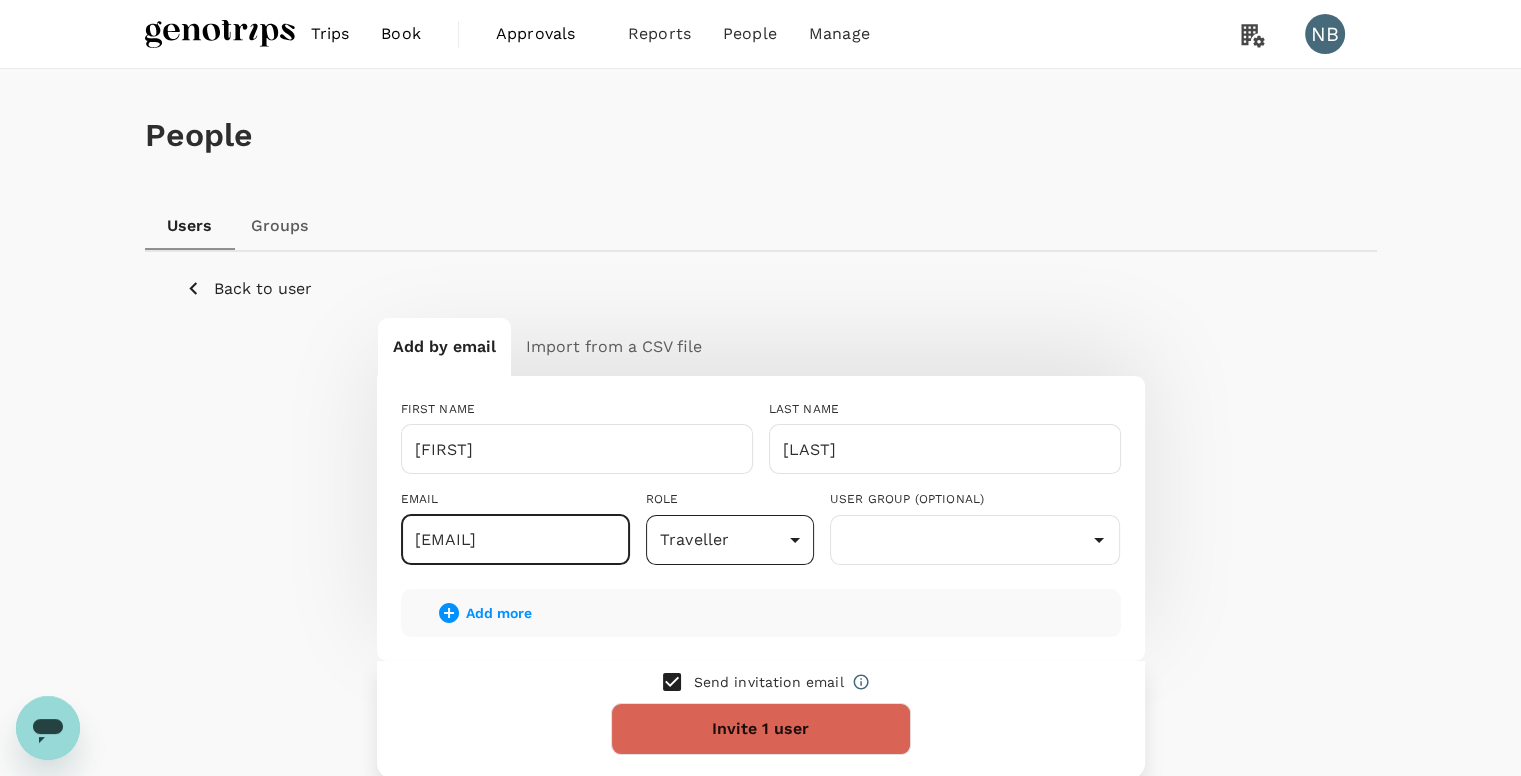 type on "testing@gmail.com" 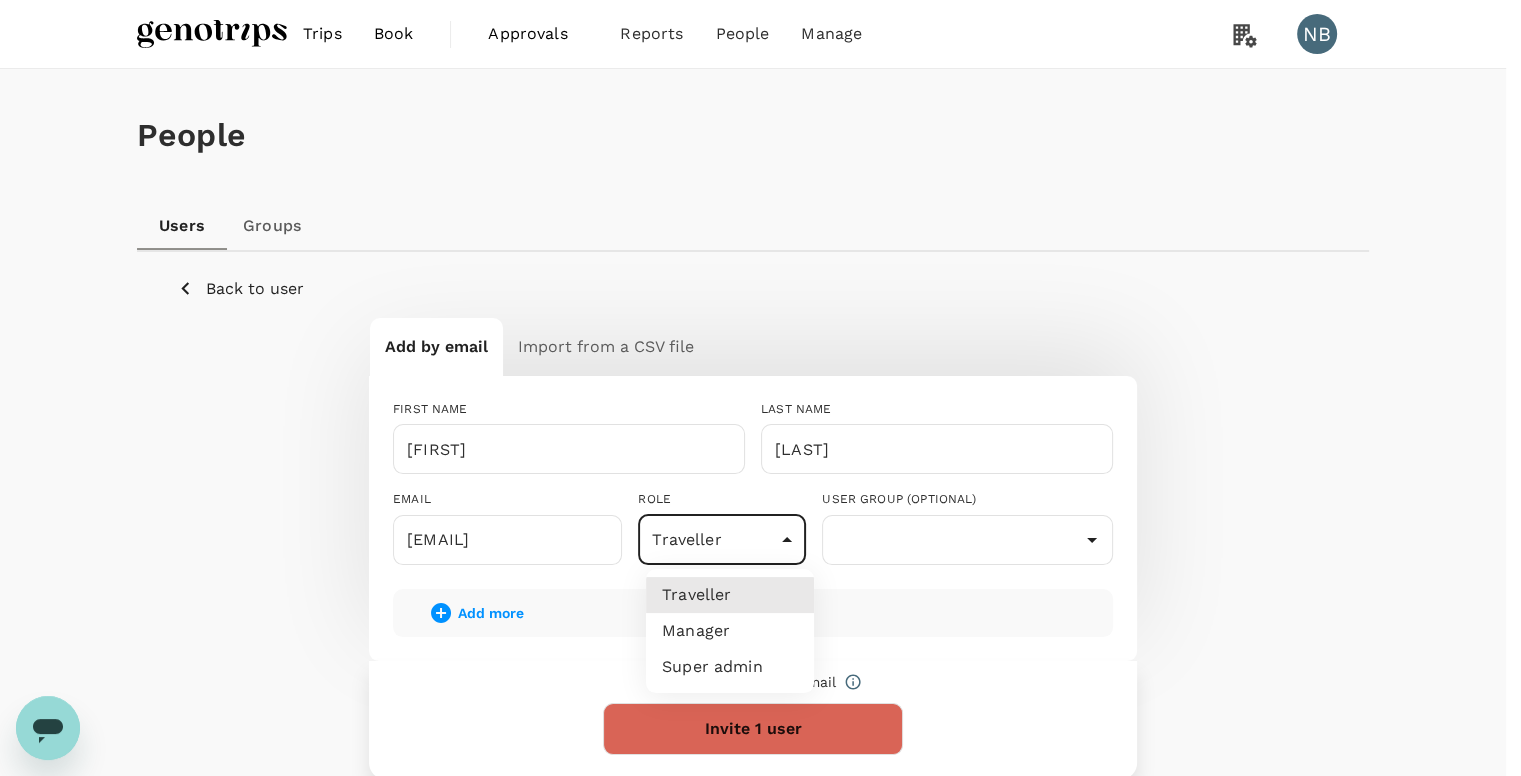 click on "Trips Book Approvals 0 Reports People Manage NB People Users Groups Back to user Add by email Import from a CSV file FIRST NAME linda ​ LAST NAME Hashim ​ EMAIL testing@gmail.com ​ ROLE Traveller user ​ USER GROUP (OPTIONAL) ​   Add more Send invitation email Invite 1 user by TruTrip  ( 3.48.3   ) Traveller Manager Super admin" at bounding box center (760, 481) 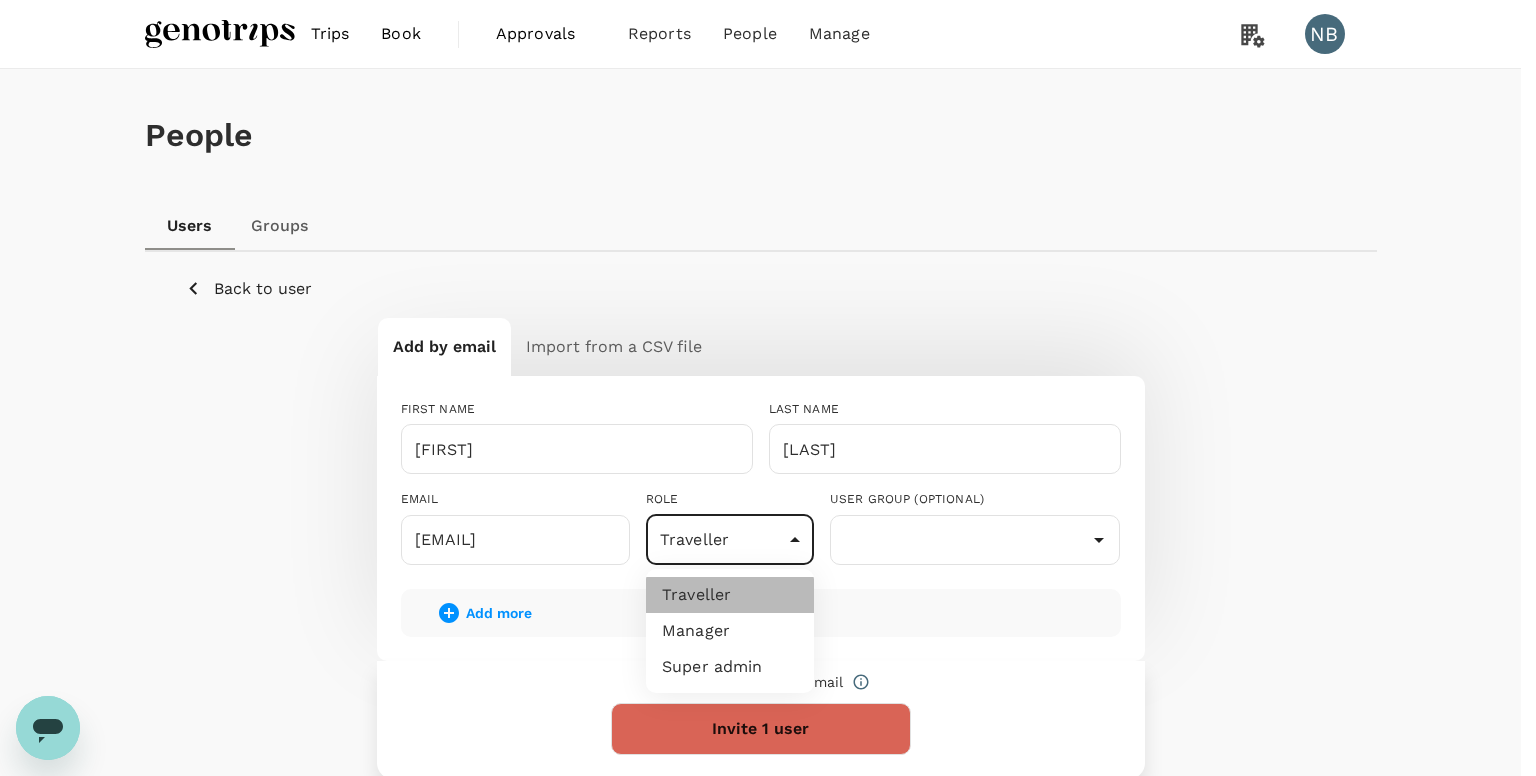 click on "Traveller" at bounding box center [730, 595] 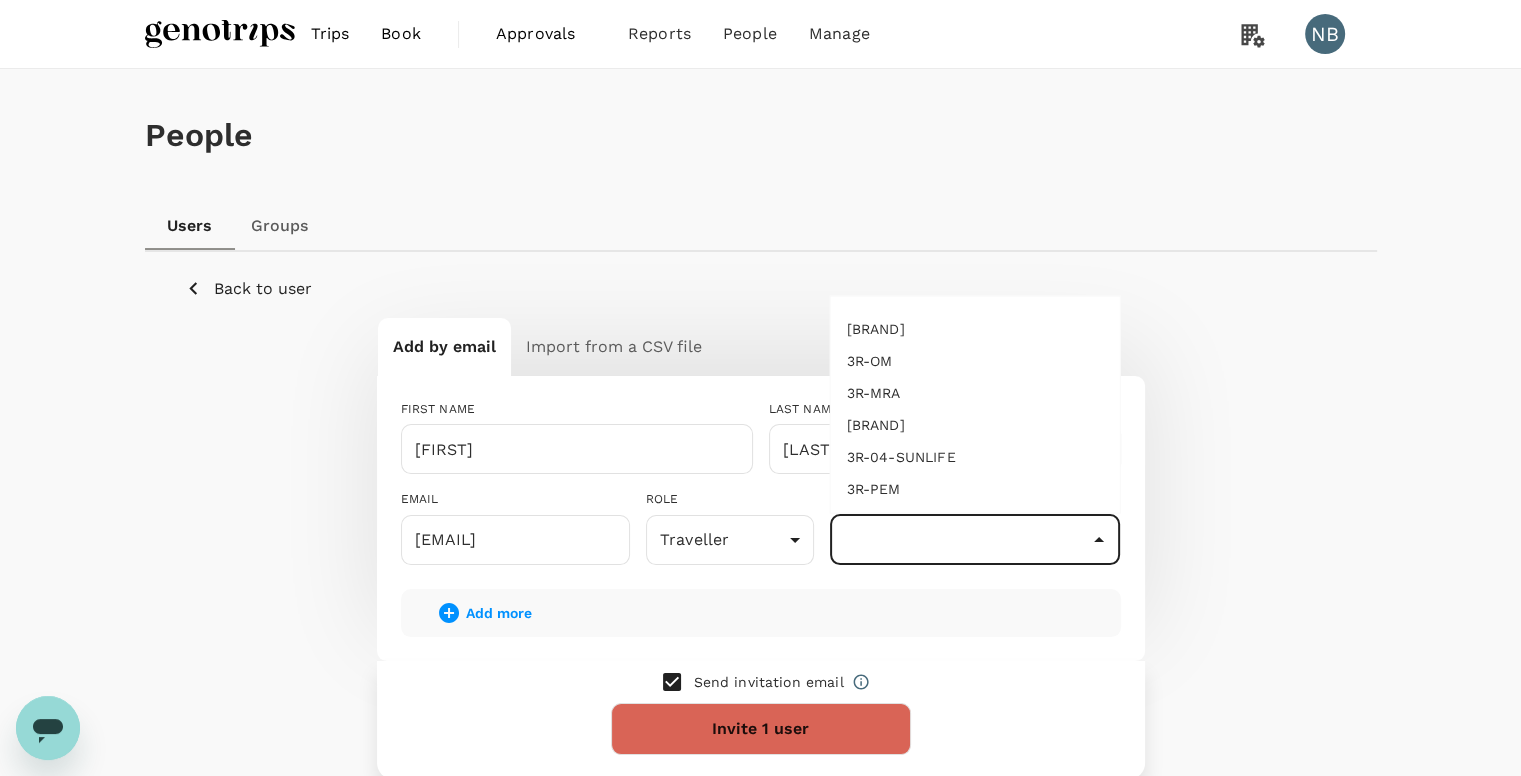 click at bounding box center (975, 540) 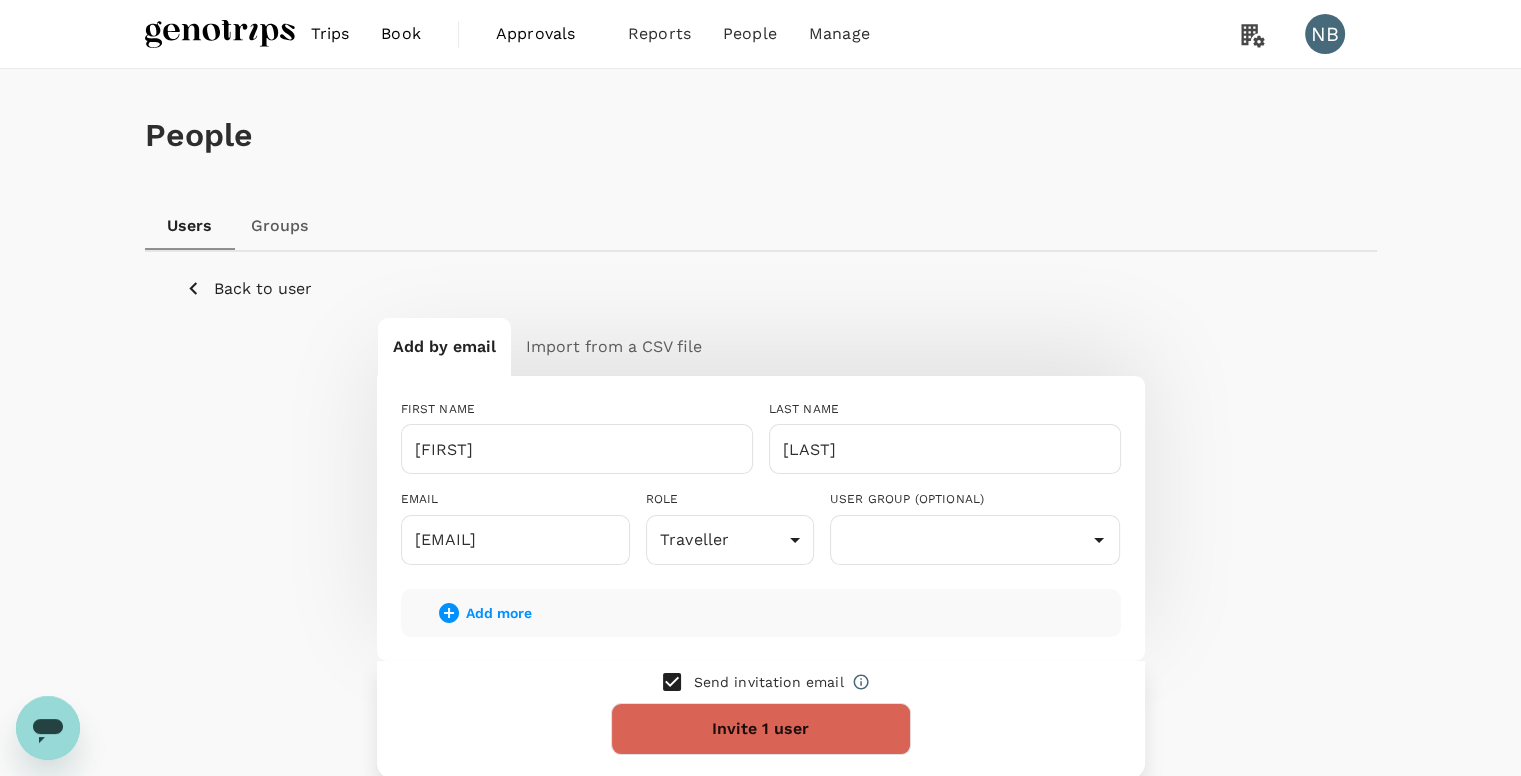 click on "Add by email Import from a CSV file FIRST NAME linda ​ LAST NAME Hashim ​ EMAIL testing@gmail.com ​ ROLE Traveller user ​ USER GROUP (OPTIONAL) ​   Add more Send invitation email Invite 1 user" at bounding box center (761, 547) 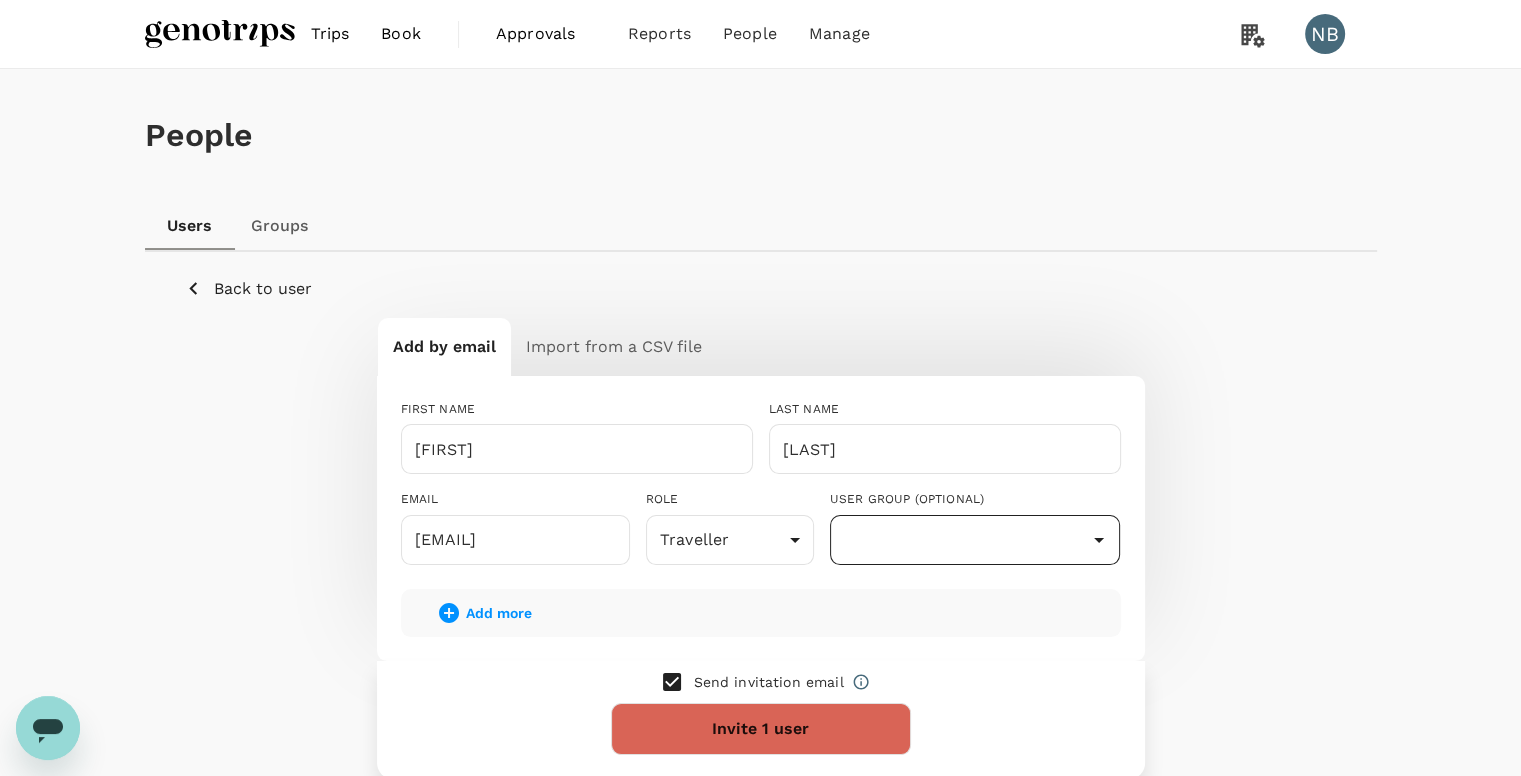 click 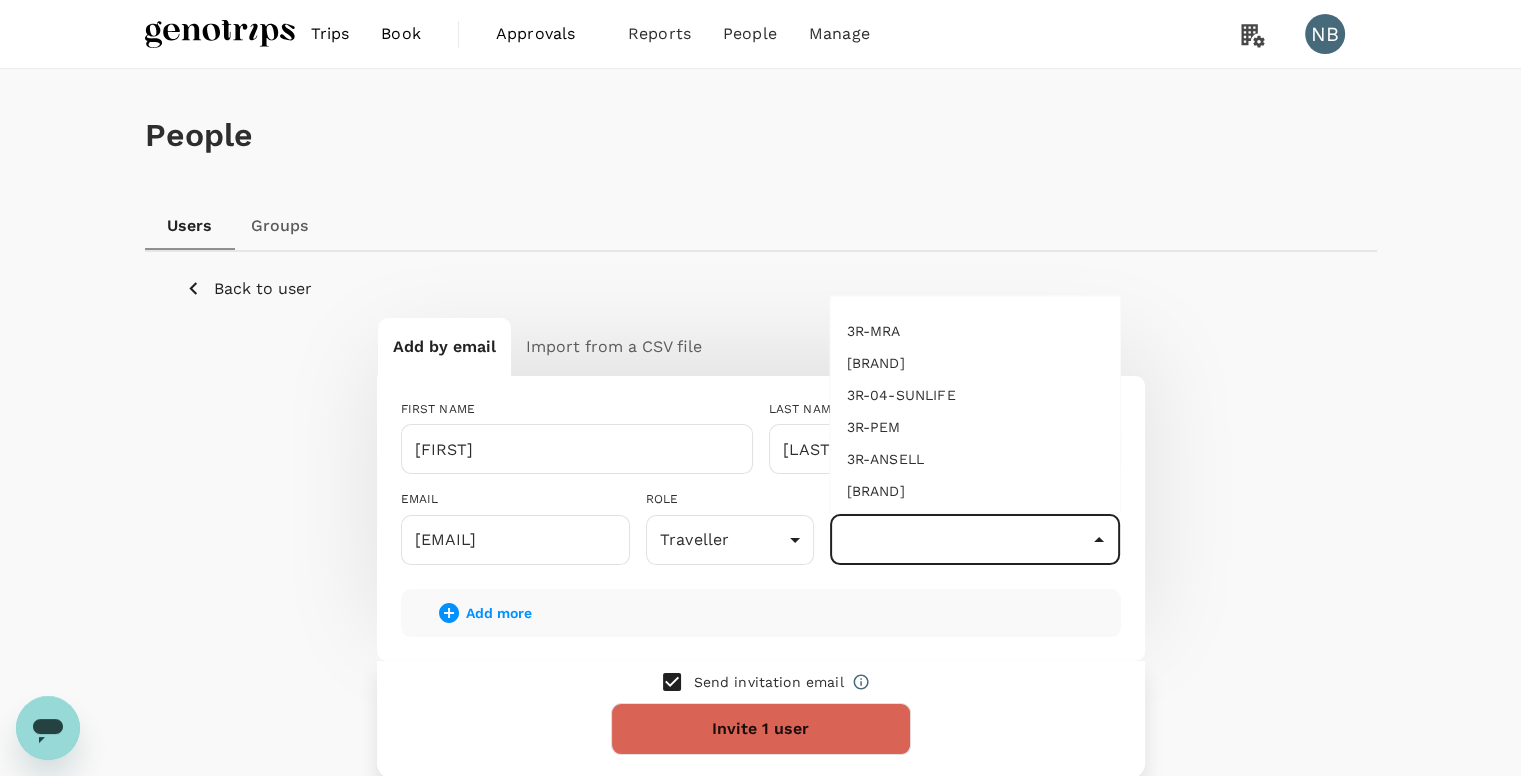 scroll, scrollTop: 121, scrollLeft: 0, axis: vertical 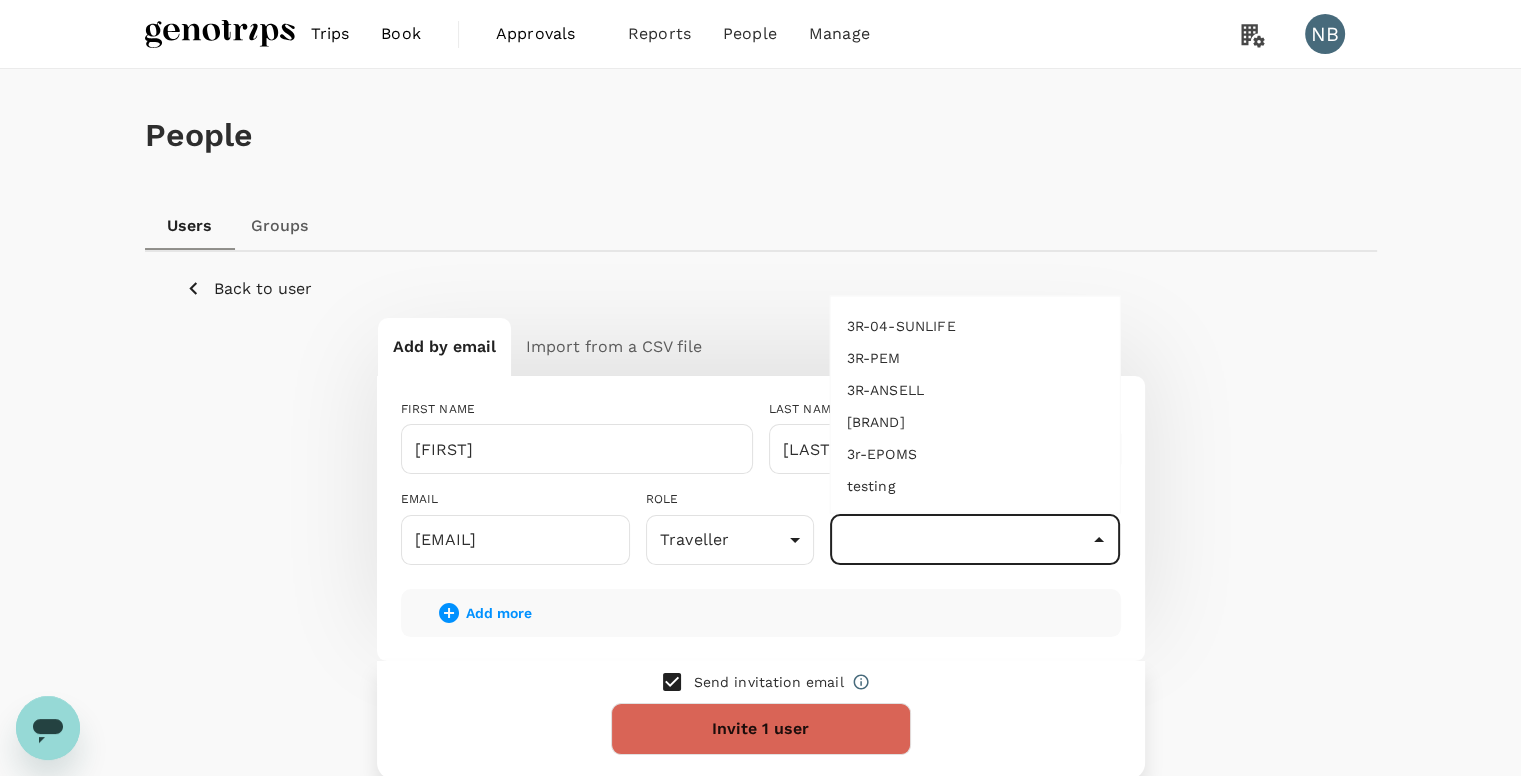 click on "testing" at bounding box center (975, 486) 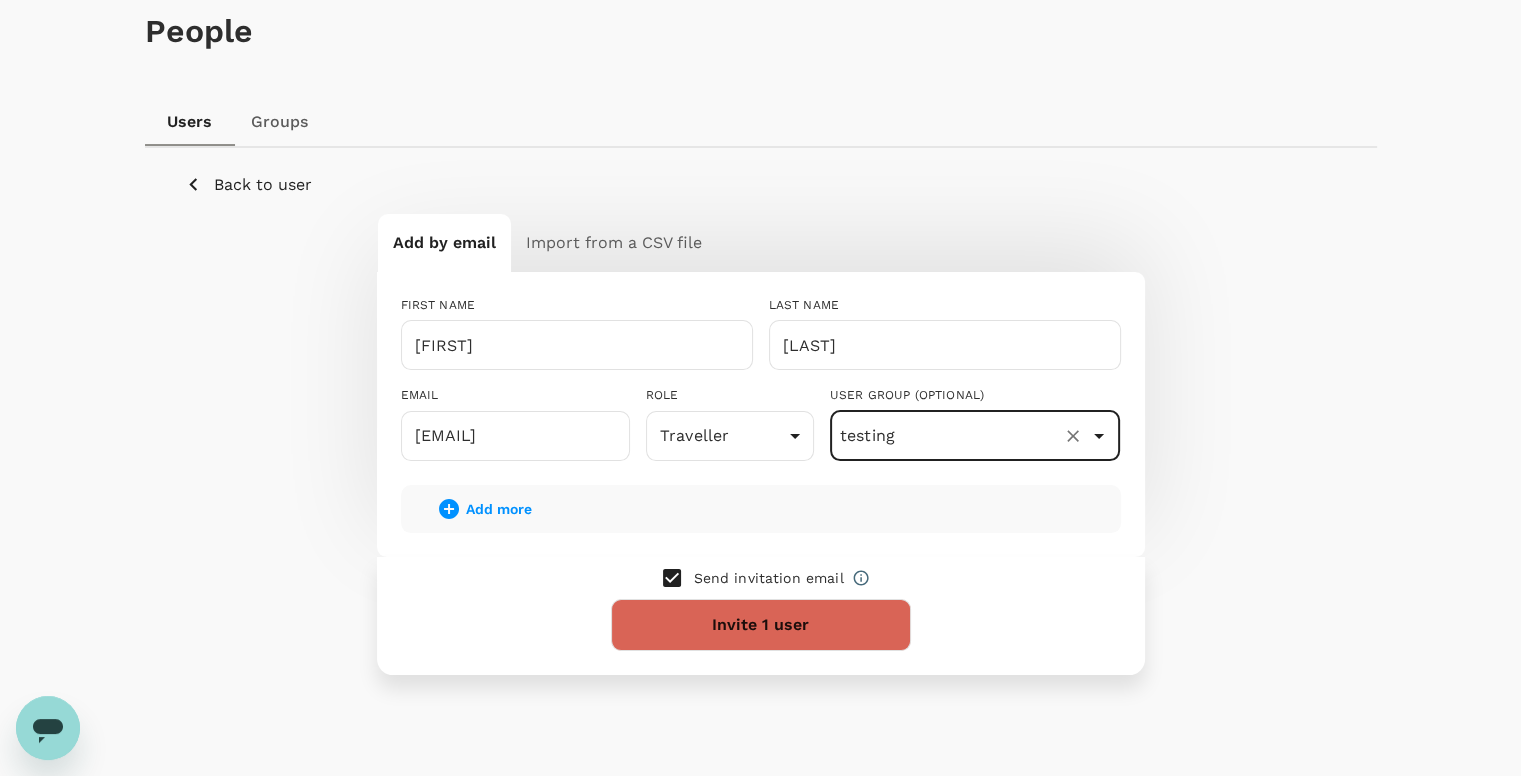 scroll, scrollTop: 185, scrollLeft: 0, axis: vertical 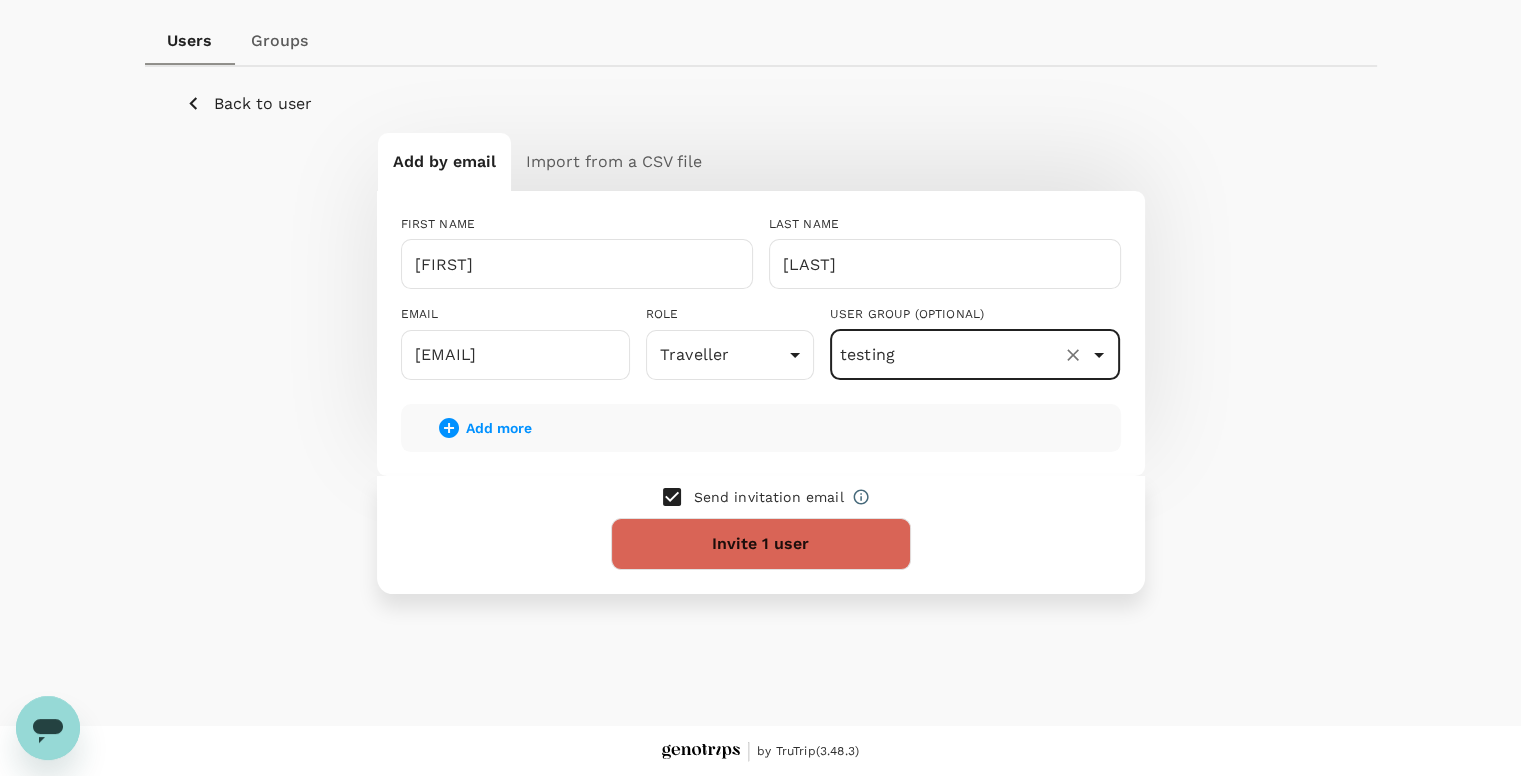 click at bounding box center (672, 497) 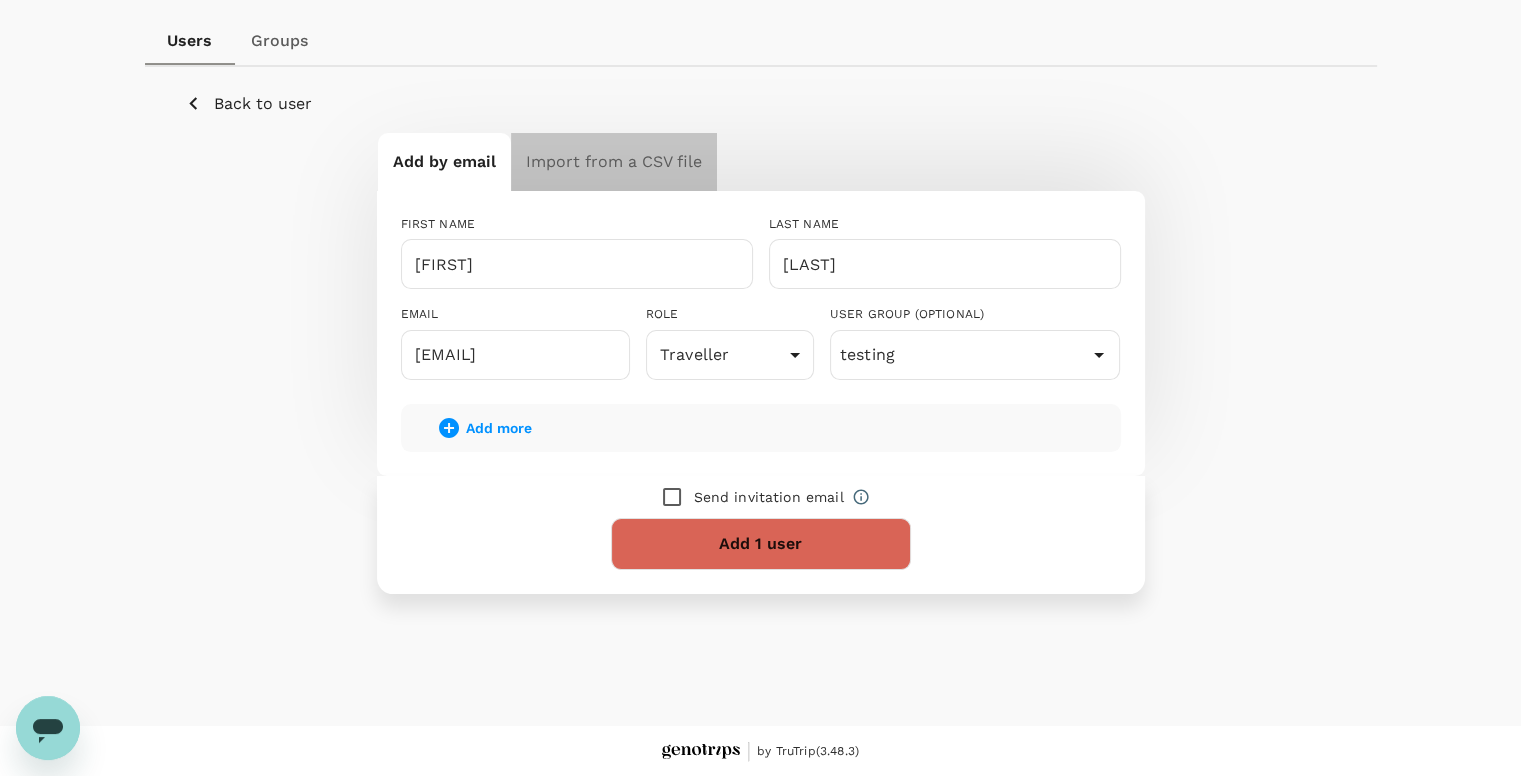 click on "Import from a CSV file" at bounding box center (614, 162) 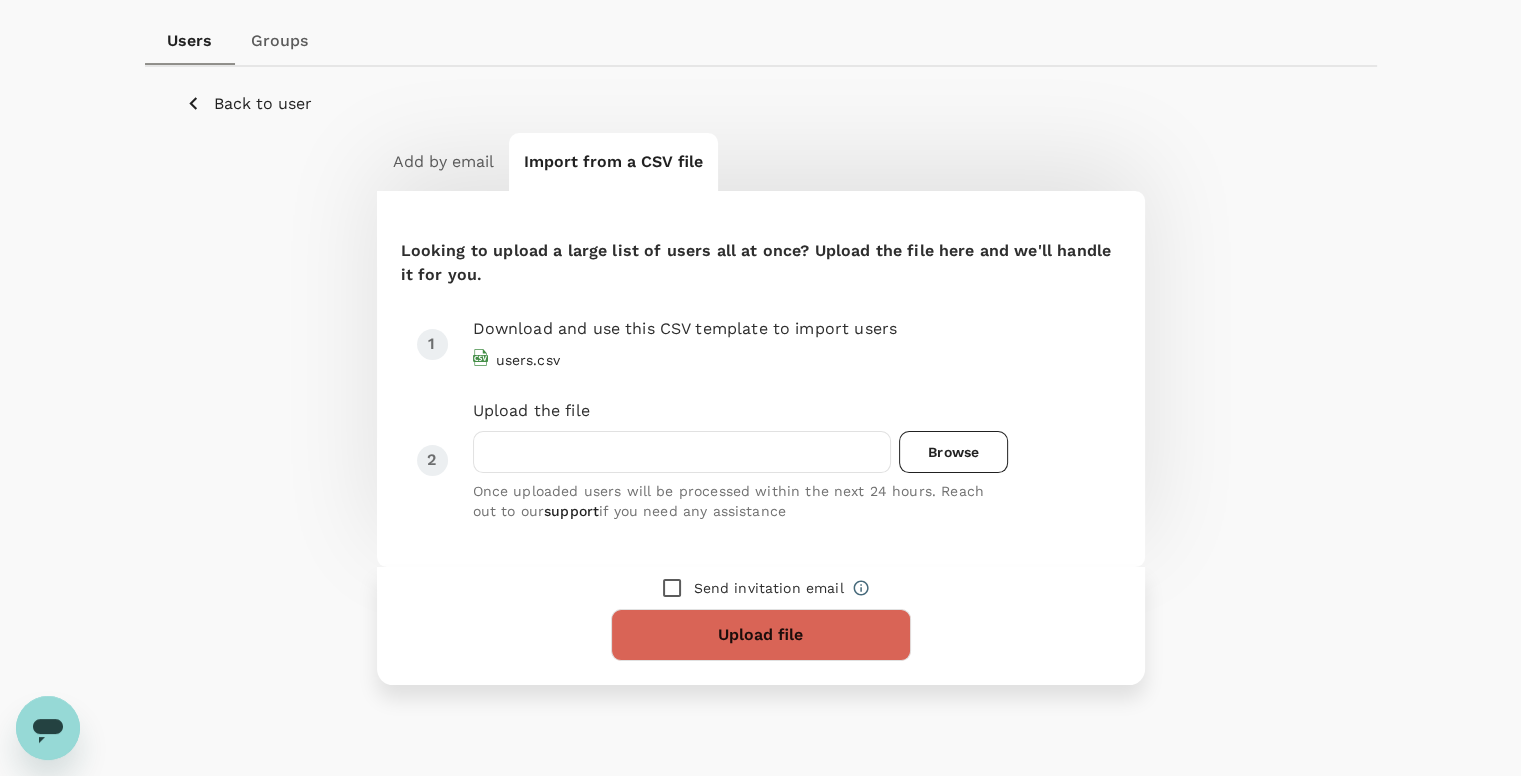 click on "Back to user" at bounding box center [263, 104] 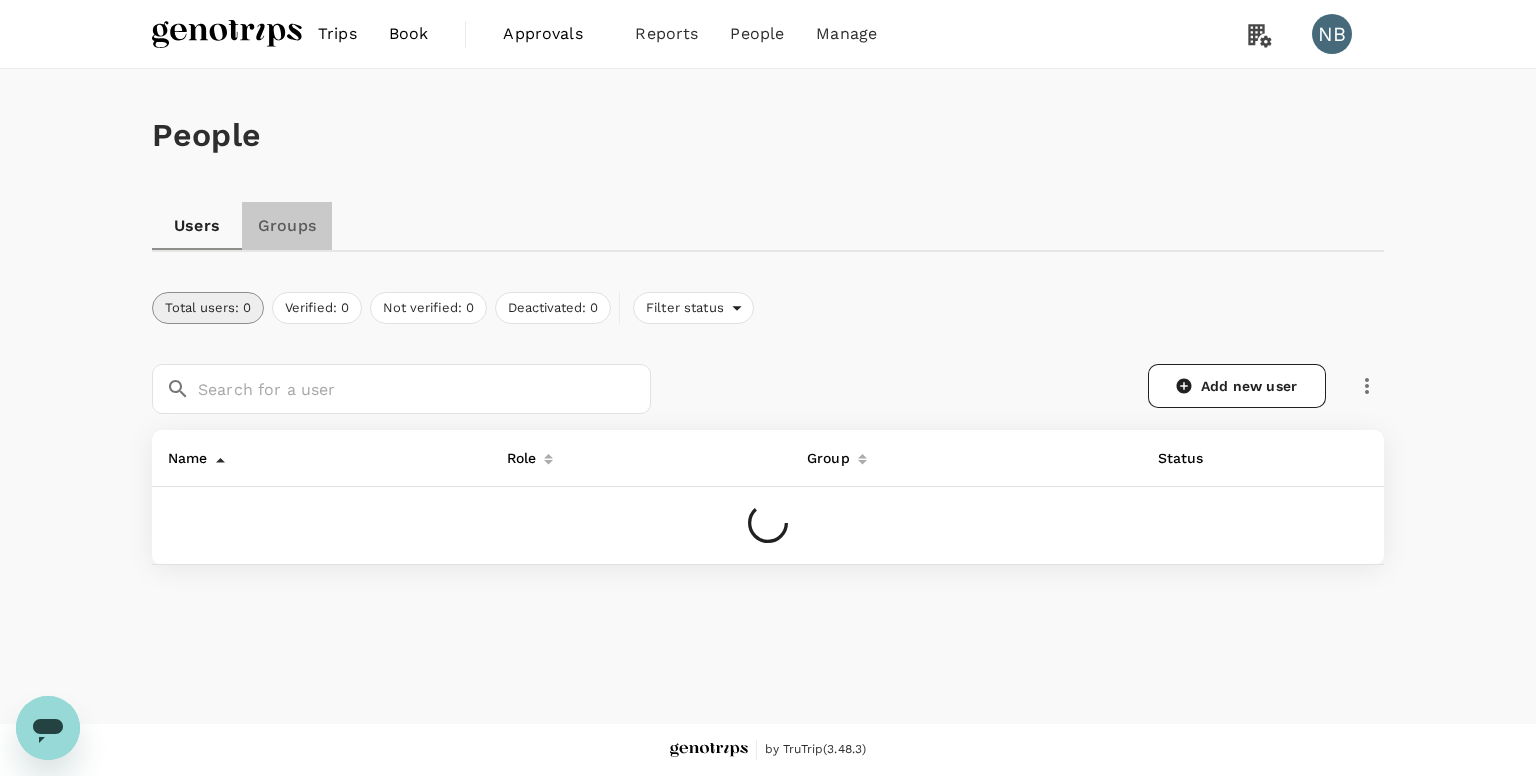 click on "Groups" at bounding box center [287, 226] 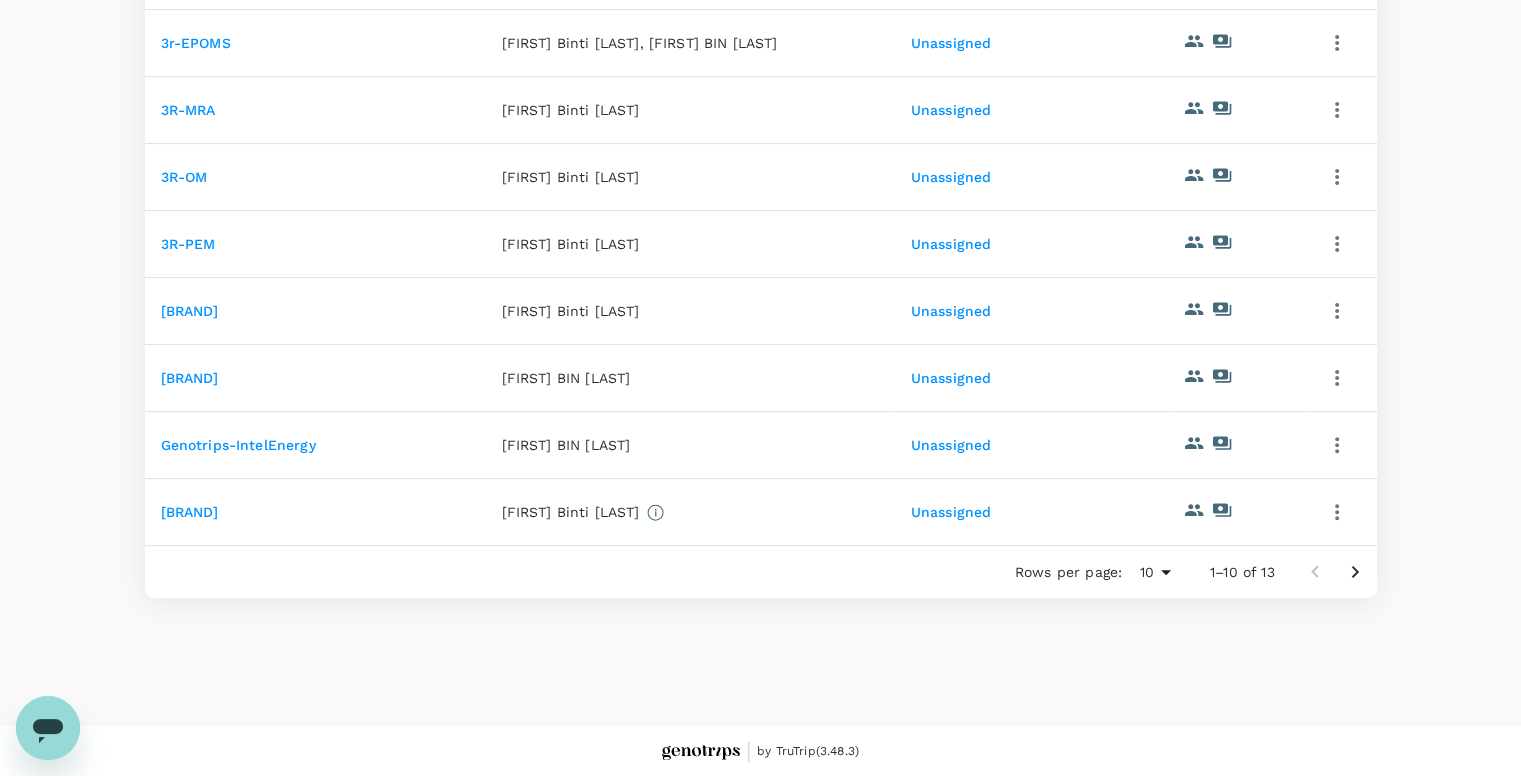 scroll, scrollTop: 566, scrollLeft: 0, axis: vertical 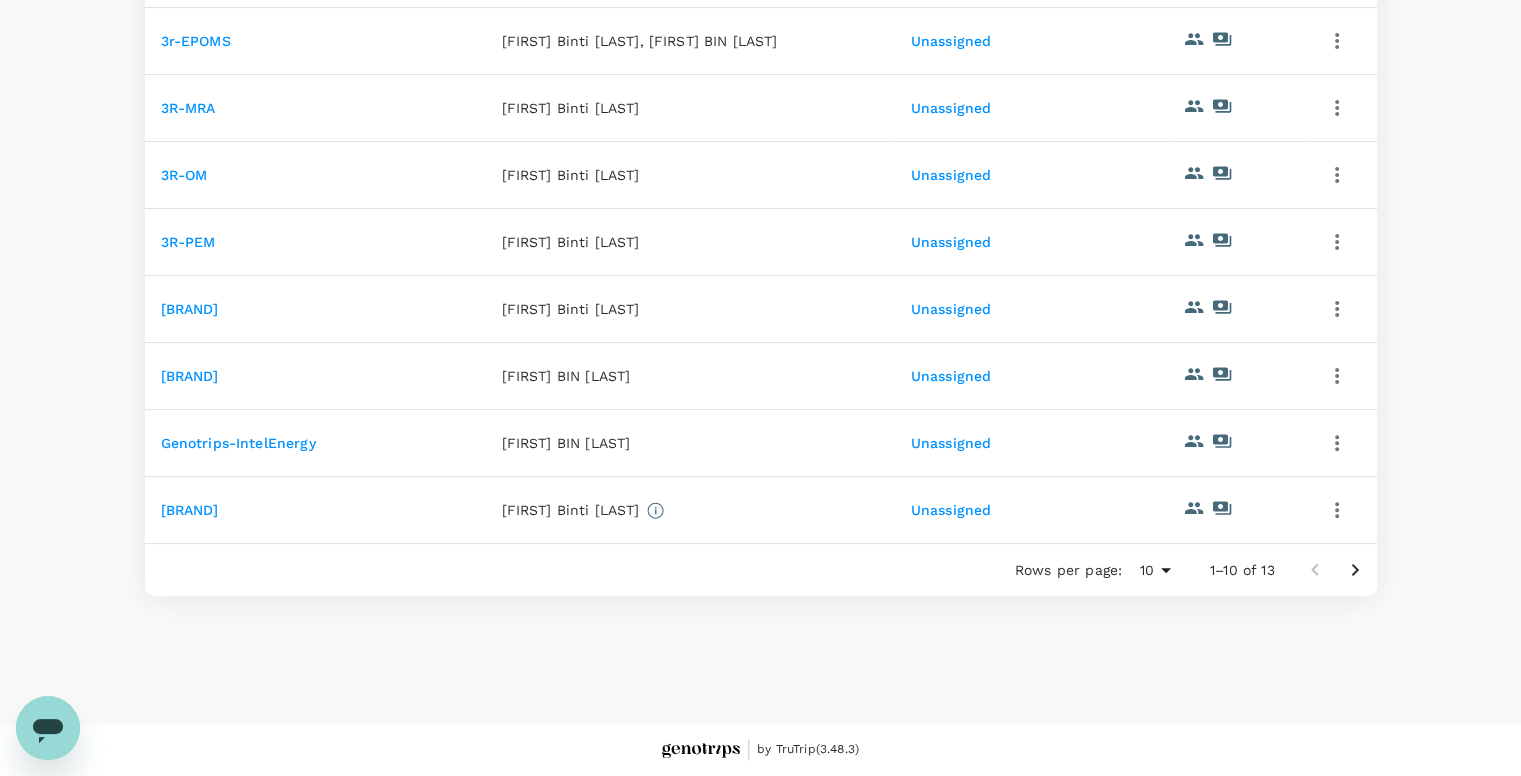 click on "MoreHorizon" at bounding box center (190, 510) 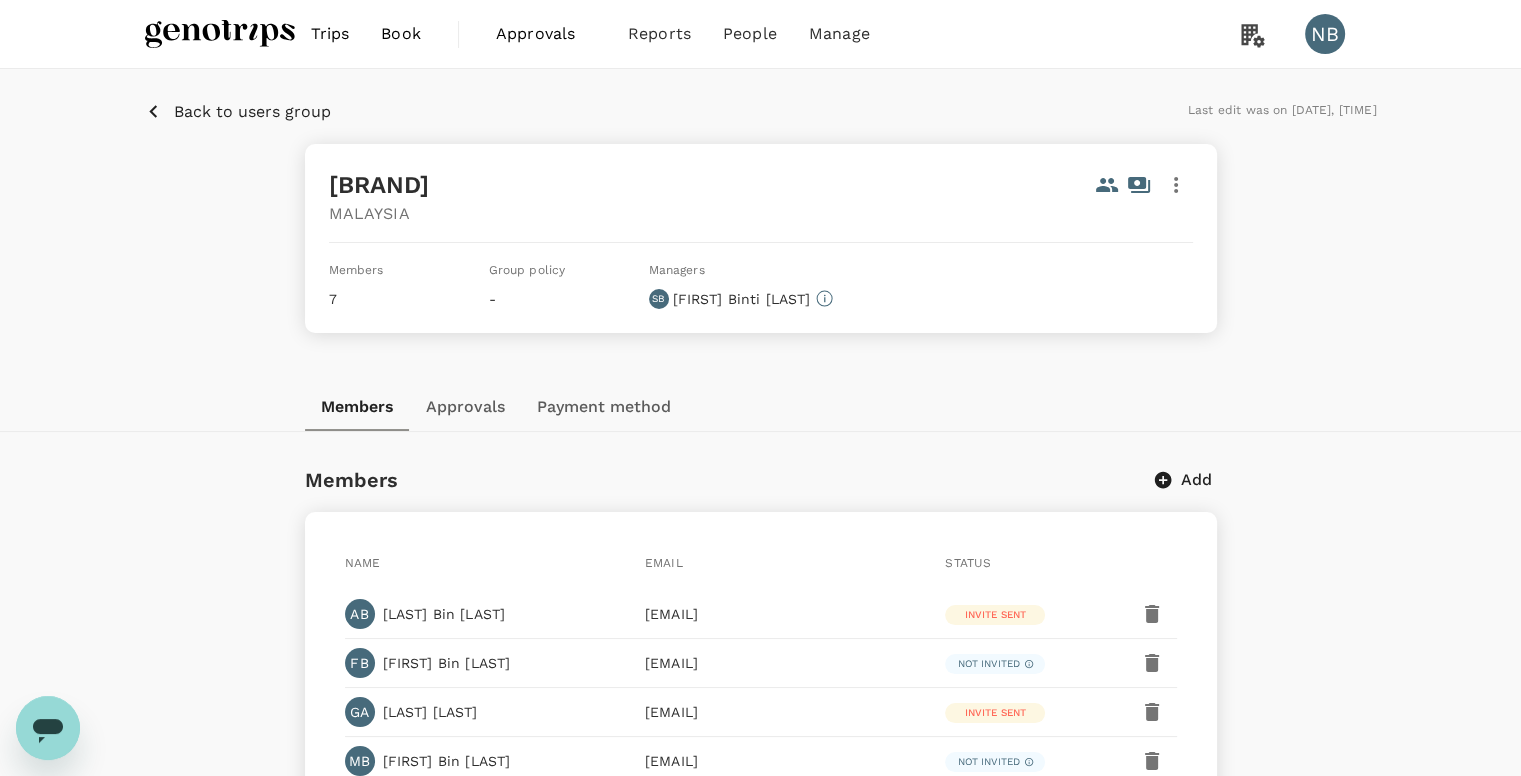 scroll, scrollTop: 0, scrollLeft: 0, axis: both 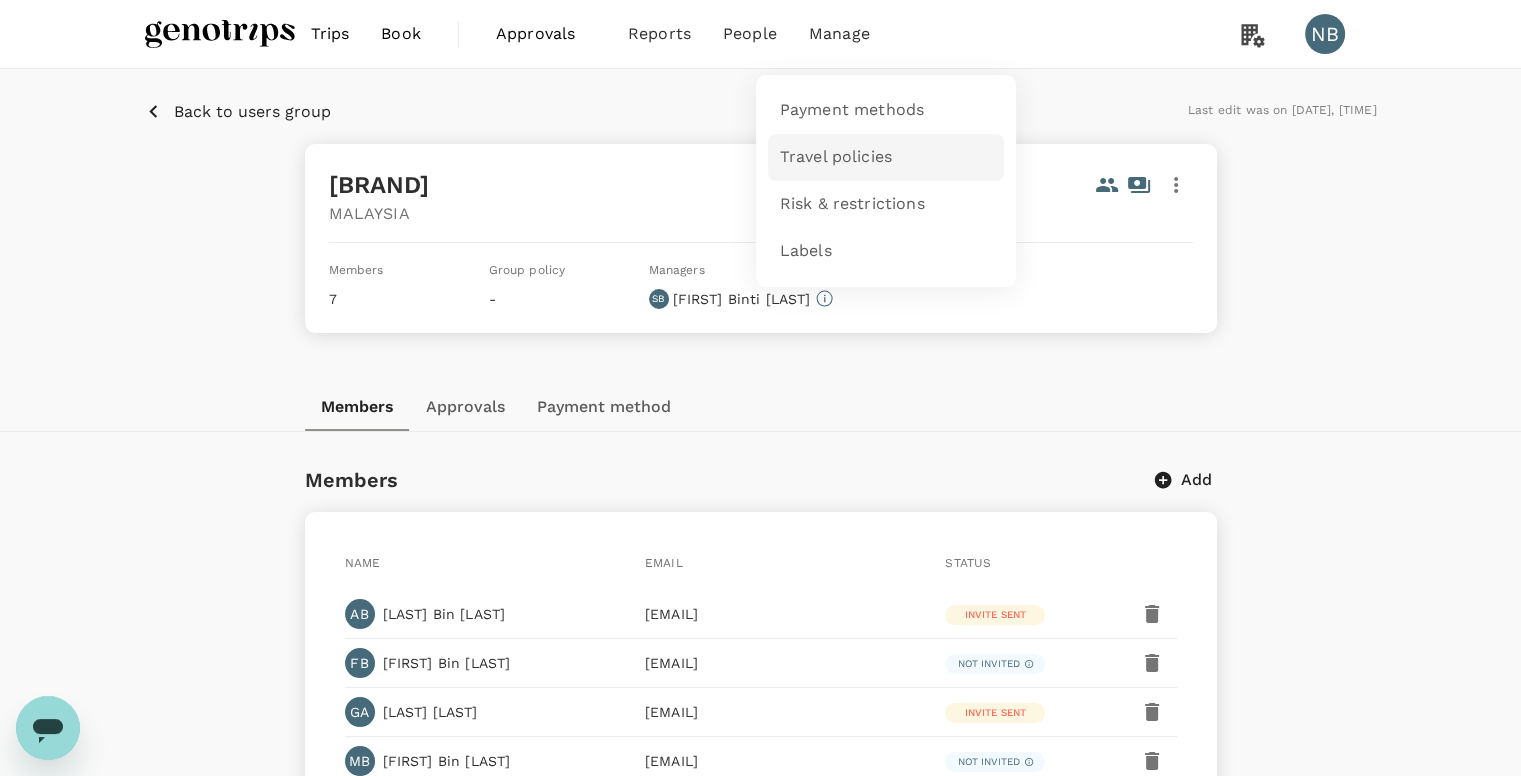 click on "Travel policies" at bounding box center (836, 157) 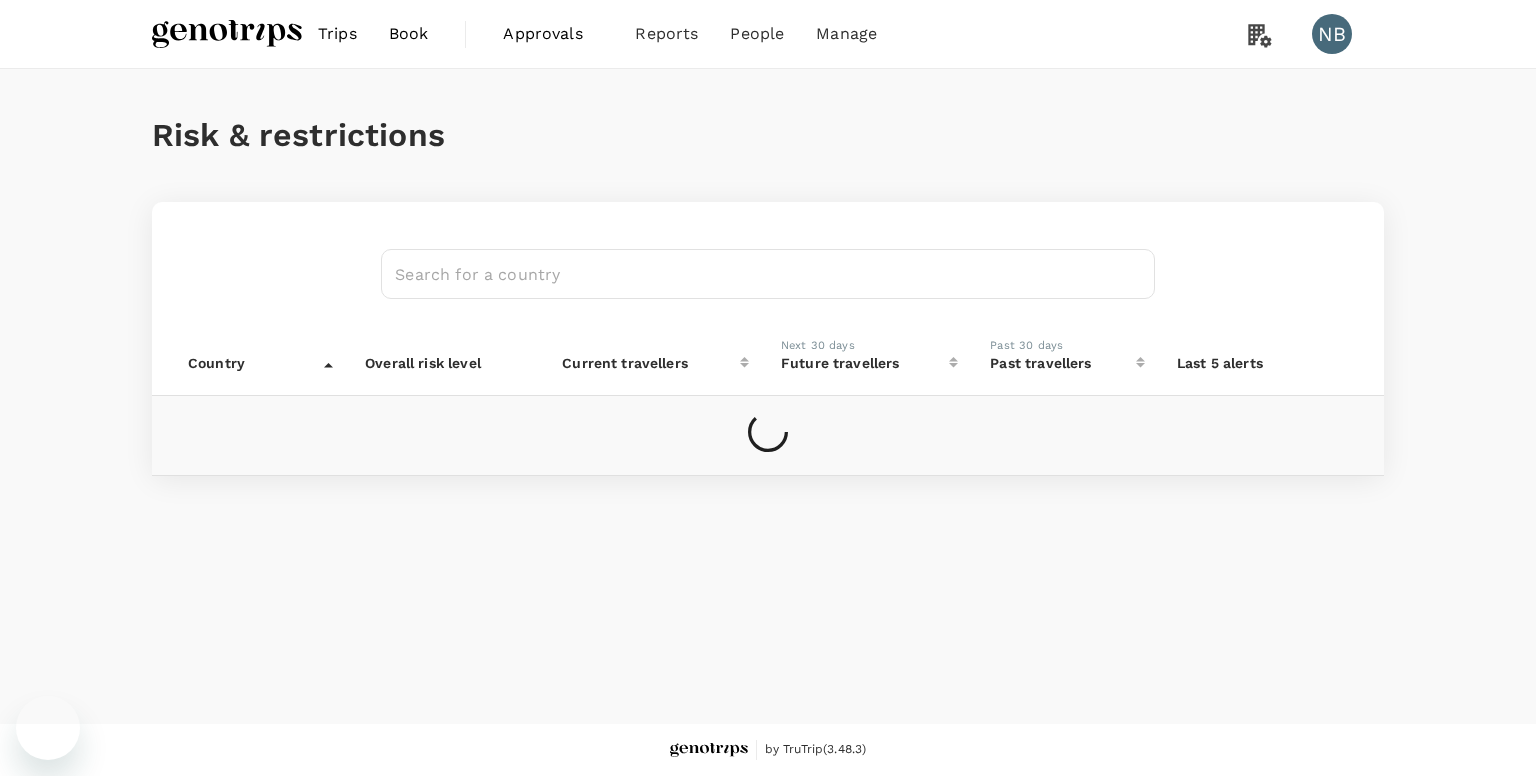 scroll, scrollTop: 0, scrollLeft: 0, axis: both 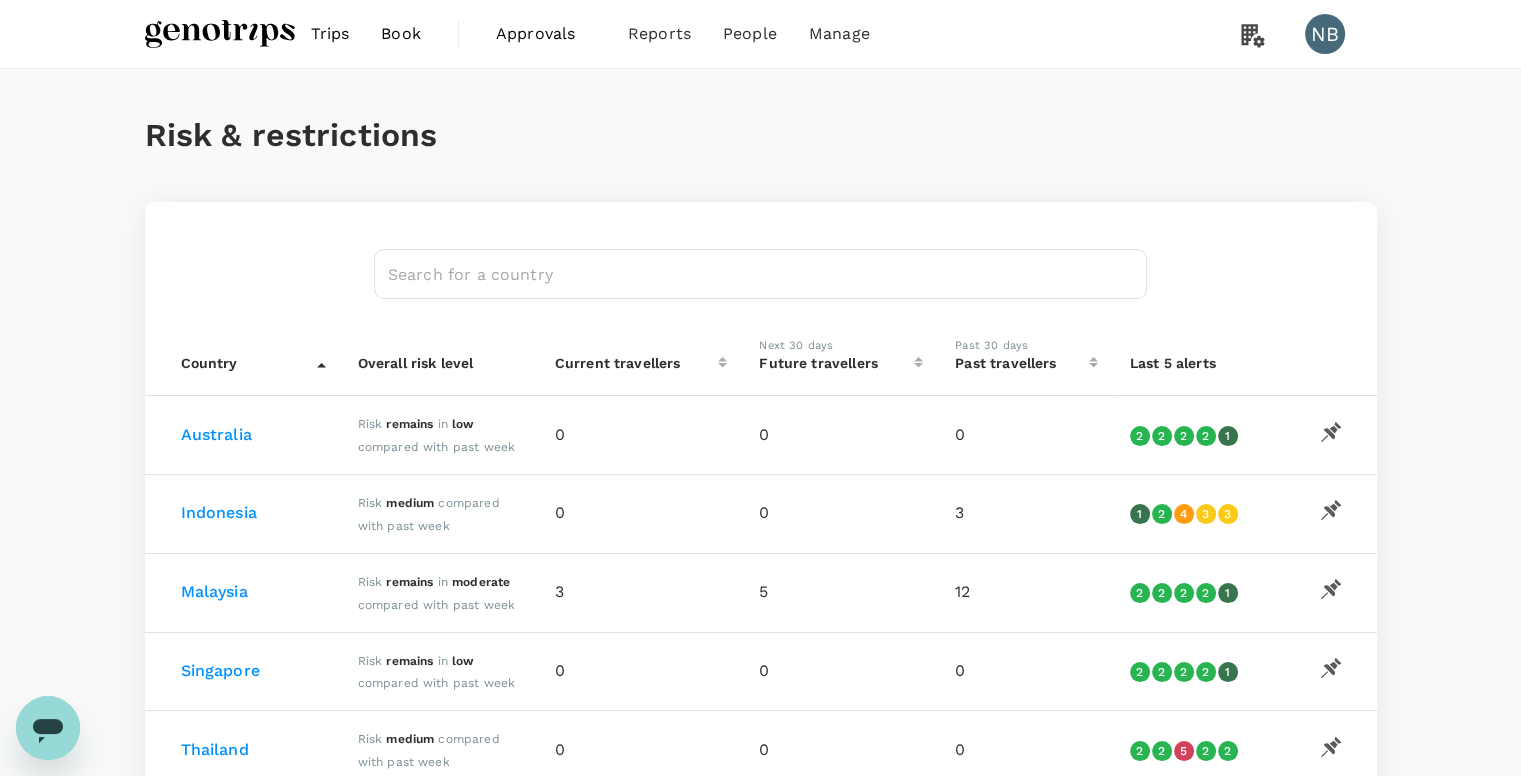 click on "Approvals 0" at bounding box center (546, 34) 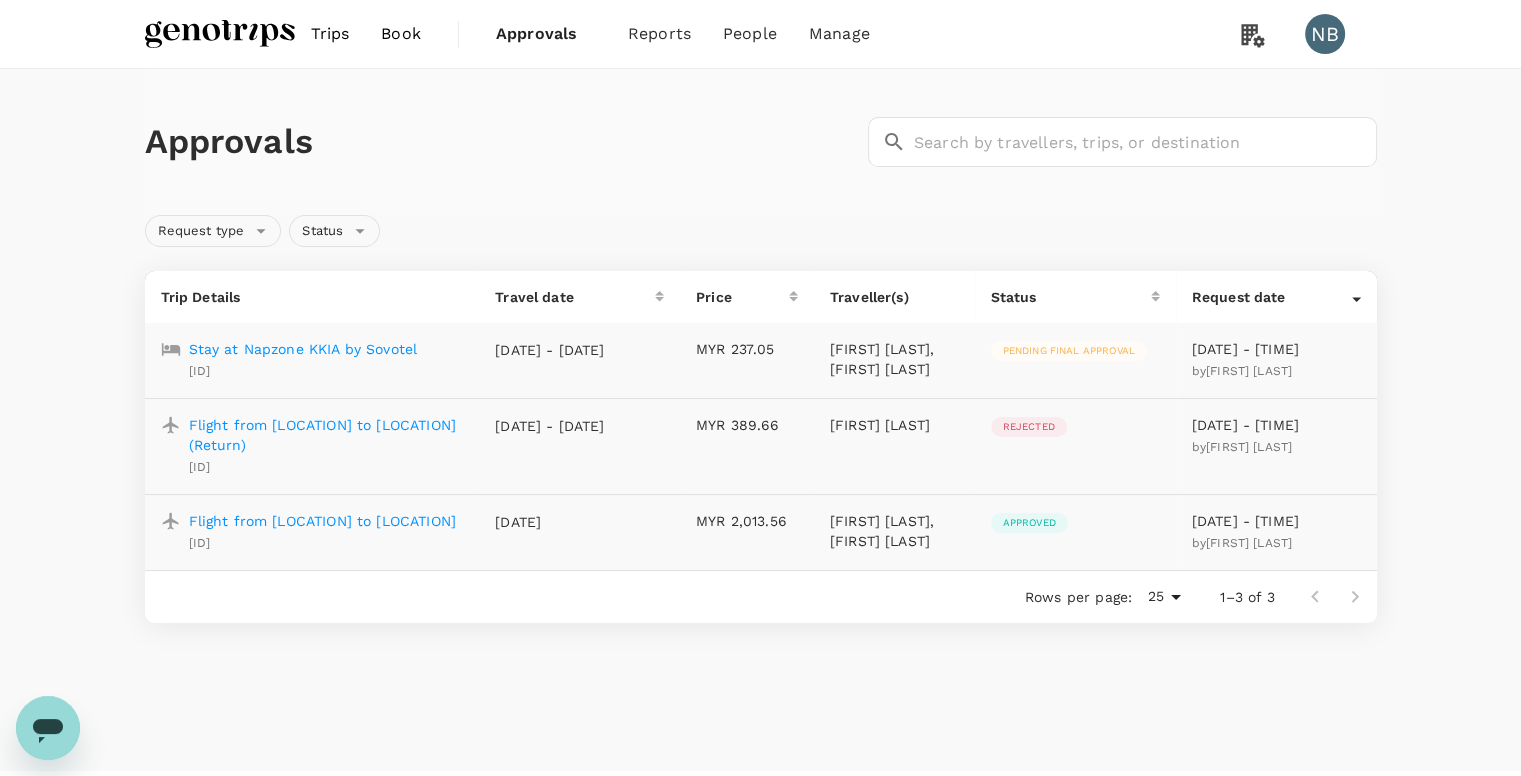 click on "Stay at Napzone KKIA by Sovotel" at bounding box center (303, 349) 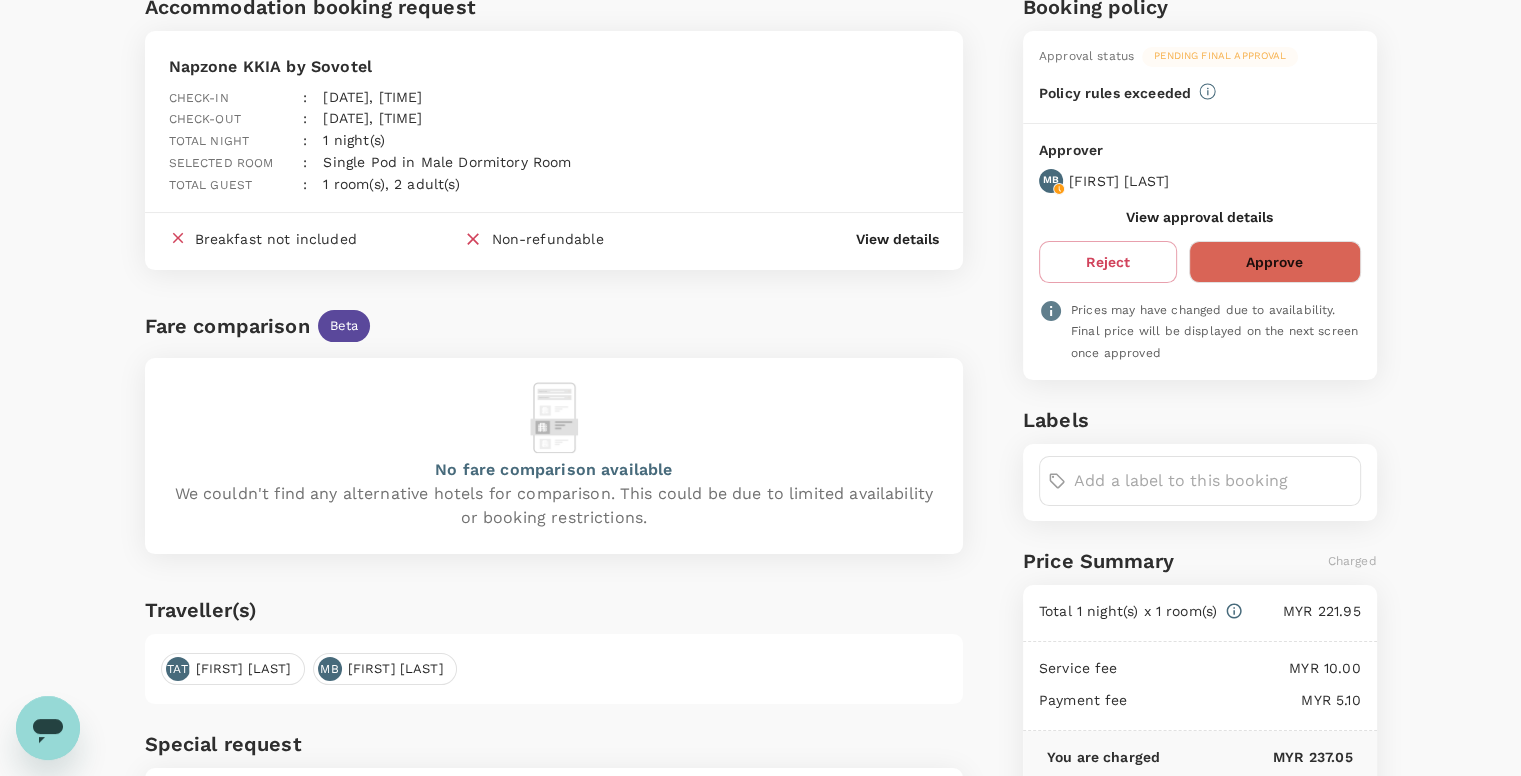 scroll, scrollTop: 100, scrollLeft: 0, axis: vertical 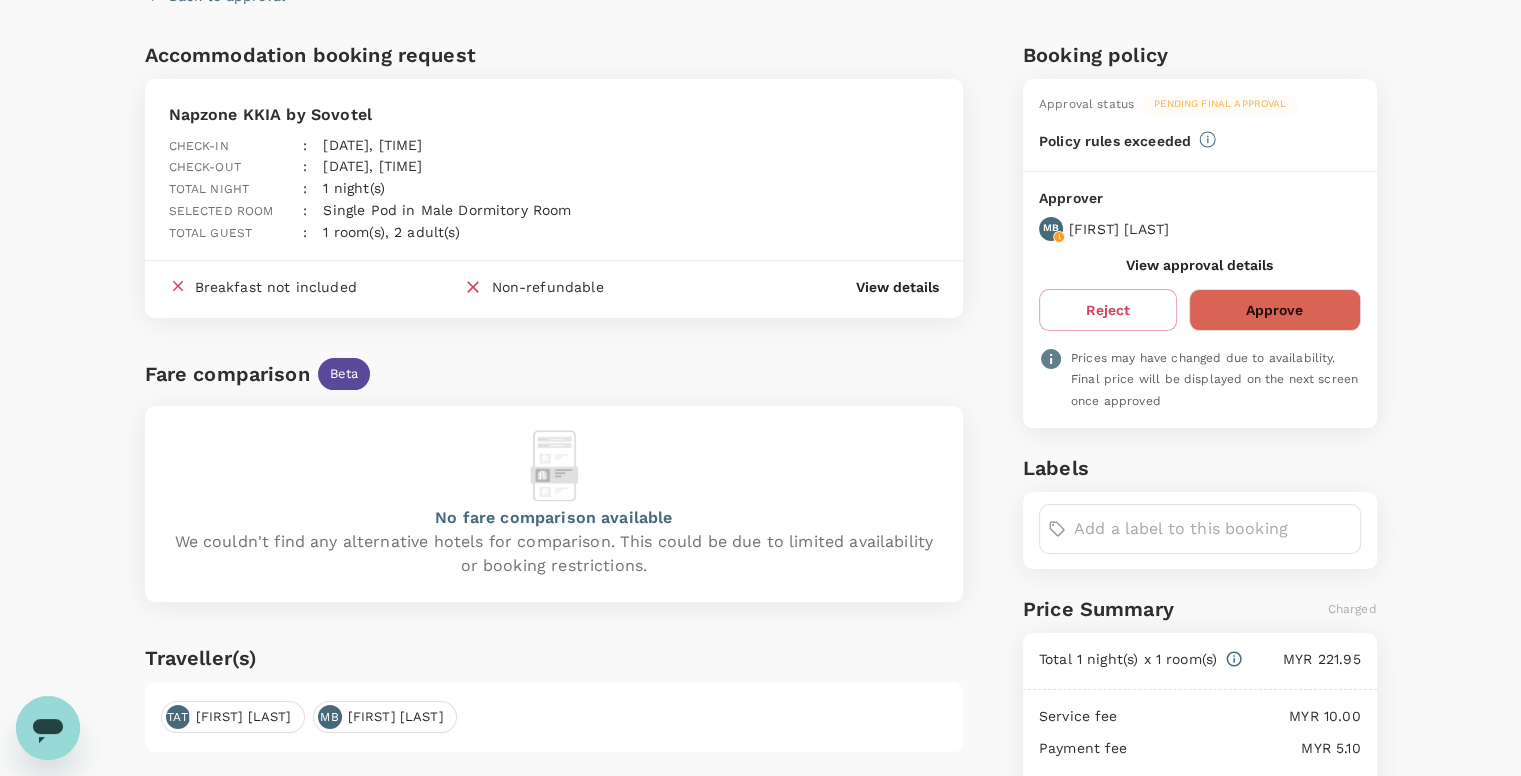 click on "View approval details" at bounding box center [1199, 265] 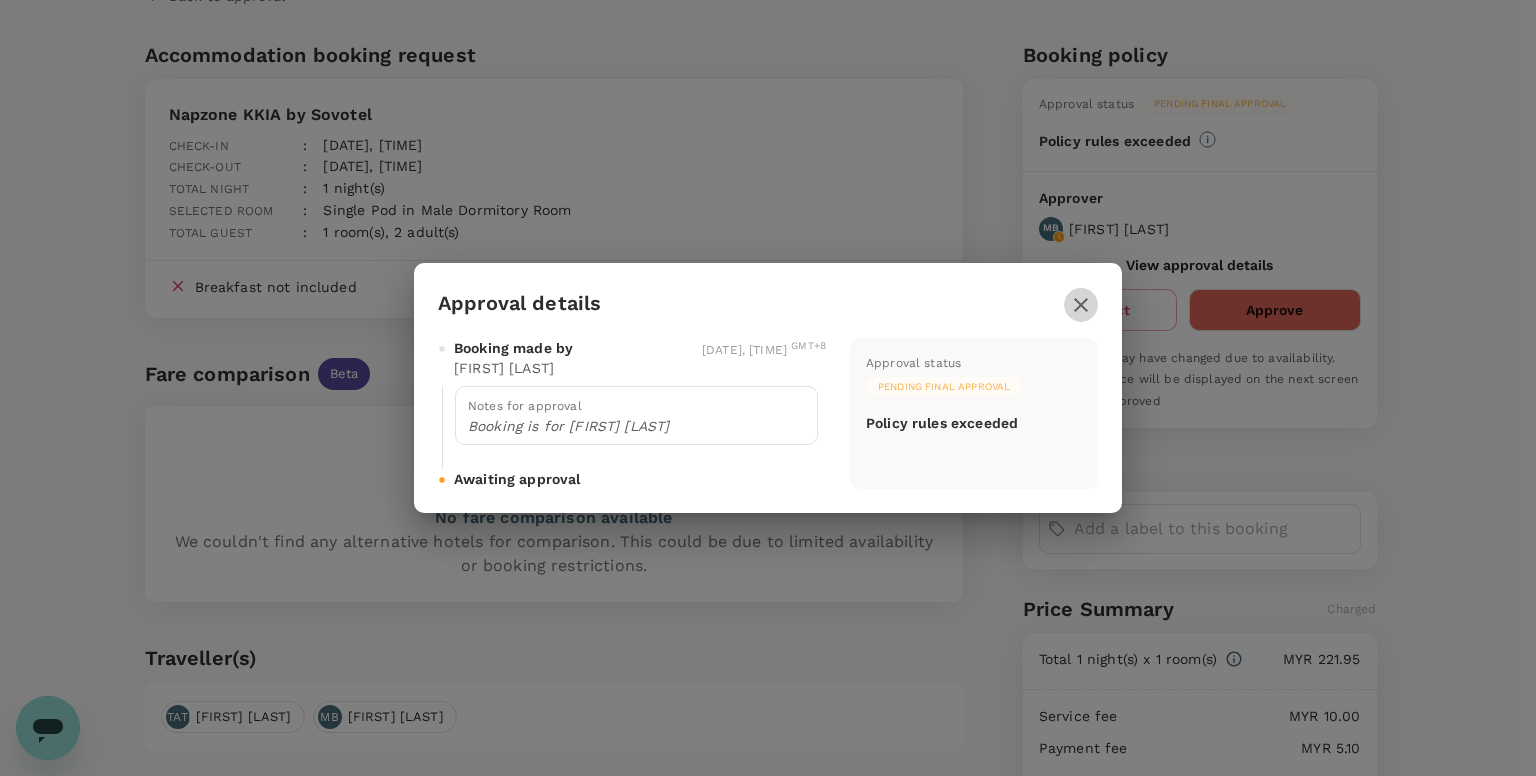 click 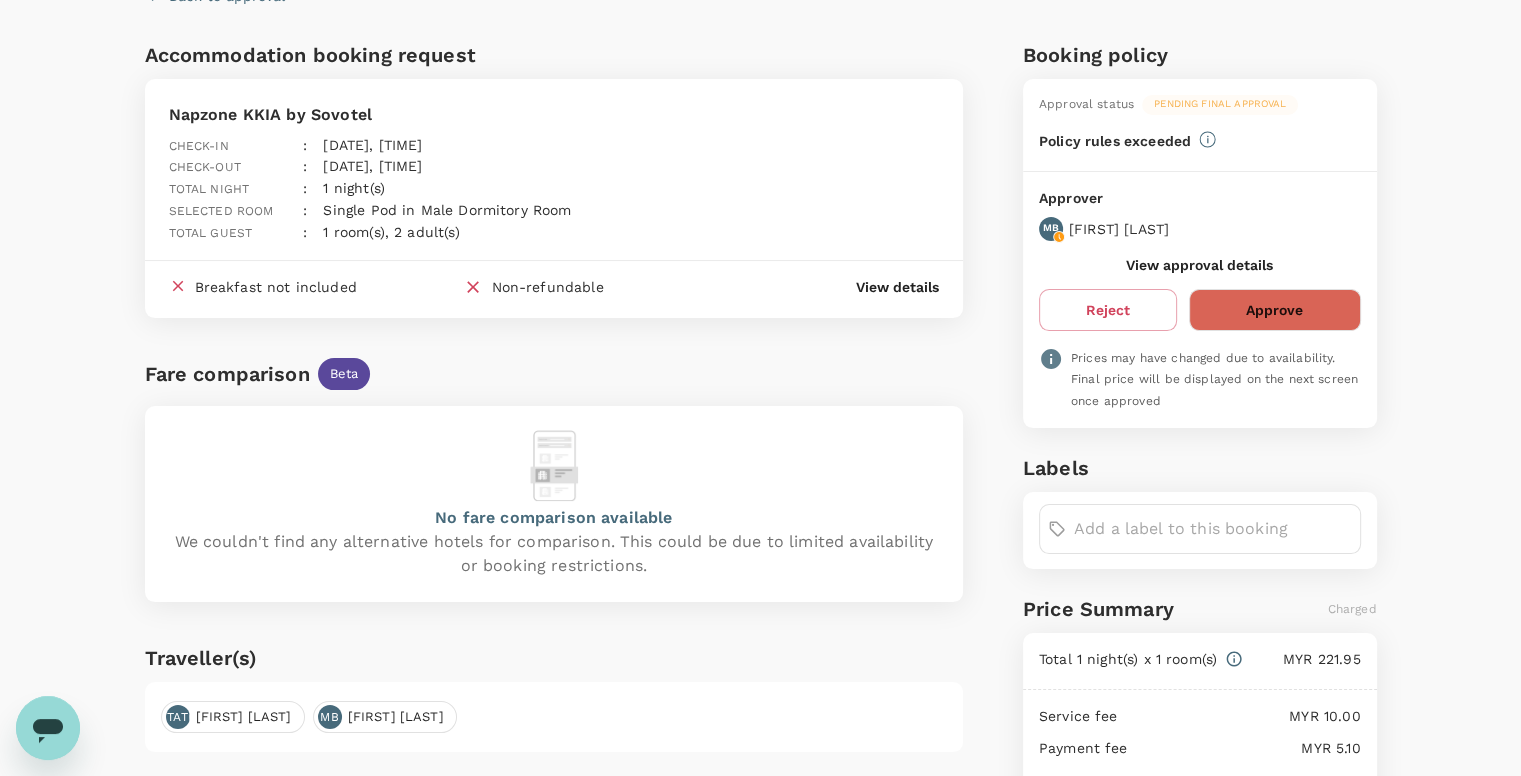 scroll, scrollTop: 0, scrollLeft: 0, axis: both 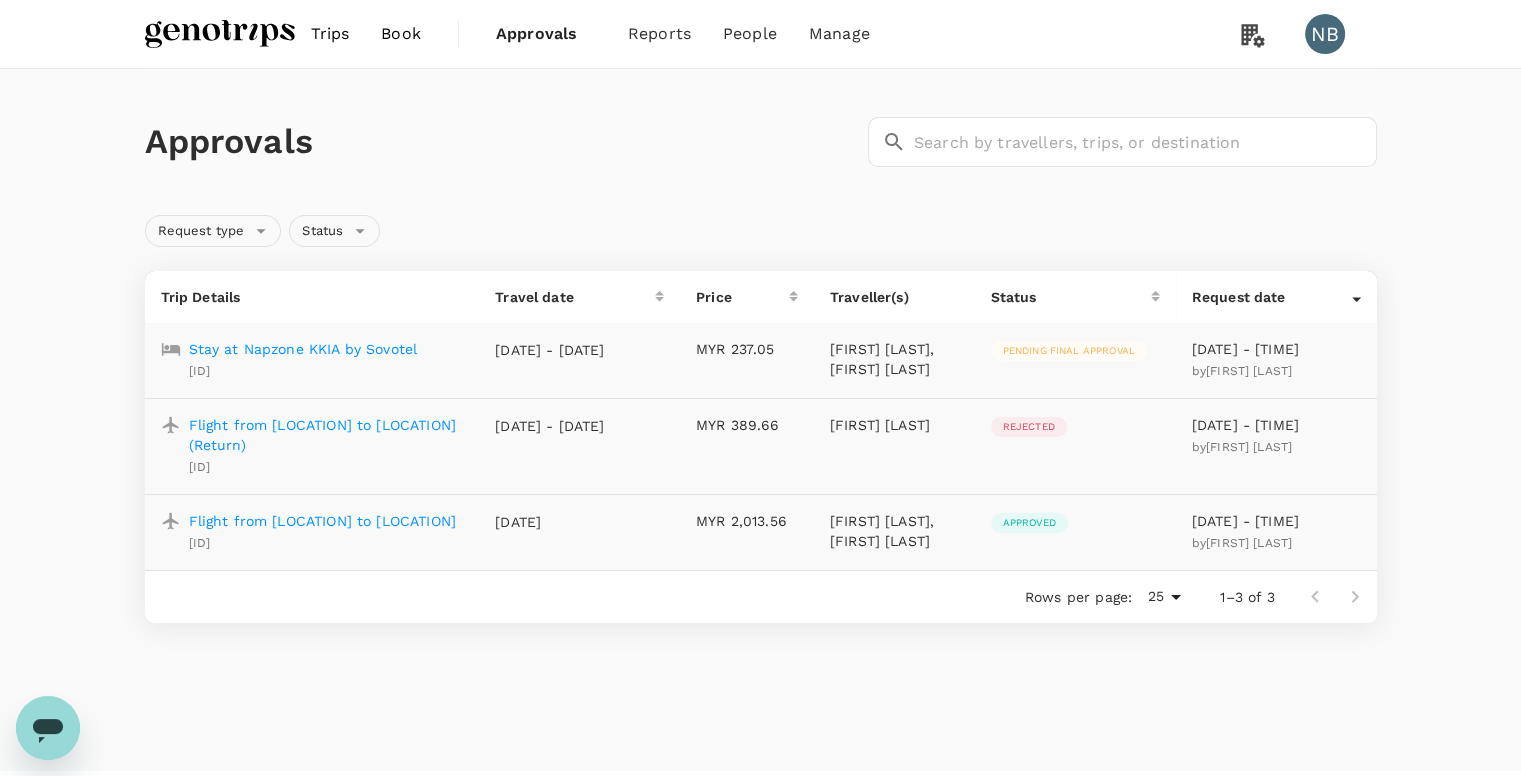 click on "Book" at bounding box center [401, 34] 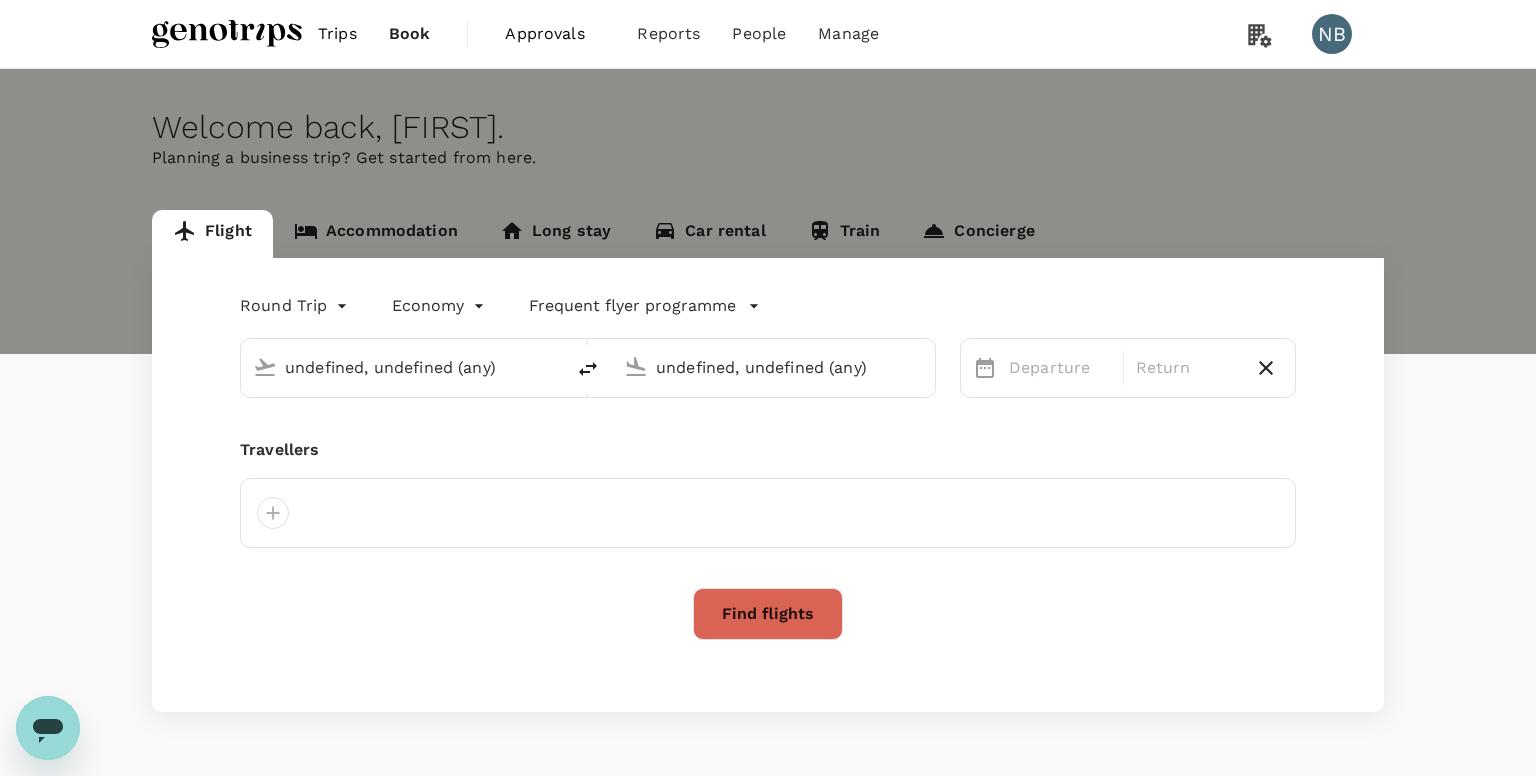 type on "Kuala Lumpur Intl (KUL)" 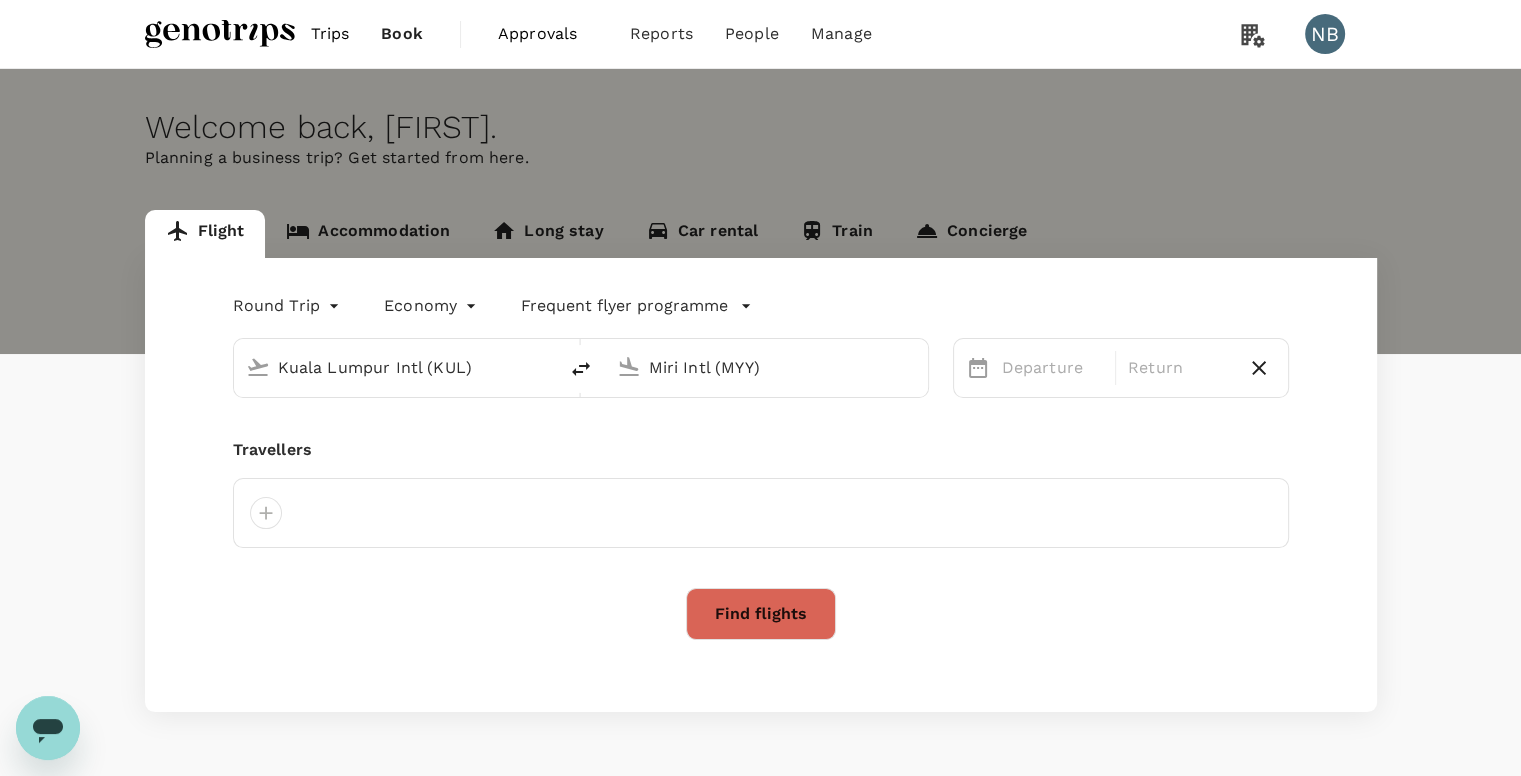 type 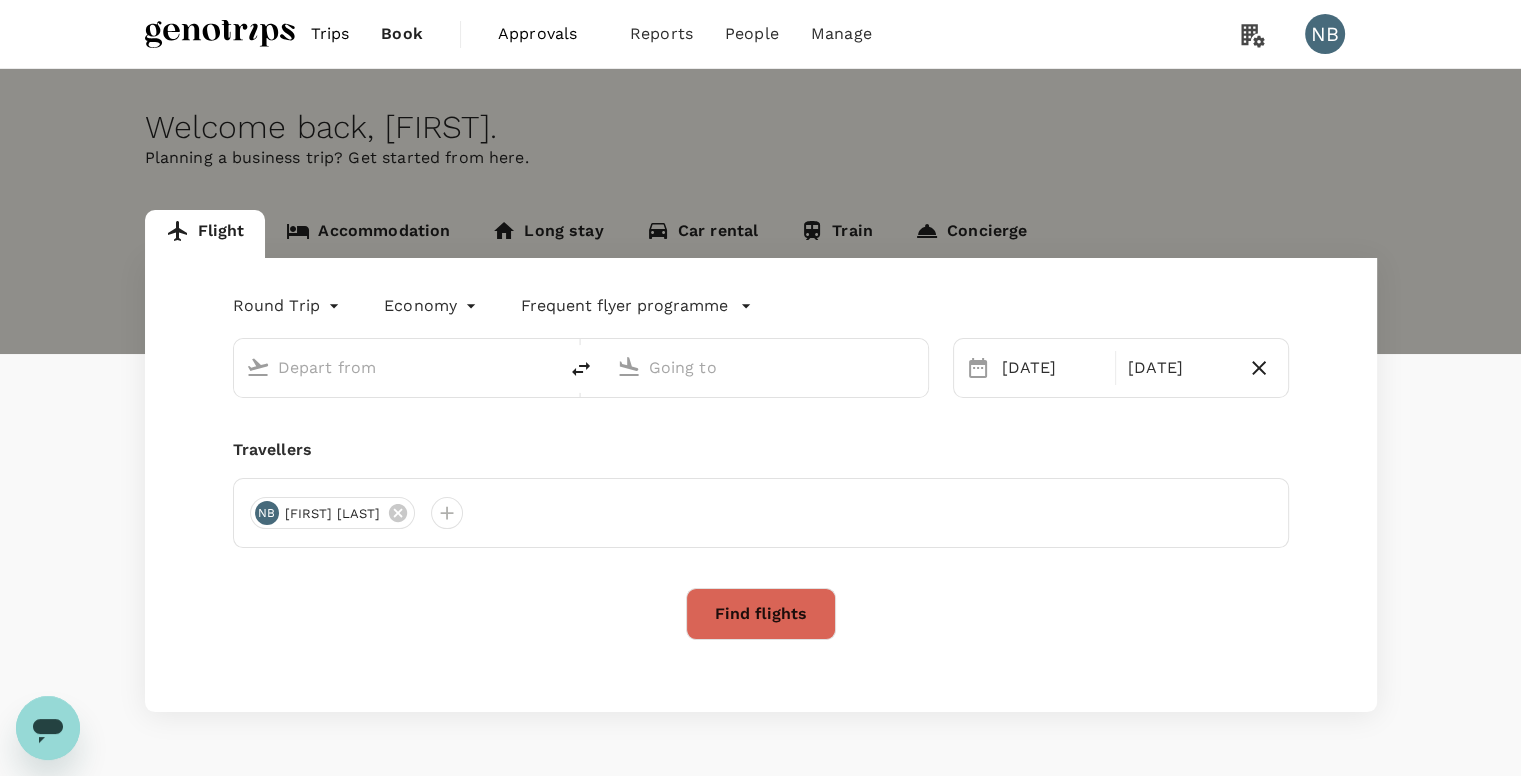 type on "Kuala Lumpur Intl (KUL)" 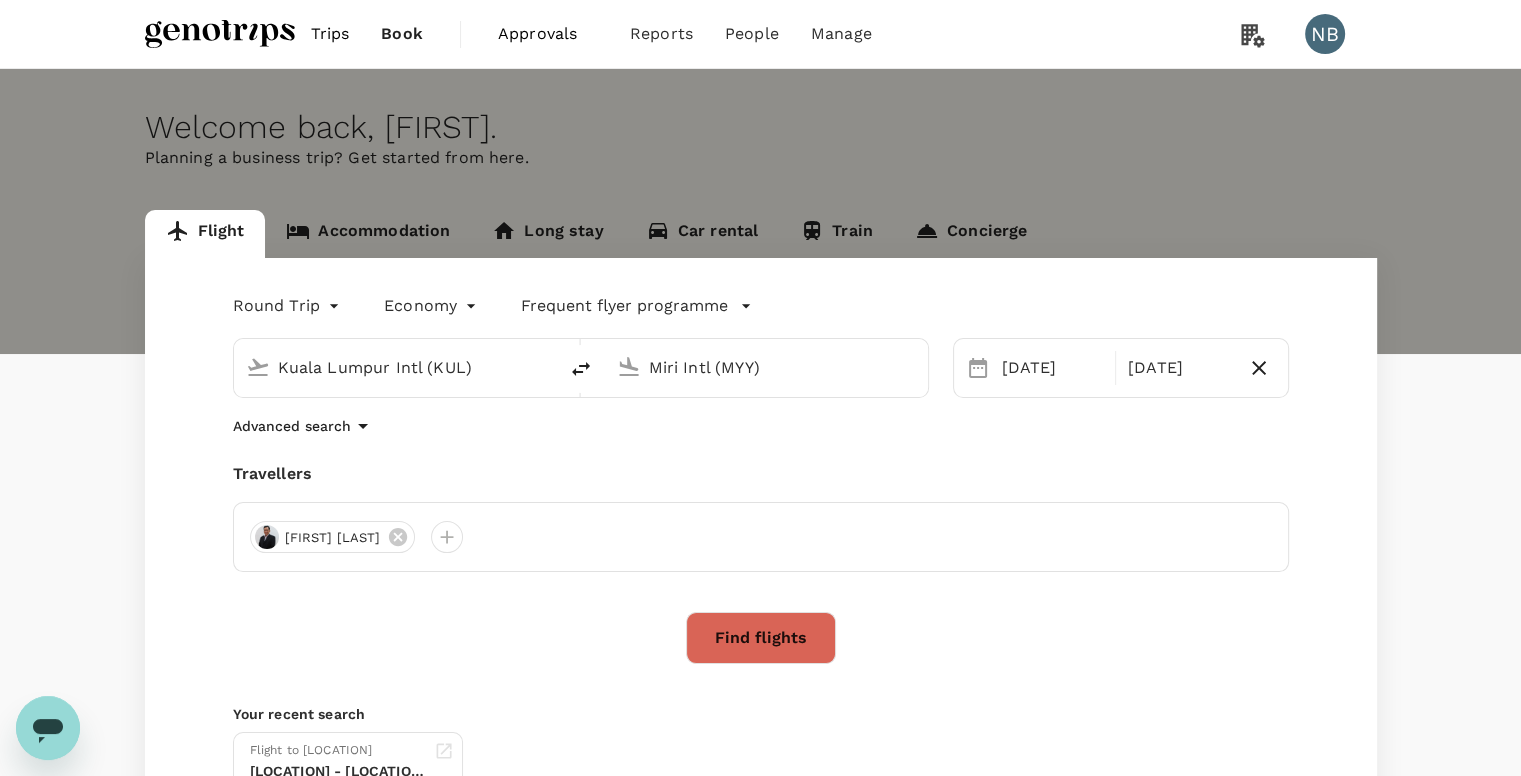click on "Welcome back , NURHIDAYAH . Planning a business trip? Get started from here." at bounding box center [760, 211] 